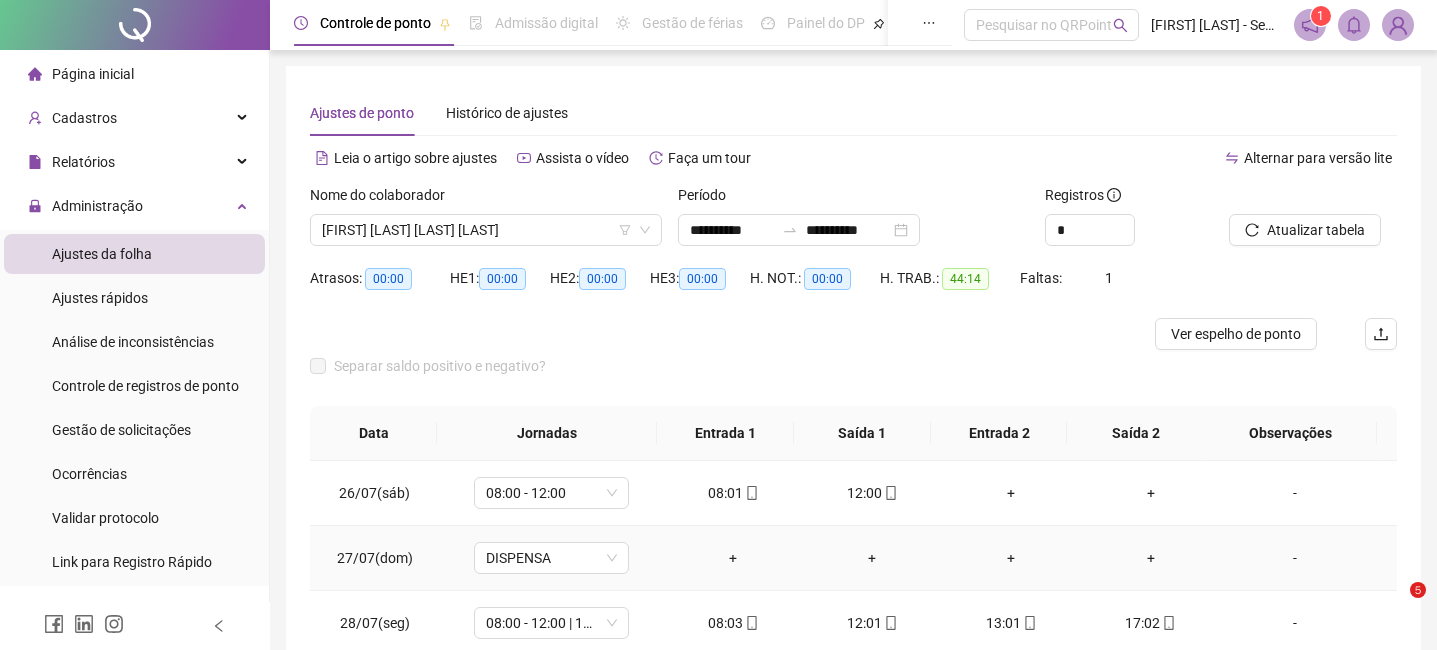 scroll, scrollTop: 0, scrollLeft: 0, axis: both 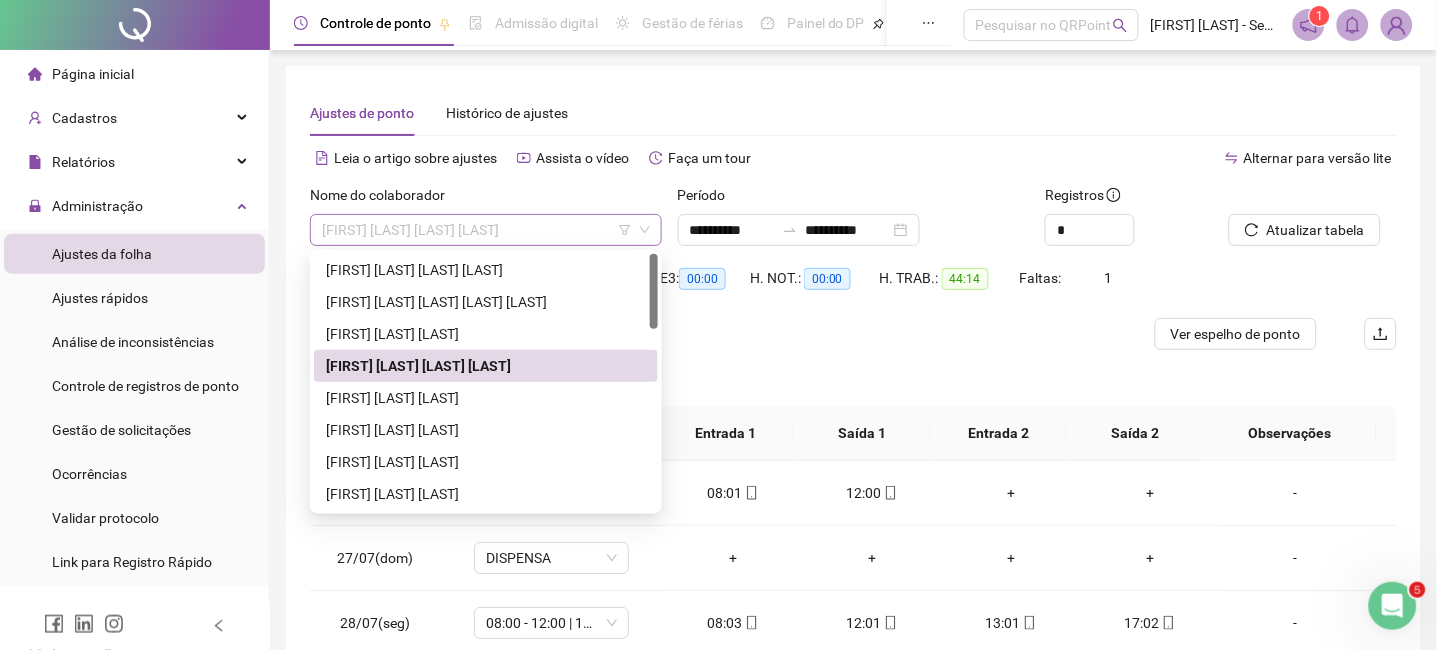 click on "[FIRST] [LAST] [LAST] [LAST]" at bounding box center (486, 230) 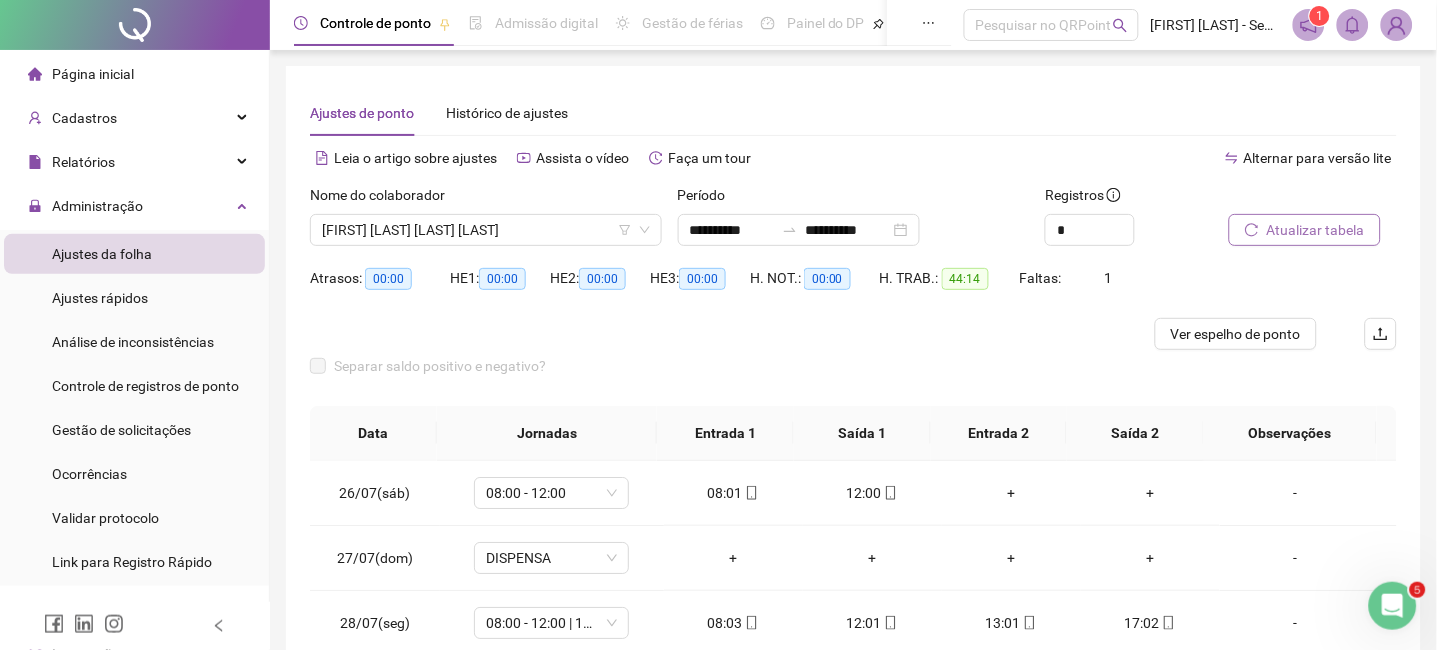 click on "Atualizar tabela" at bounding box center [1316, 230] 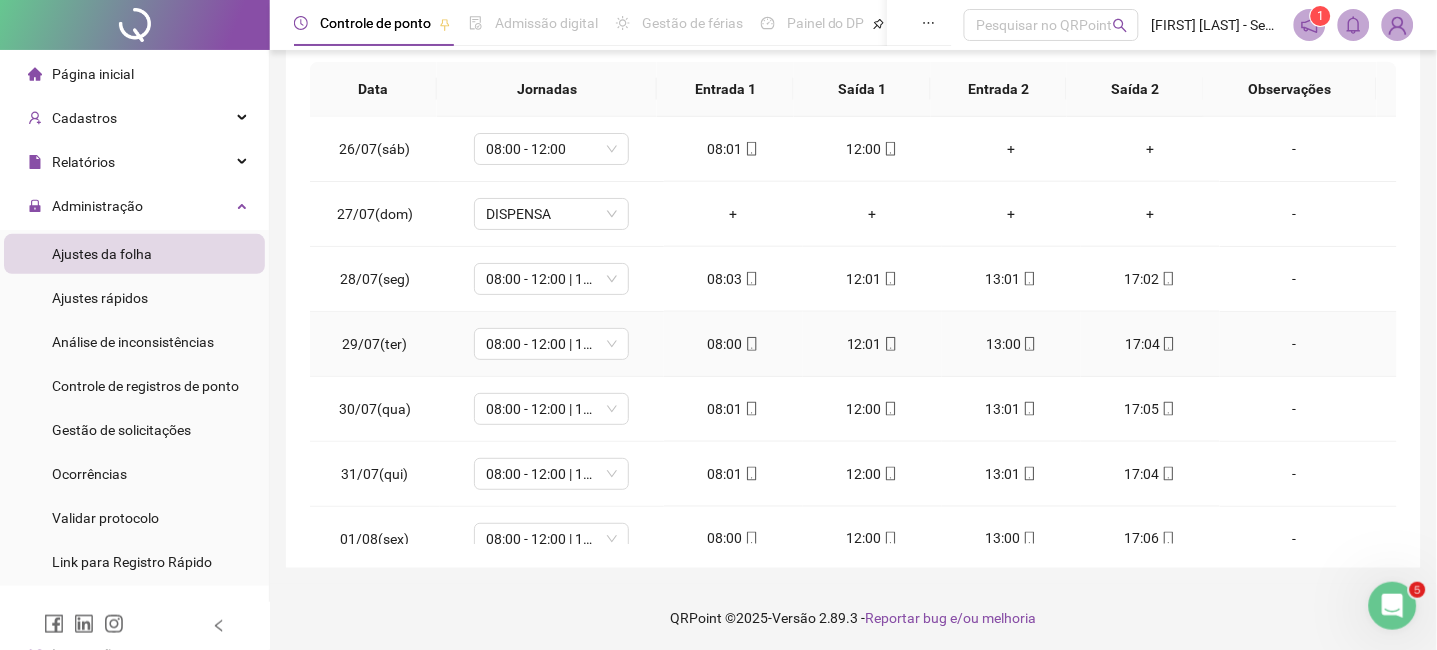 scroll, scrollTop: 347, scrollLeft: 0, axis: vertical 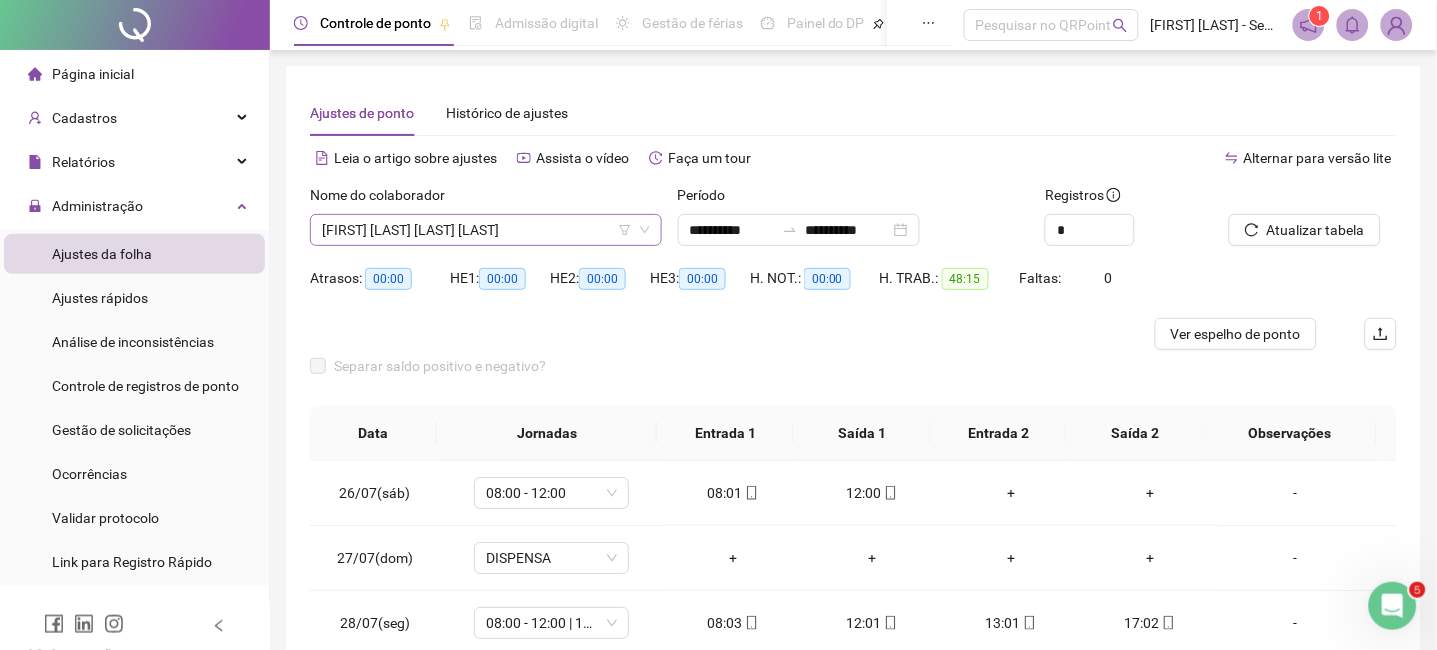 click on "[FIRST] [LAST] [LAST] [LAST]" at bounding box center (486, 230) 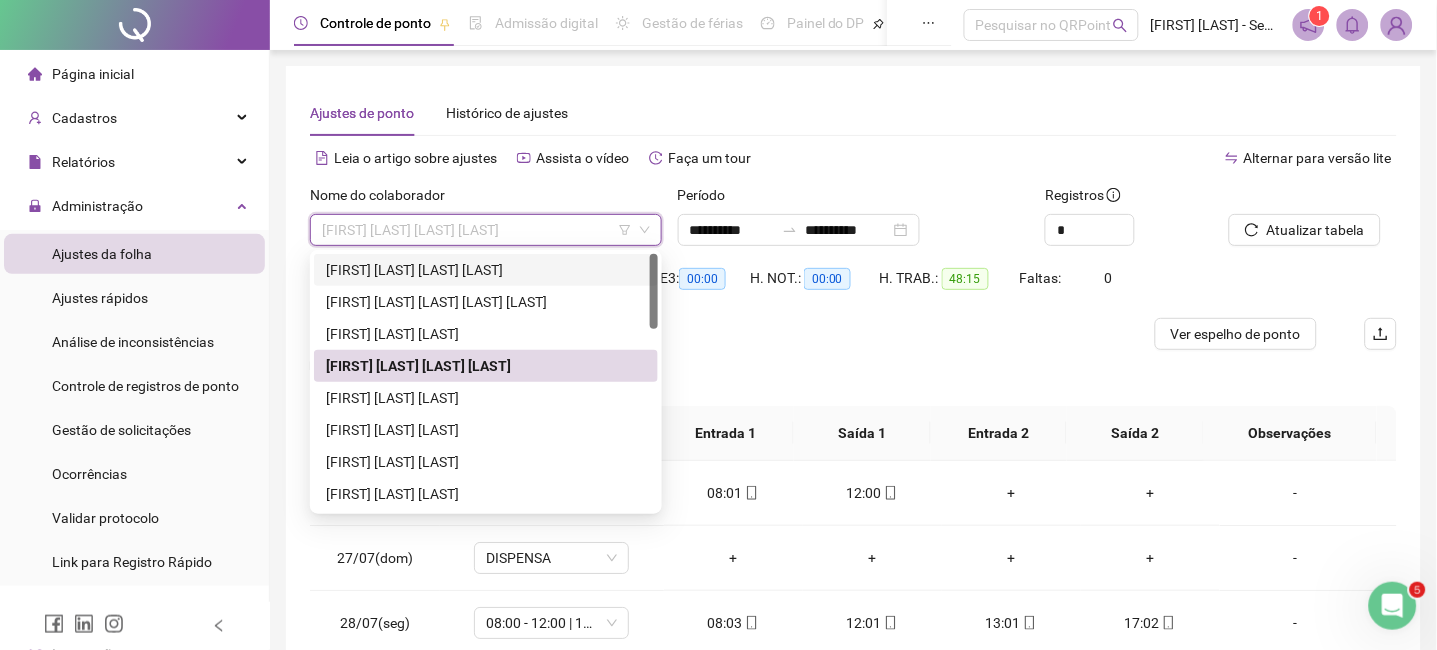 click on "[FIRST] [LAST] [LAST] [LAST]" at bounding box center [486, 270] 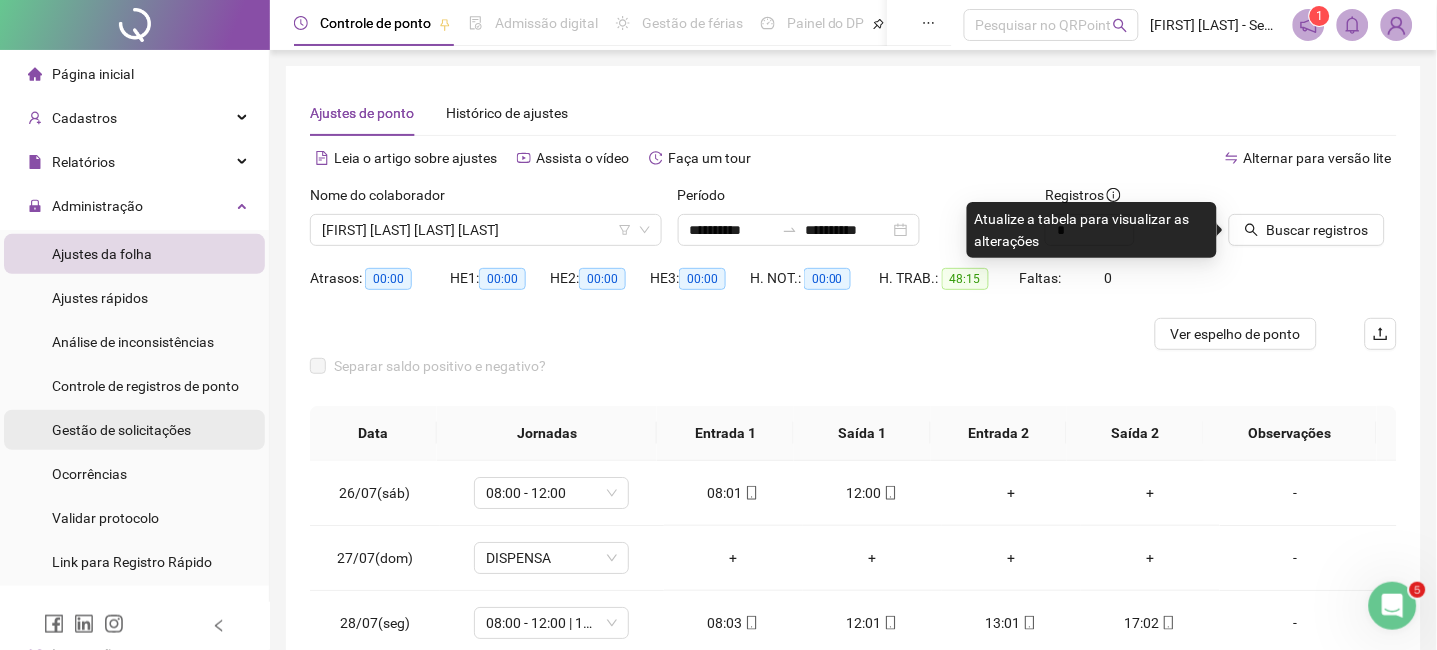 click on "Gestão de solicitações" at bounding box center [121, 430] 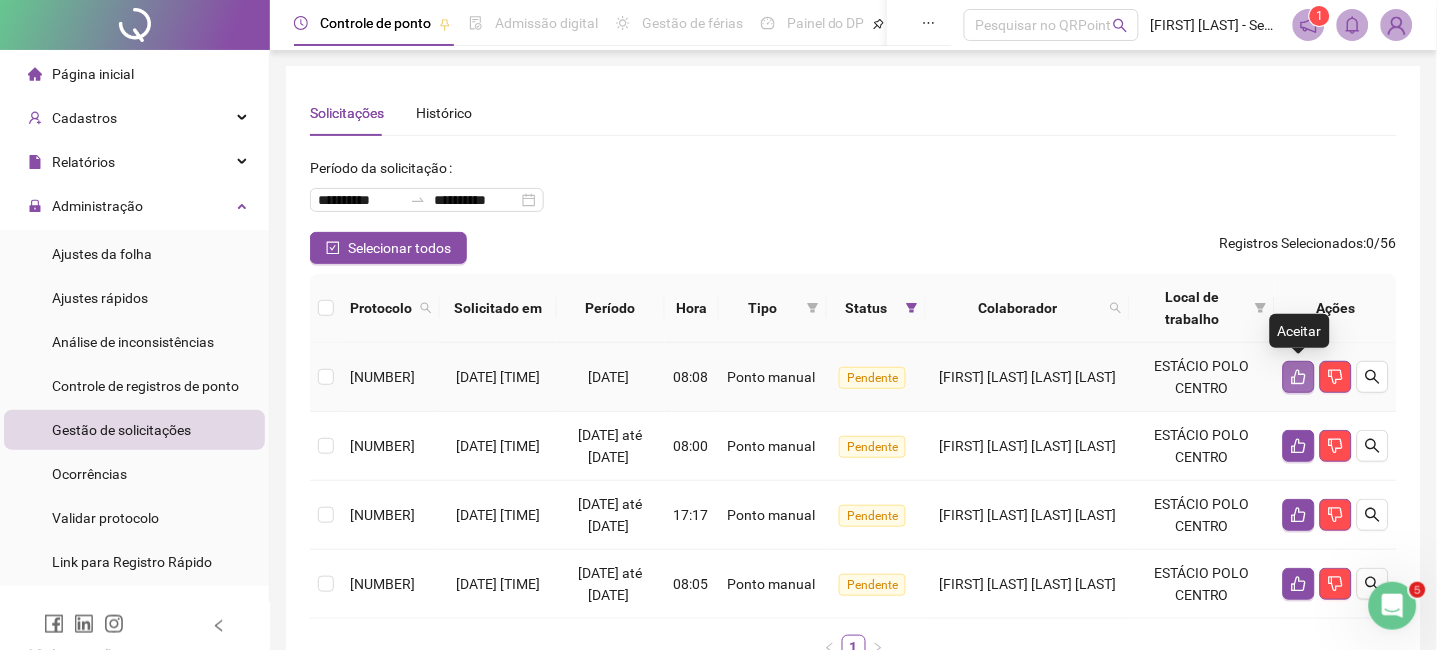 click at bounding box center [1299, 377] 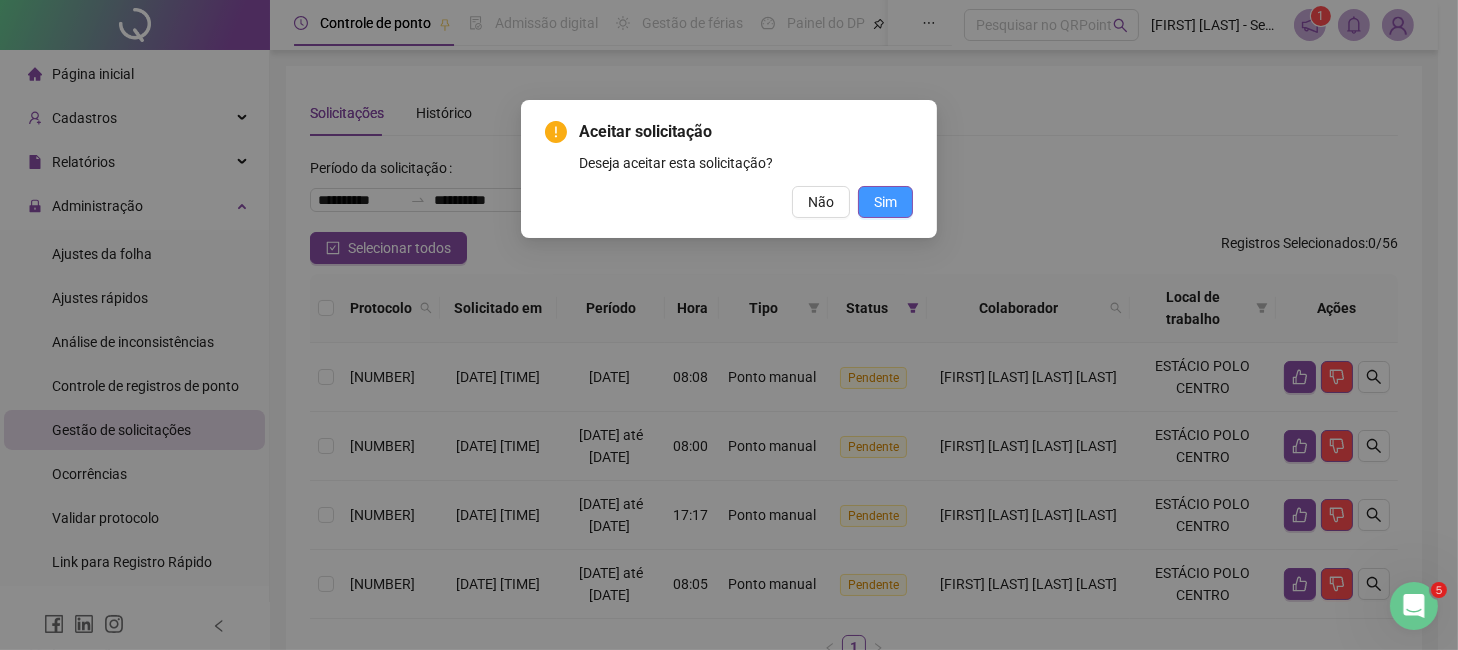 click on "Sim" at bounding box center (885, 202) 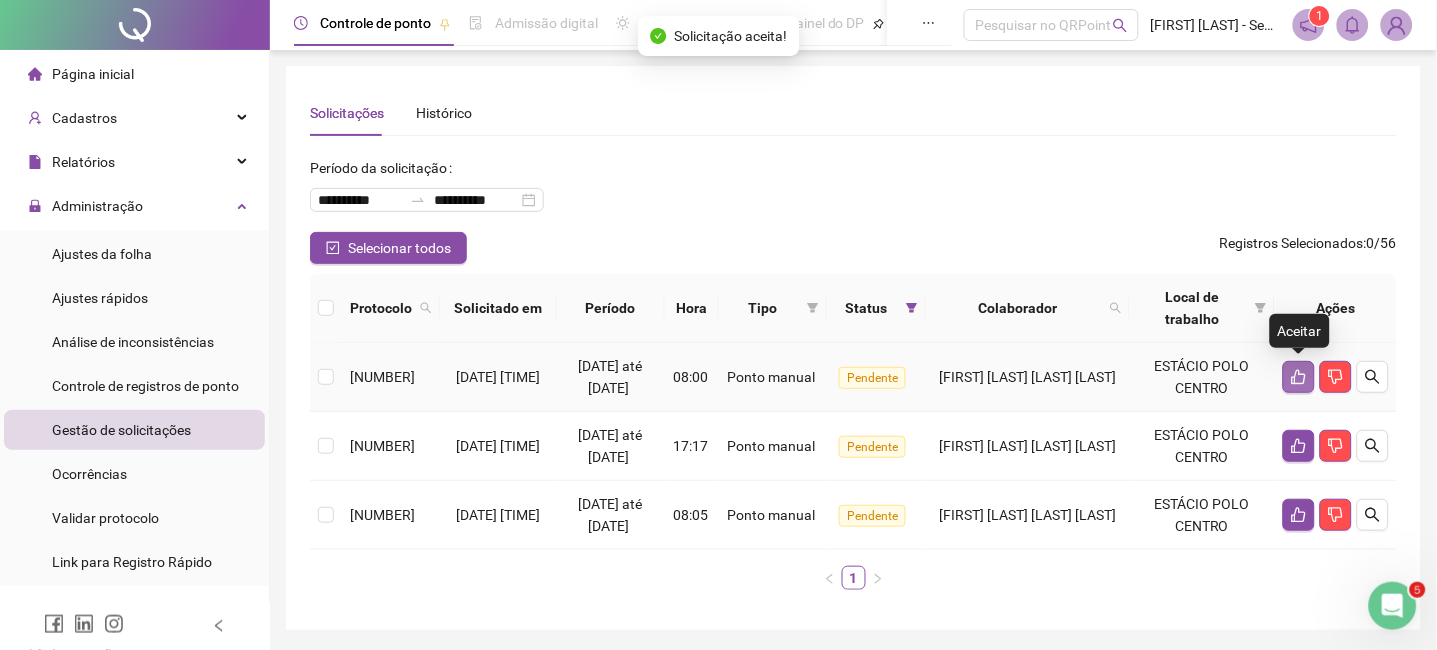 click at bounding box center (1299, 377) 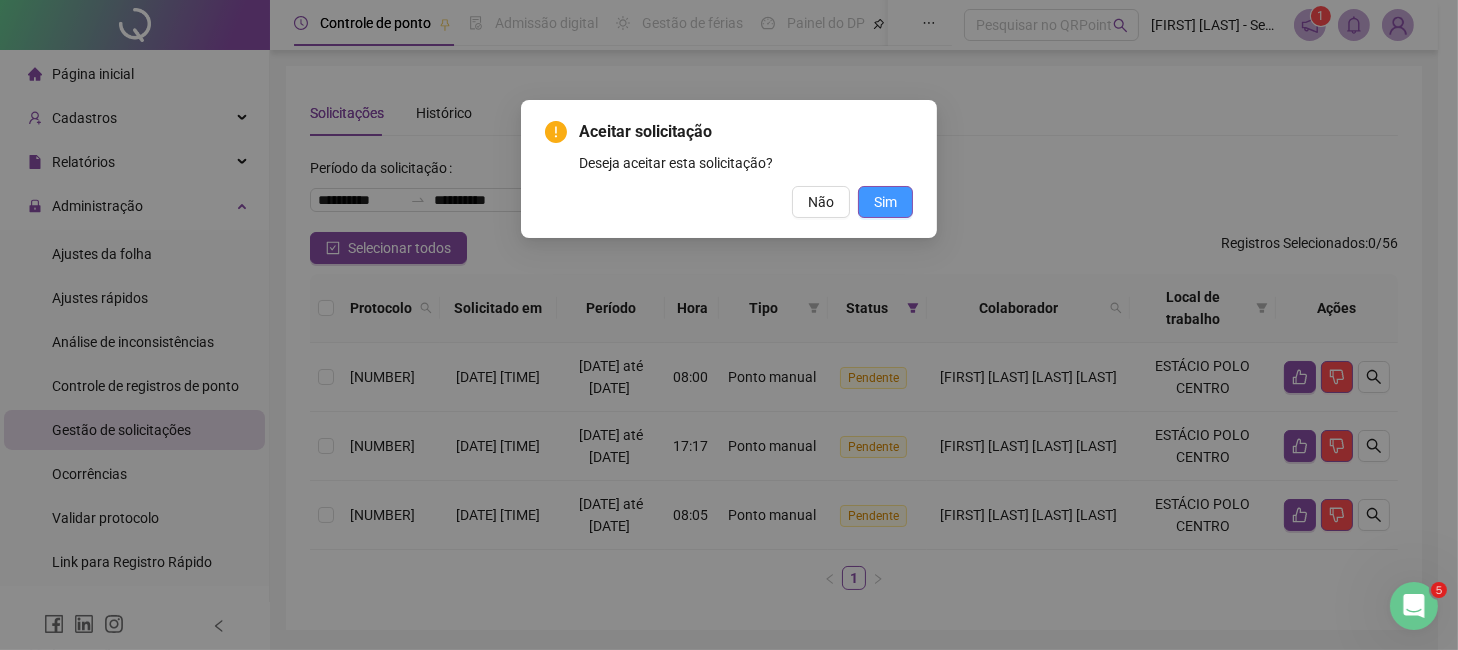 click on "Sim" at bounding box center (885, 202) 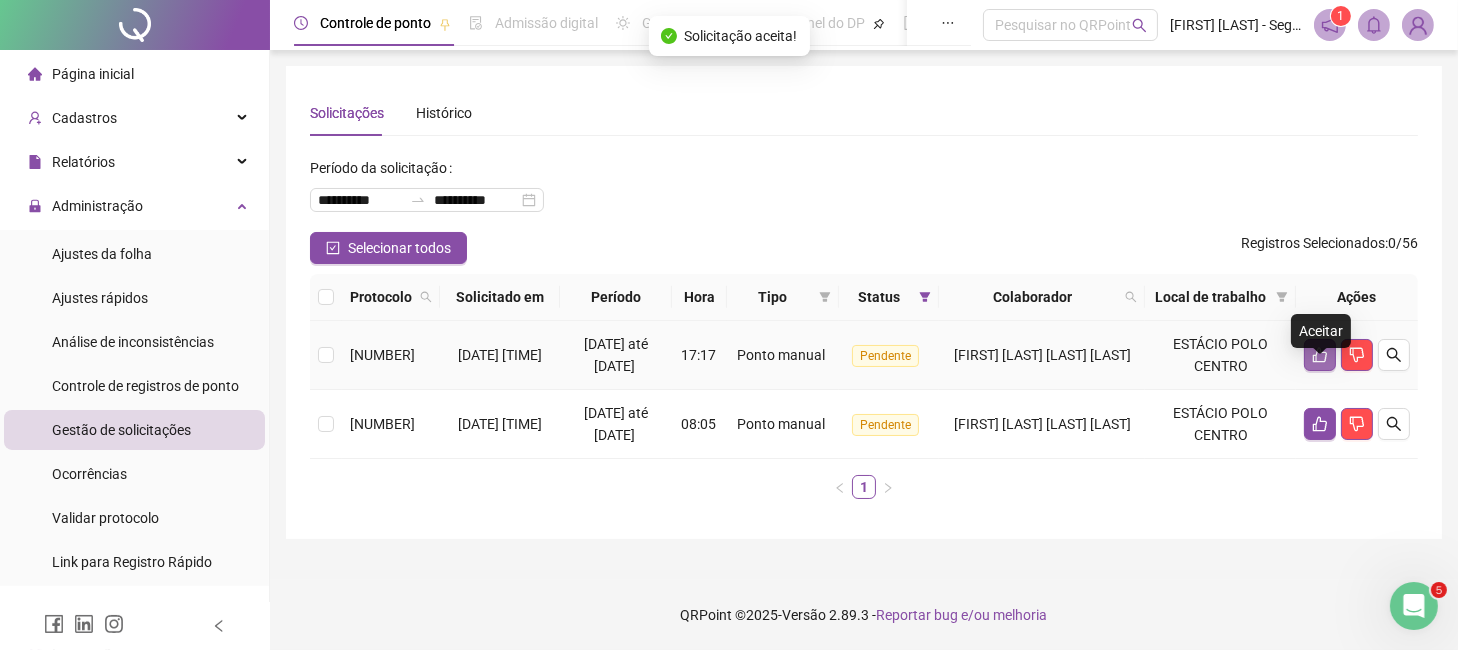 click 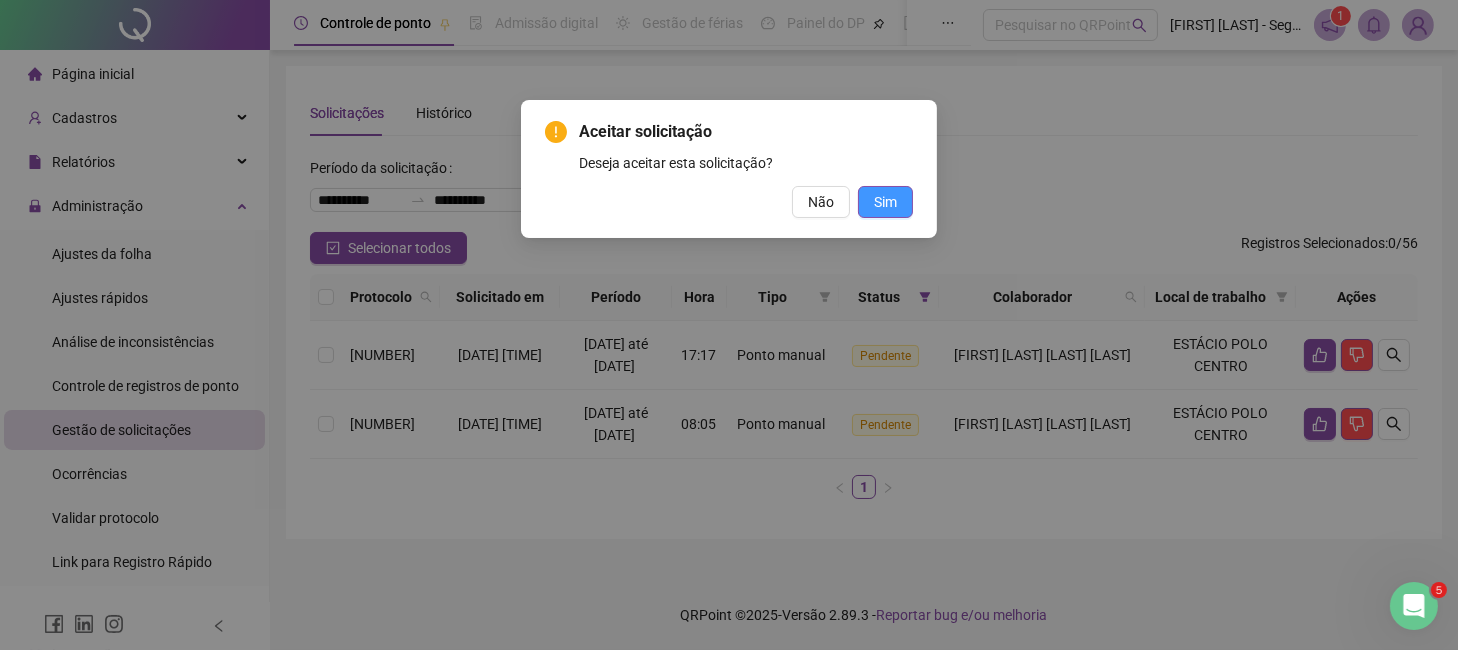 click on "Sim" at bounding box center (885, 202) 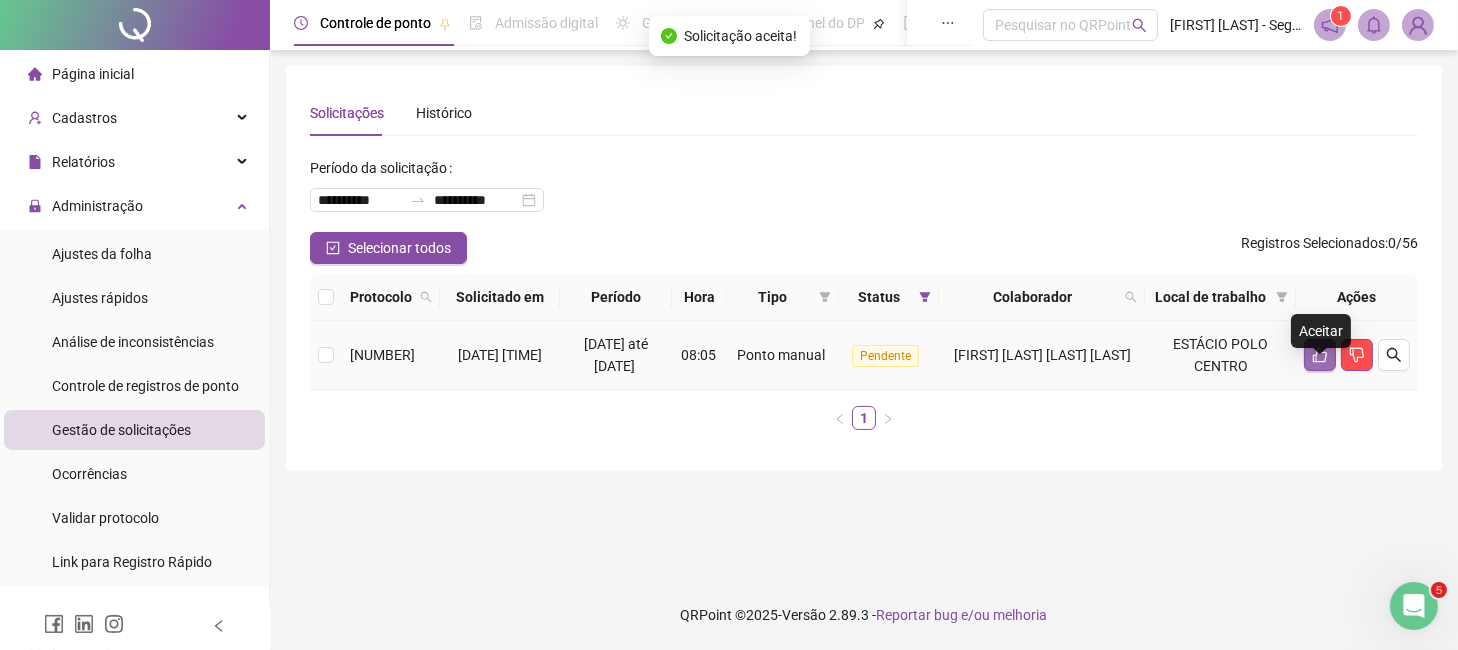 click 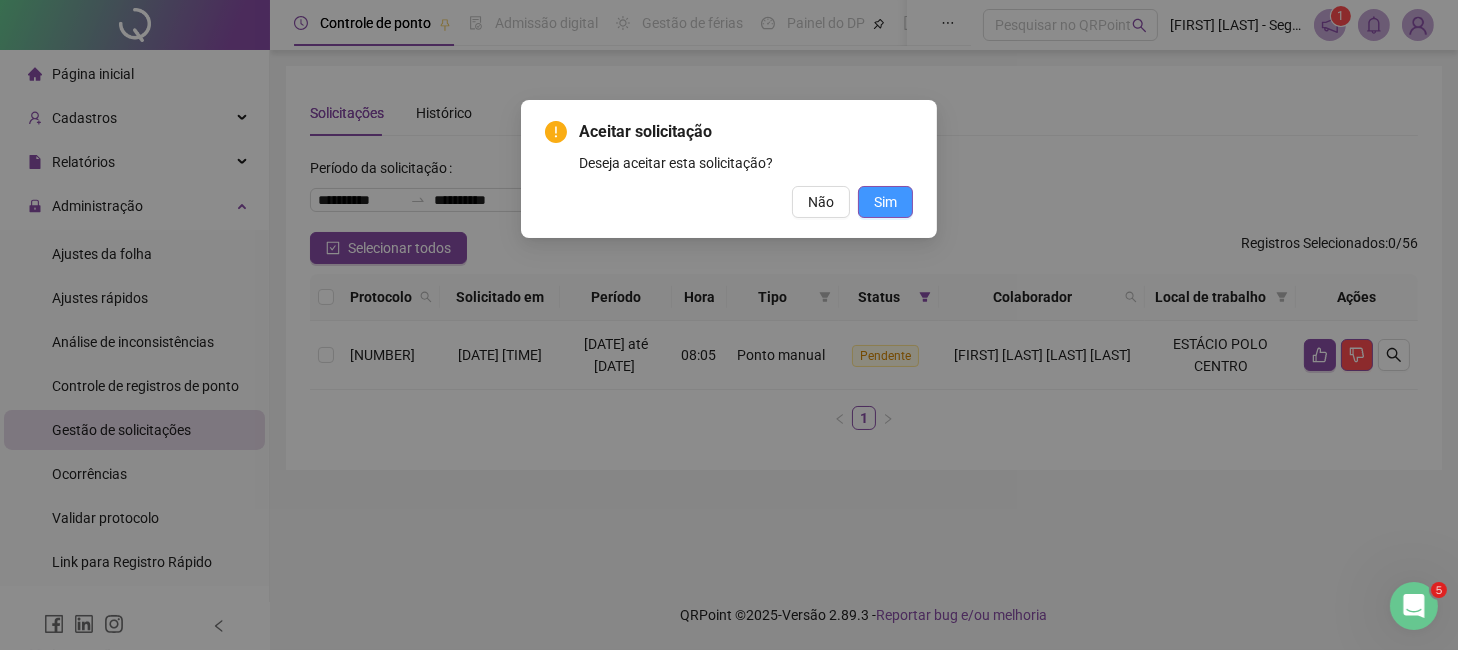 click on "Sim" at bounding box center [885, 202] 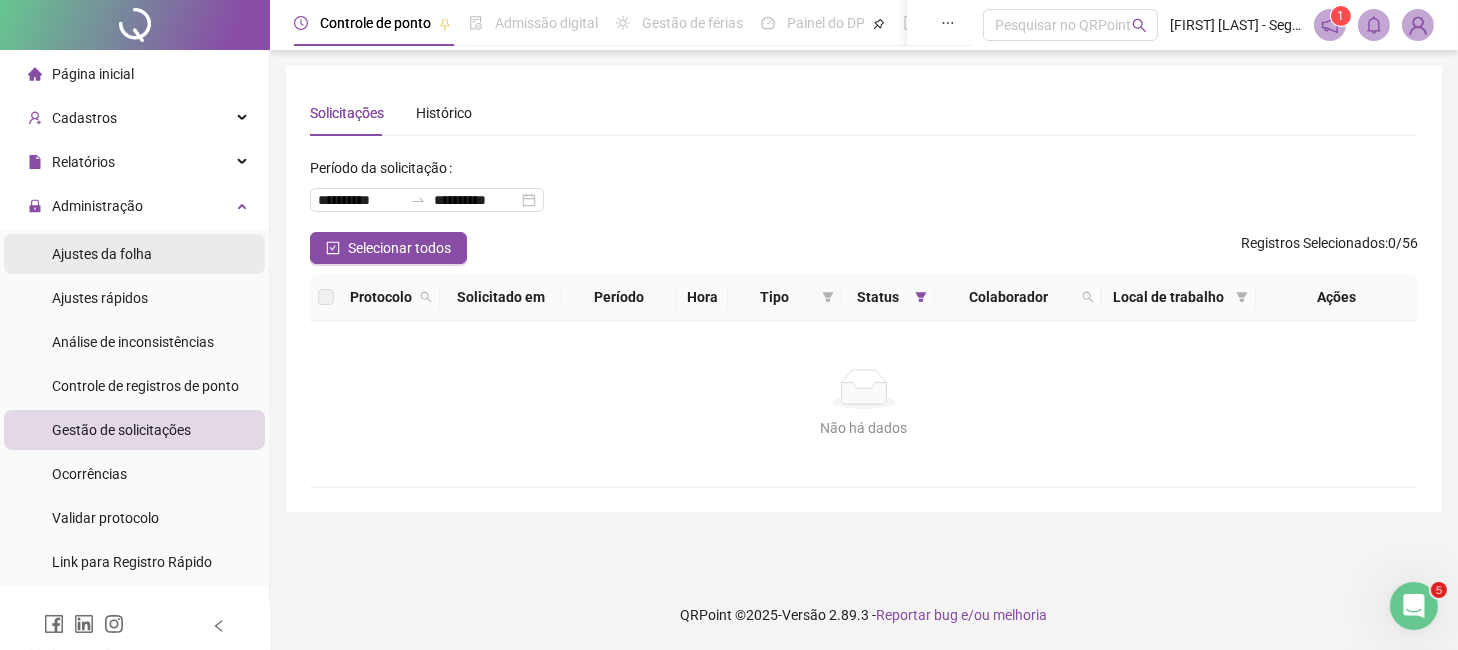 click on "Ajustes da folha" at bounding box center (134, 254) 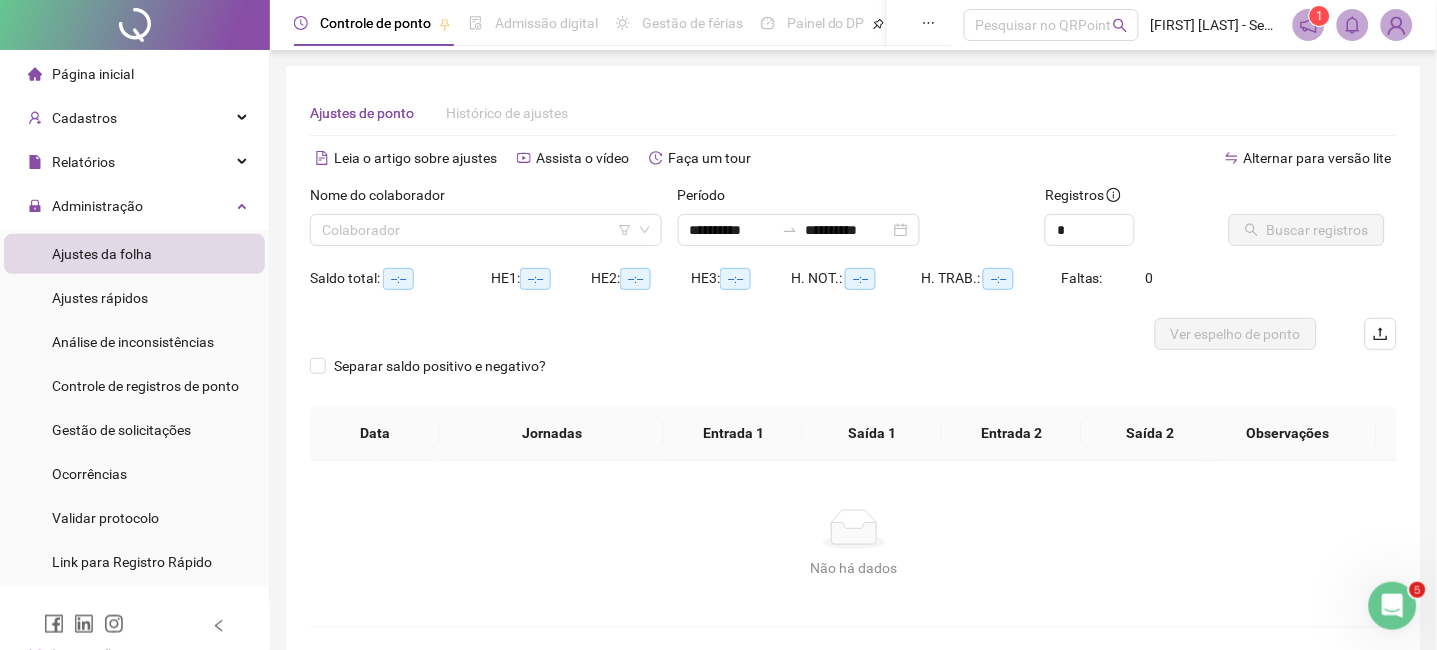 type on "**********" 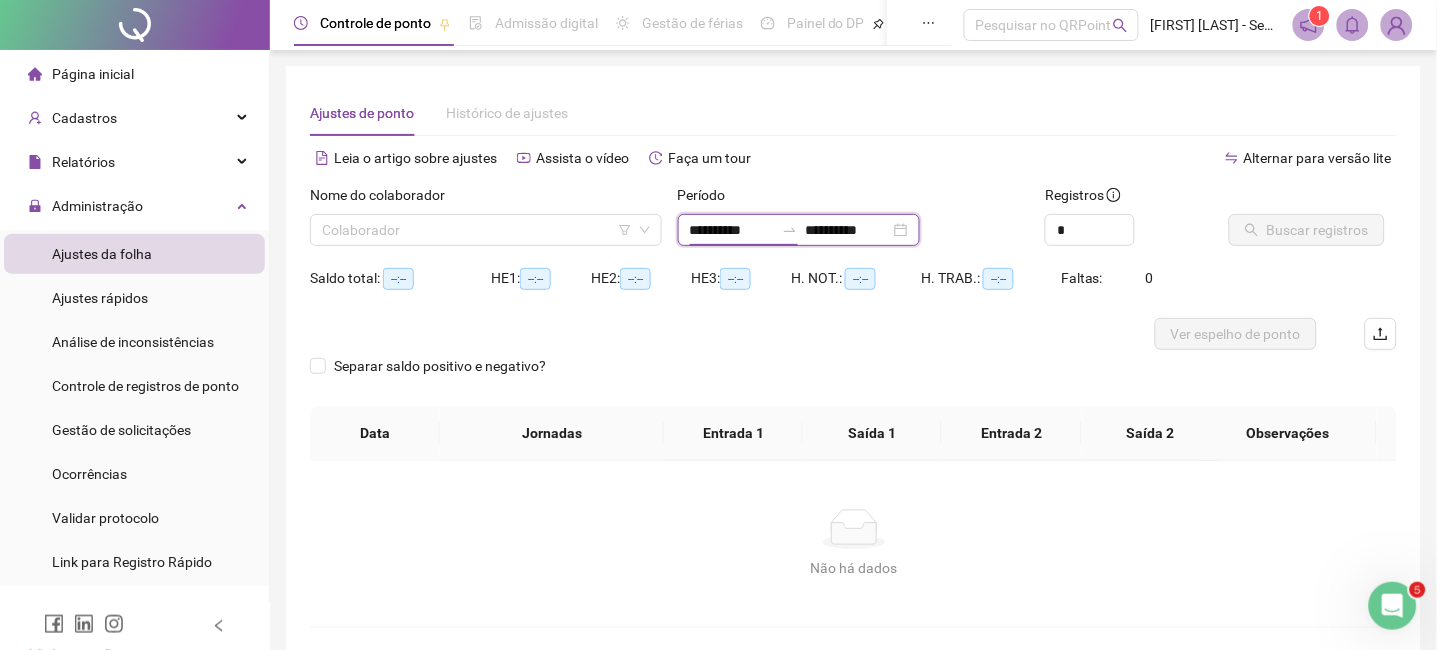 click on "**********" at bounding box center (732, 230) 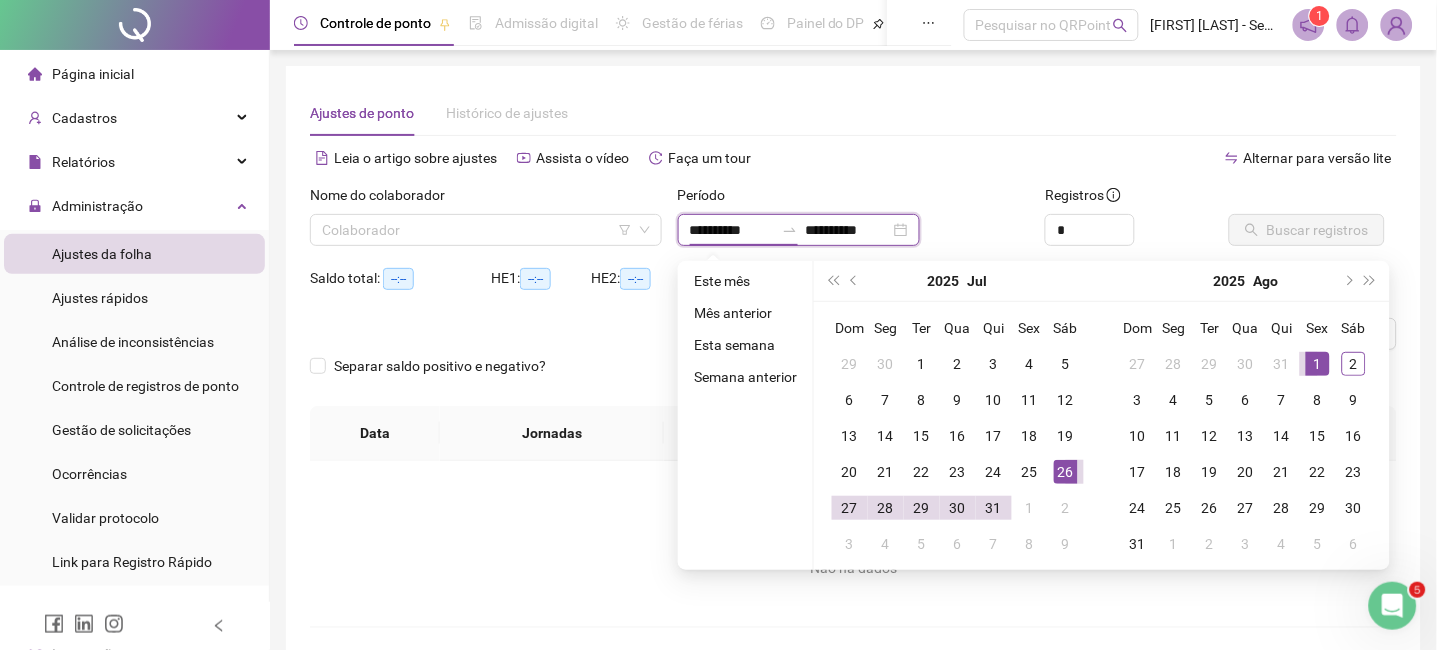 type on "**********" 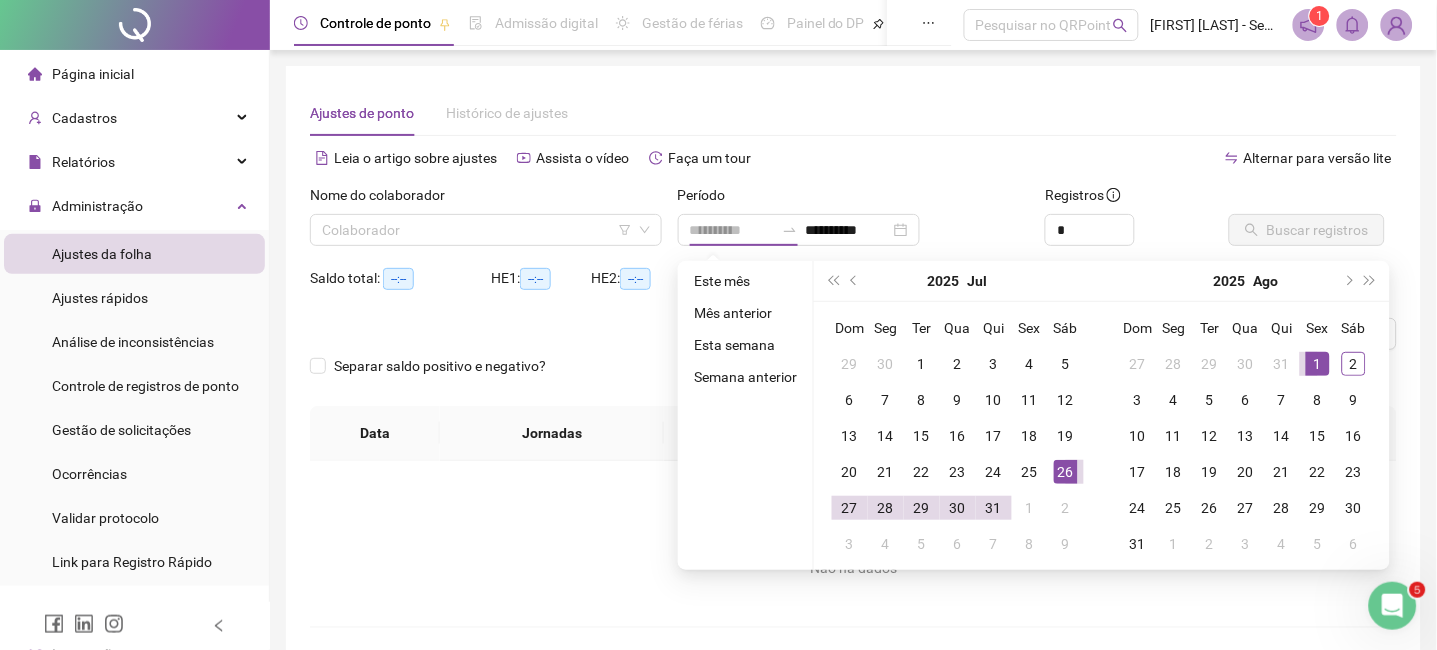 click on "26" at bounding box center [1066, 472] 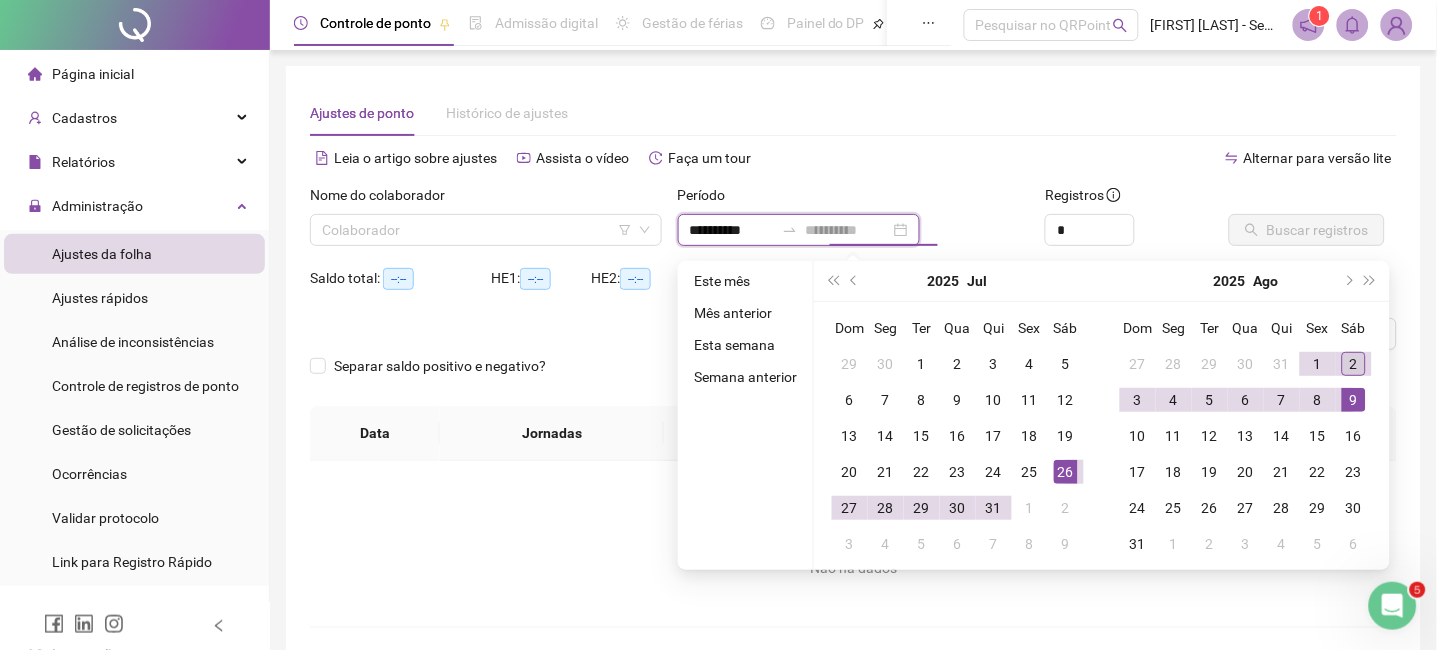 type on "**********" 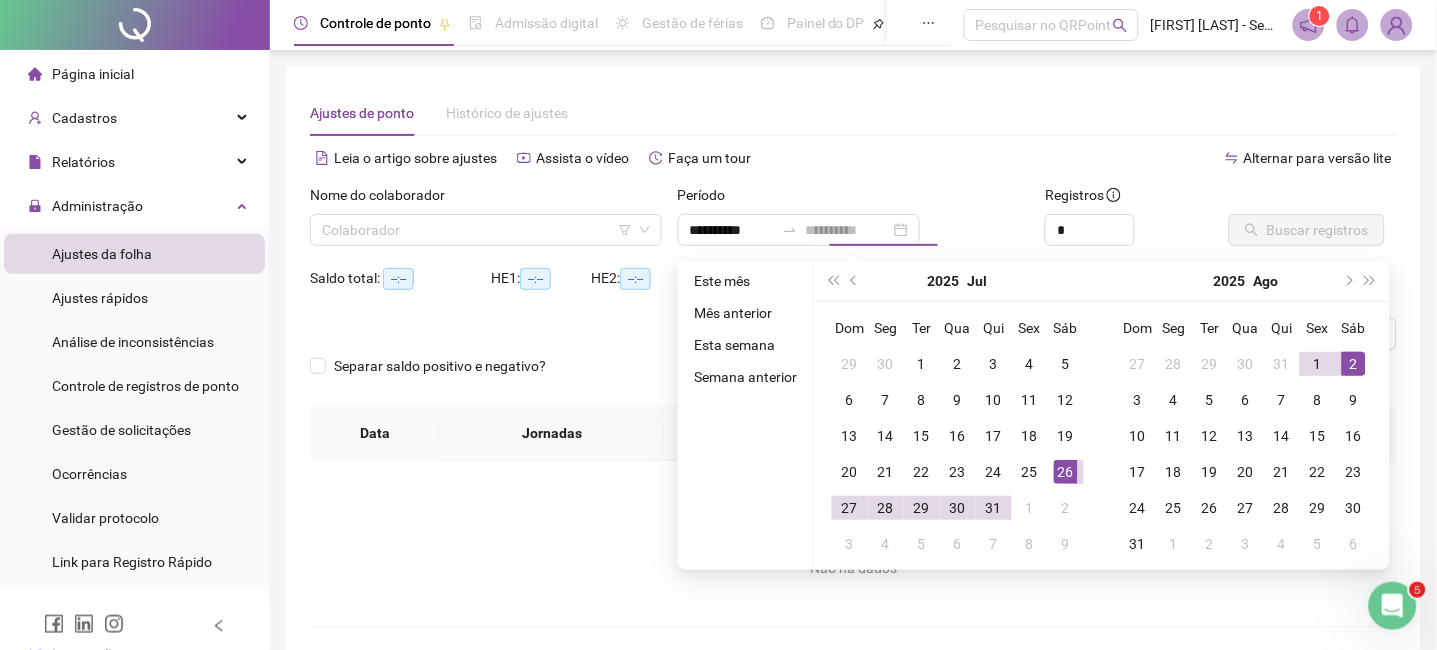 click on "2" at bounding box center (1354, 364) 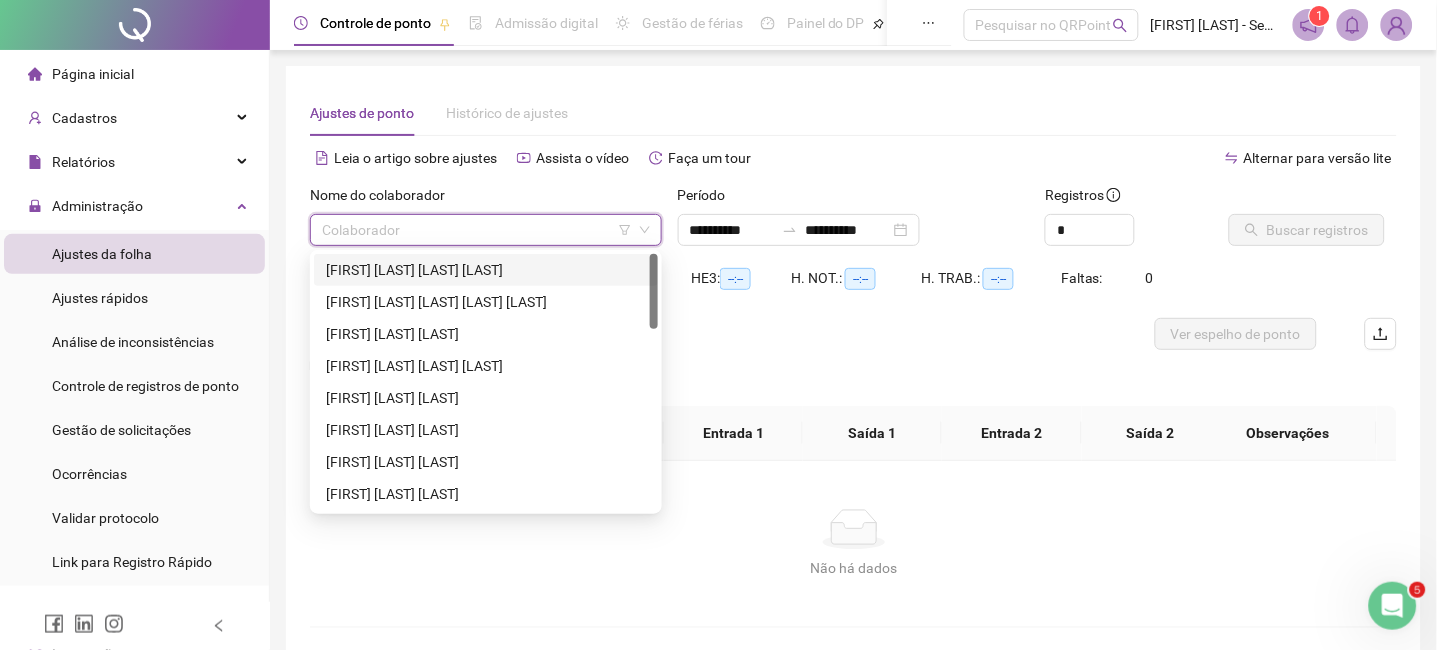 click at bounding box center [477, 230] 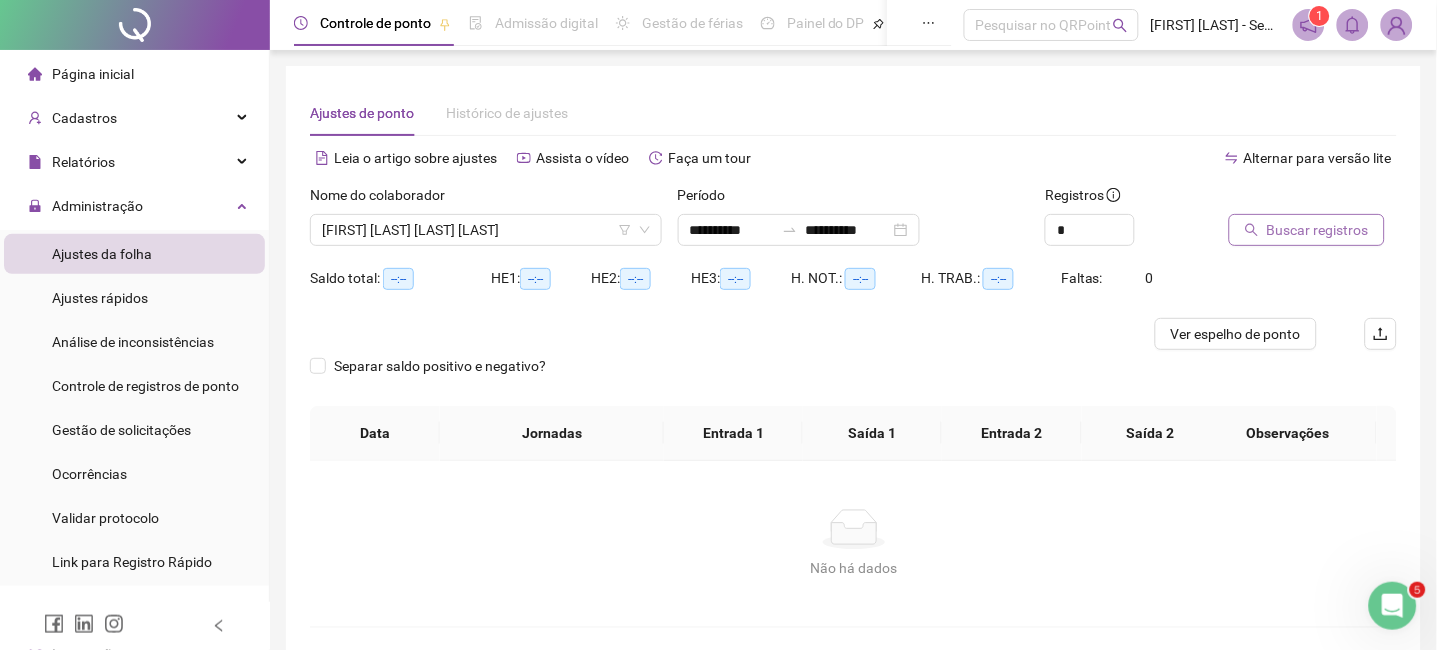 click on "Buscar registros" at bounding box center [1318, 230] 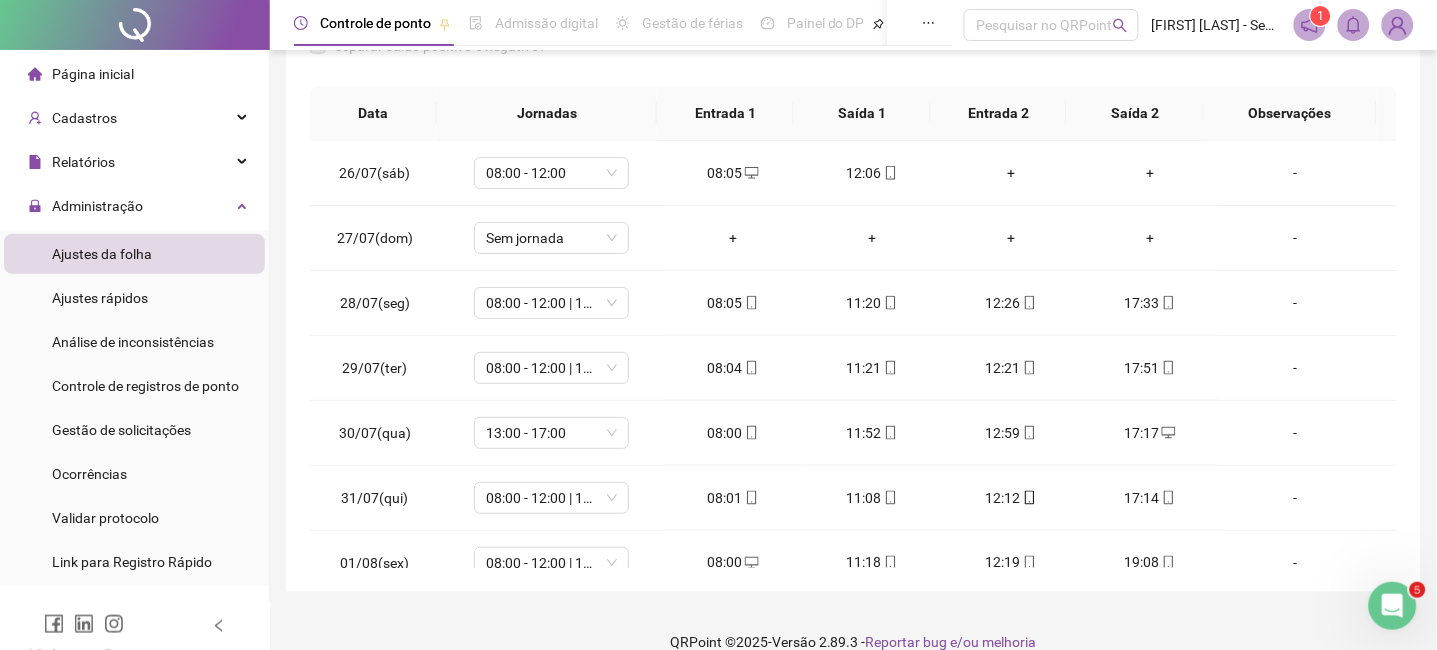 scroll, scrollTop: 347, scrollLeft: 0, axis: vertical 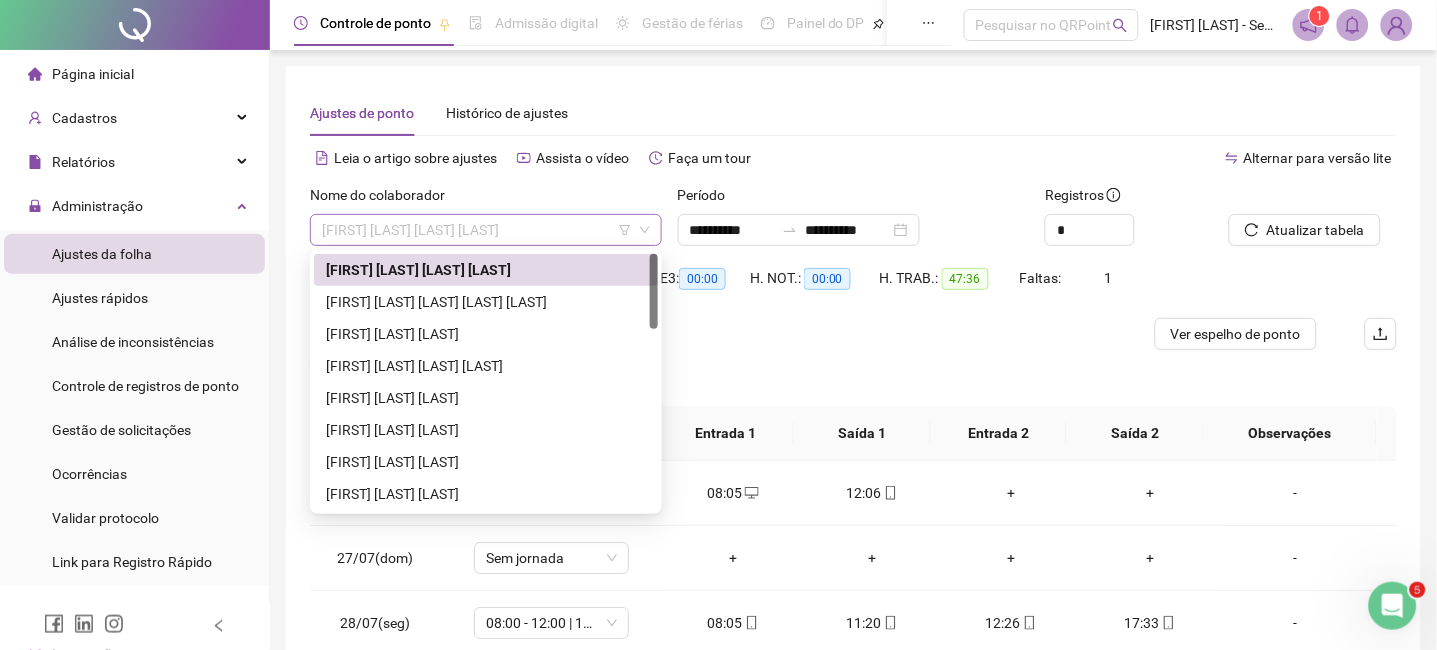 click on "[FIRST] [LAST] [LAST] [LAST]" at bounding box center [486, 230] 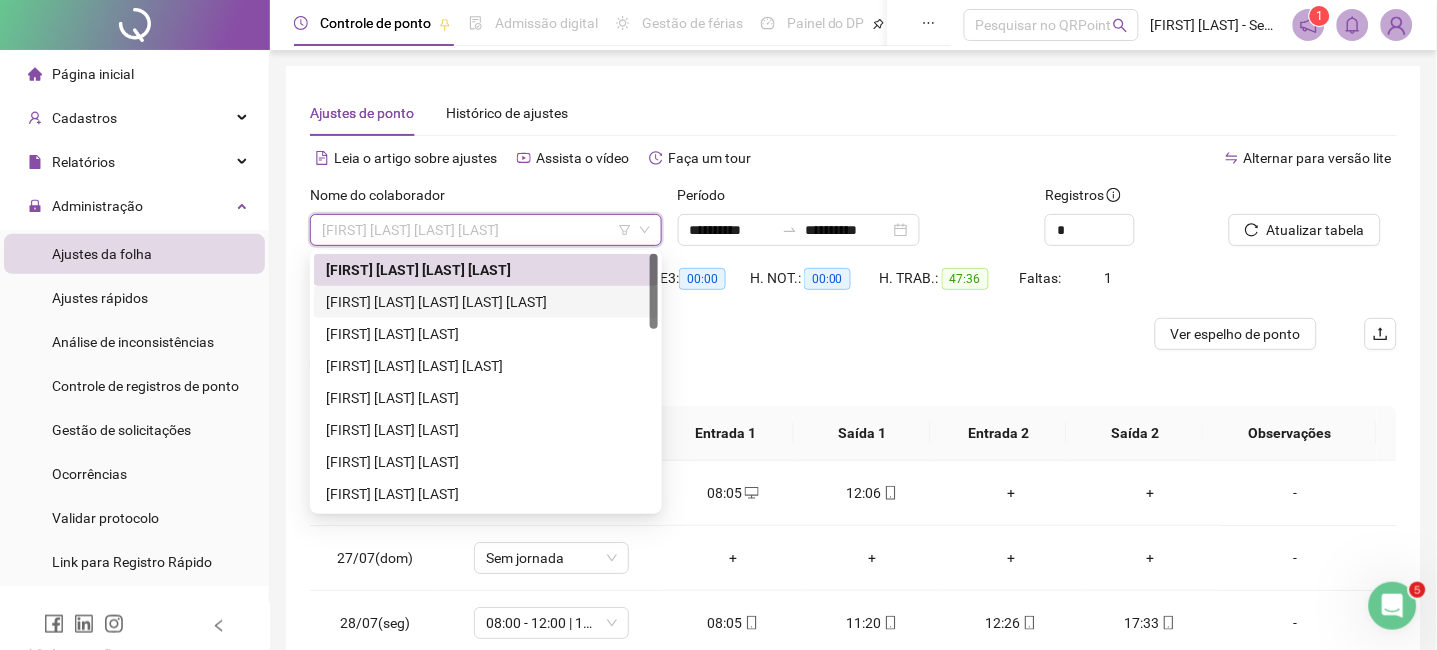 click on "[FIRST] [LAST] [LAST] [LAST] [LAST]" at bounding box center (486, 302) 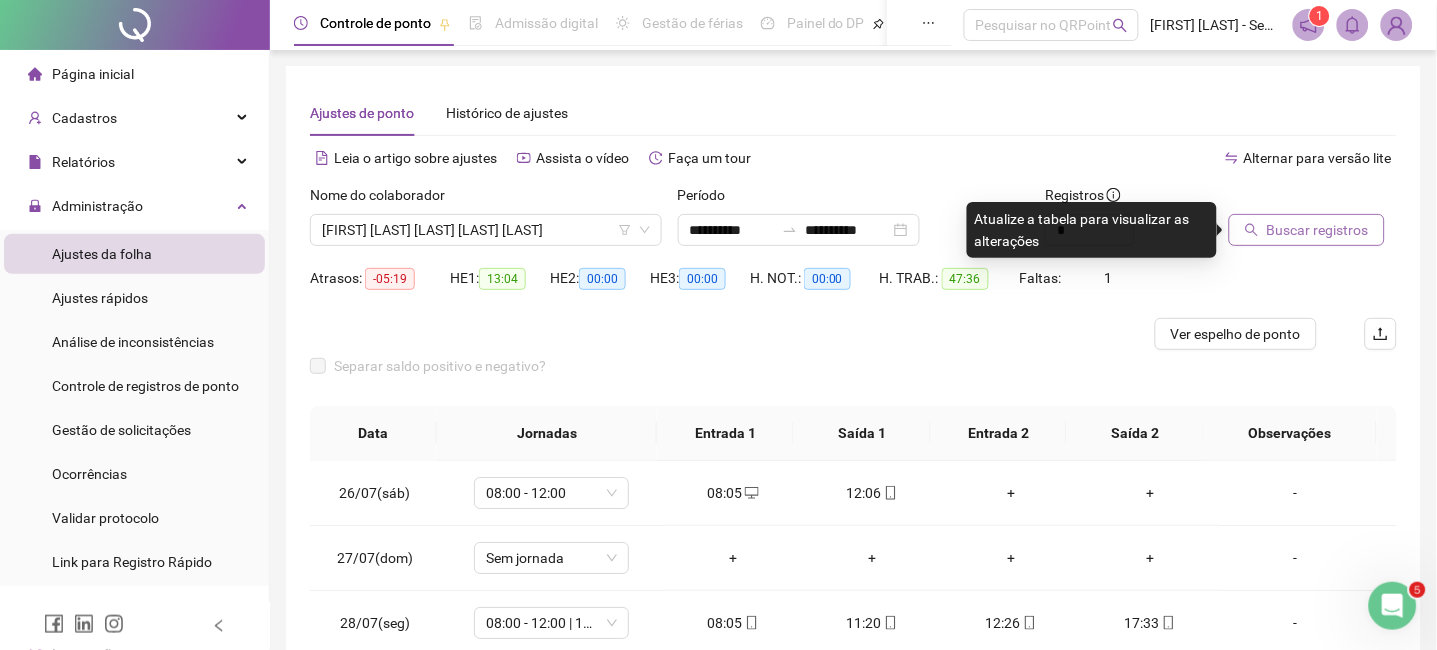 click on "Buscar registros" at bounding box center [1318, 230] 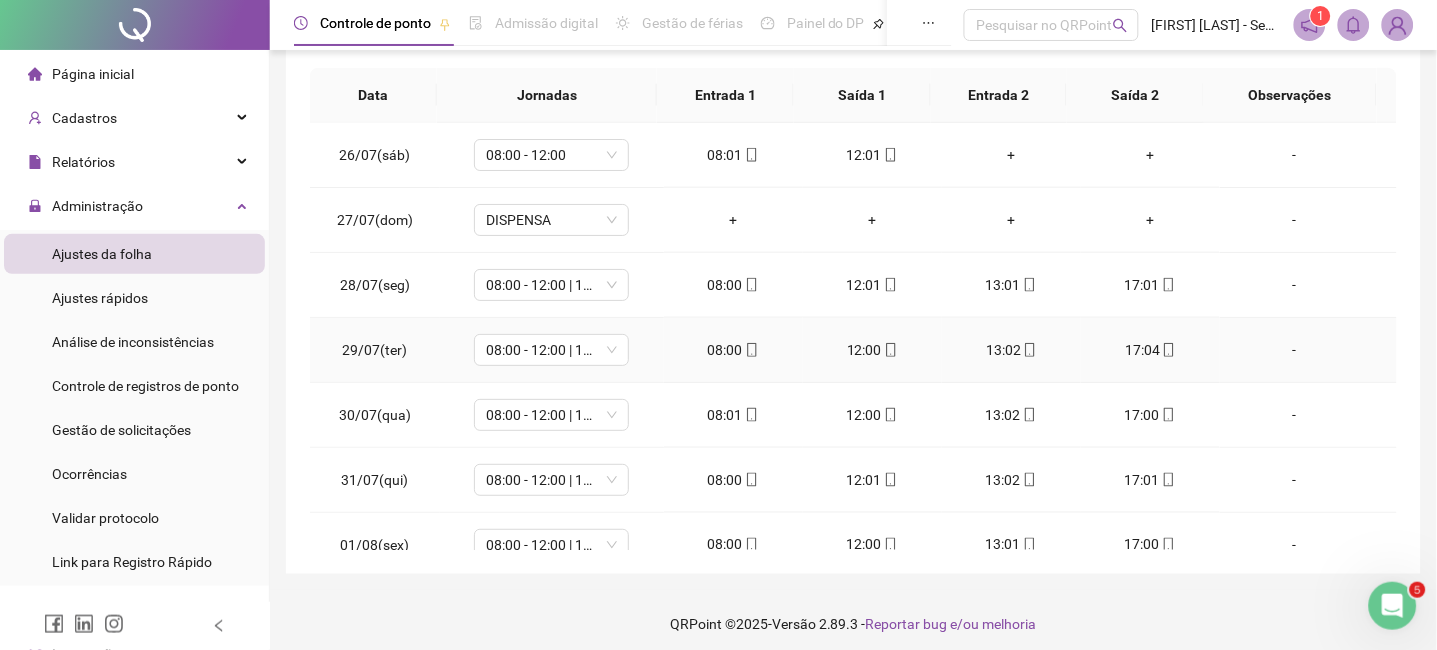 scroll, scrollTop: 347, scrollLeft: 0, axis: vertical 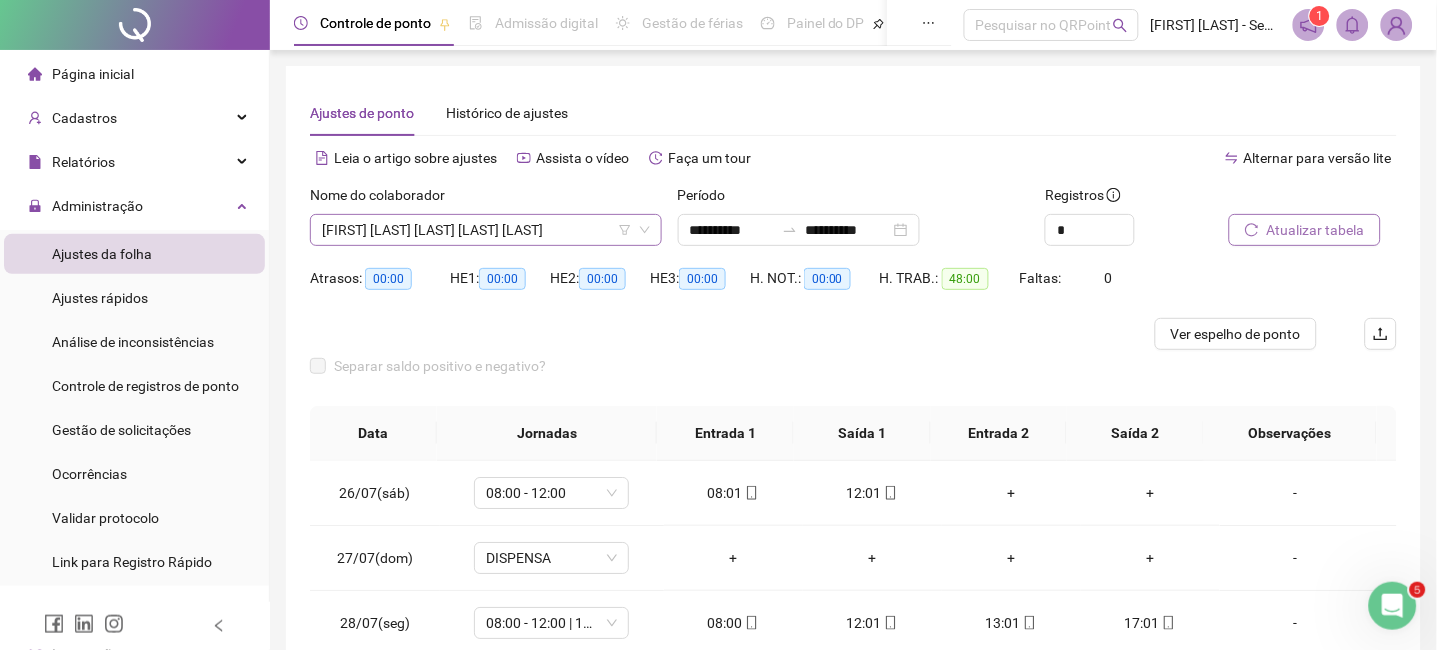 click 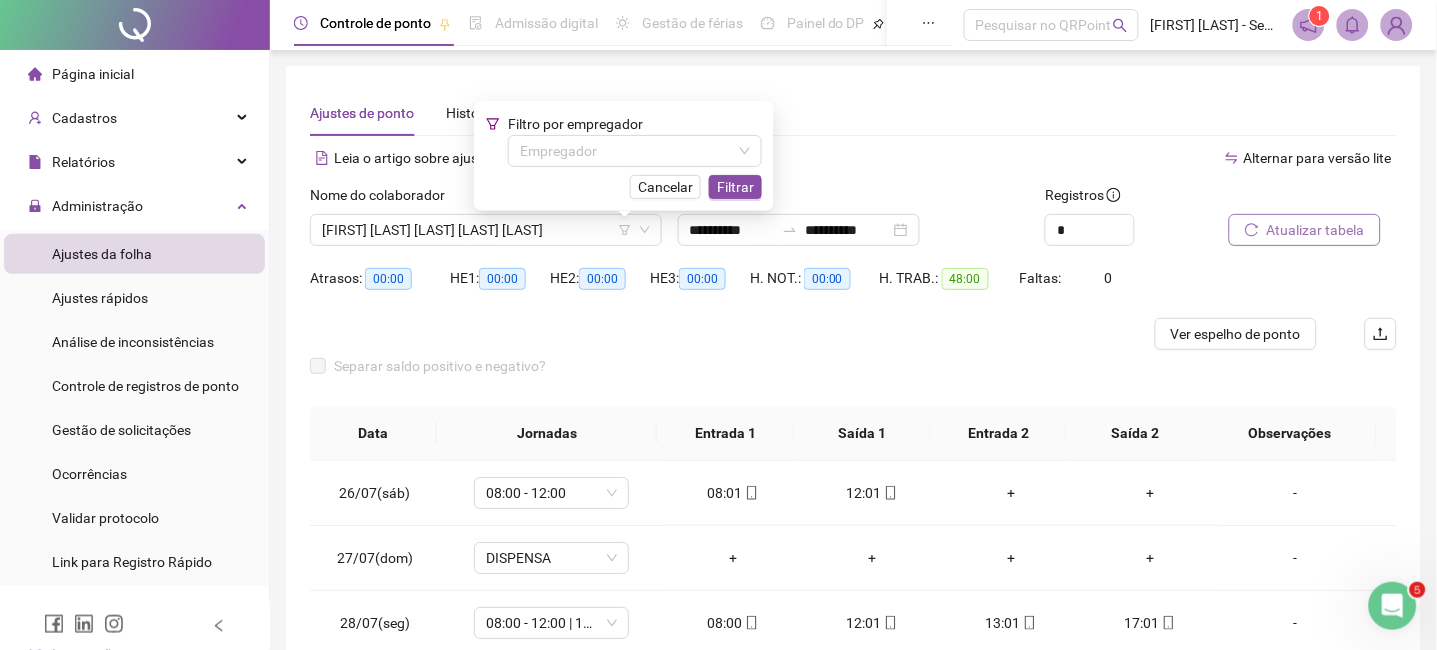 click on "Cancelar" at bounding box center (665, 187) 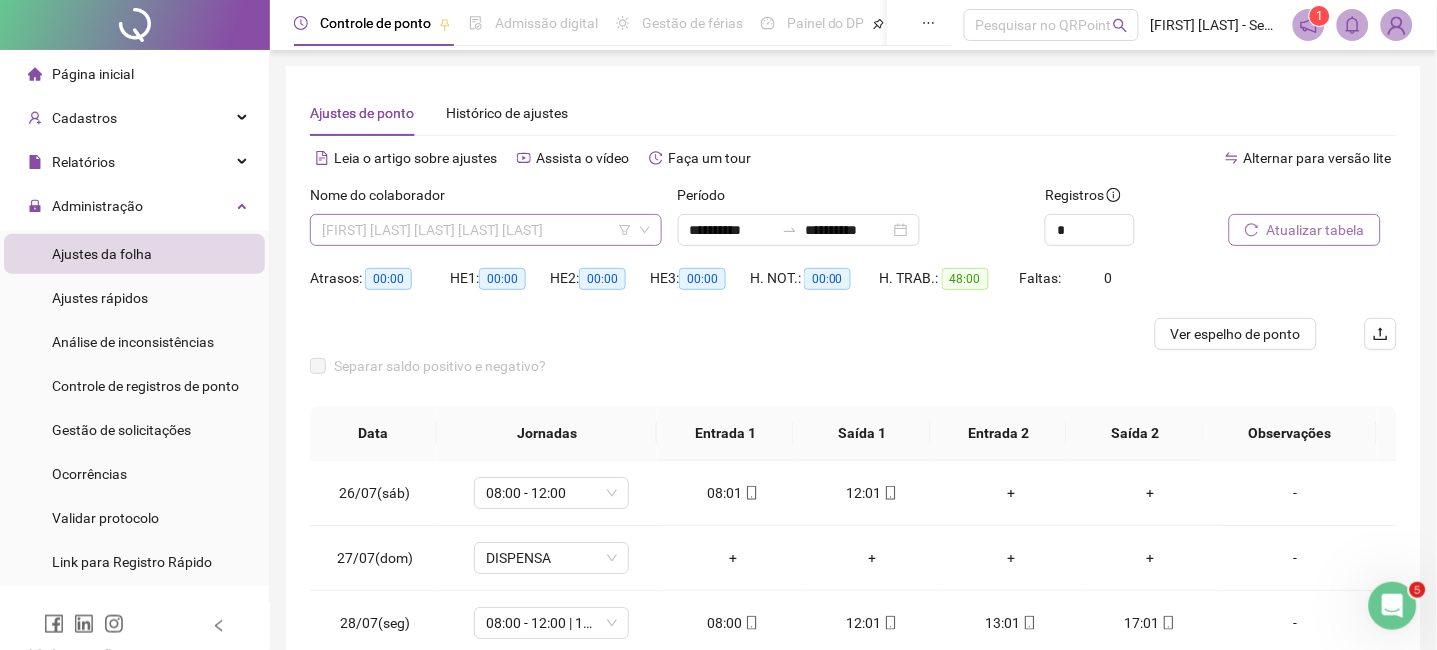 click on "[FIRST] [LAST] [LAST] [LAST] [LAST]" at bounding box center (486, 230) 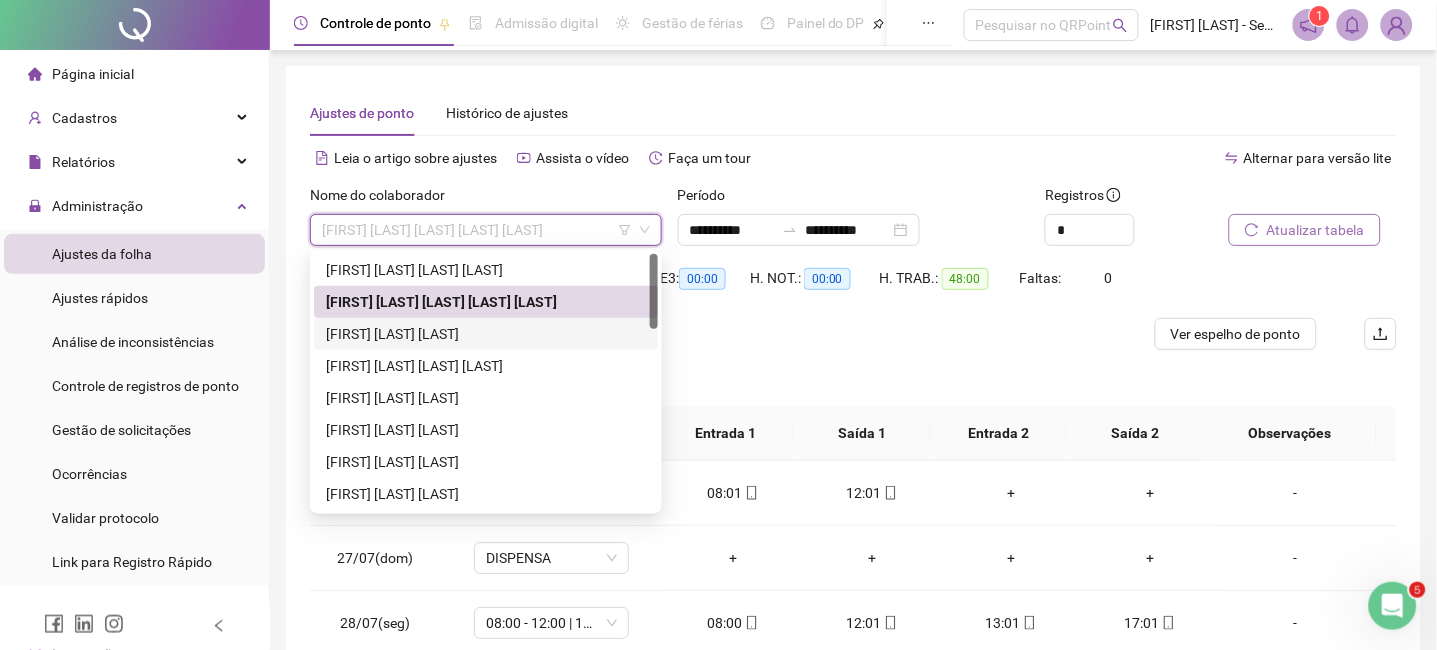 click on "[FIRST] [LAST] [LAST]" at bounding box center [486, 334] 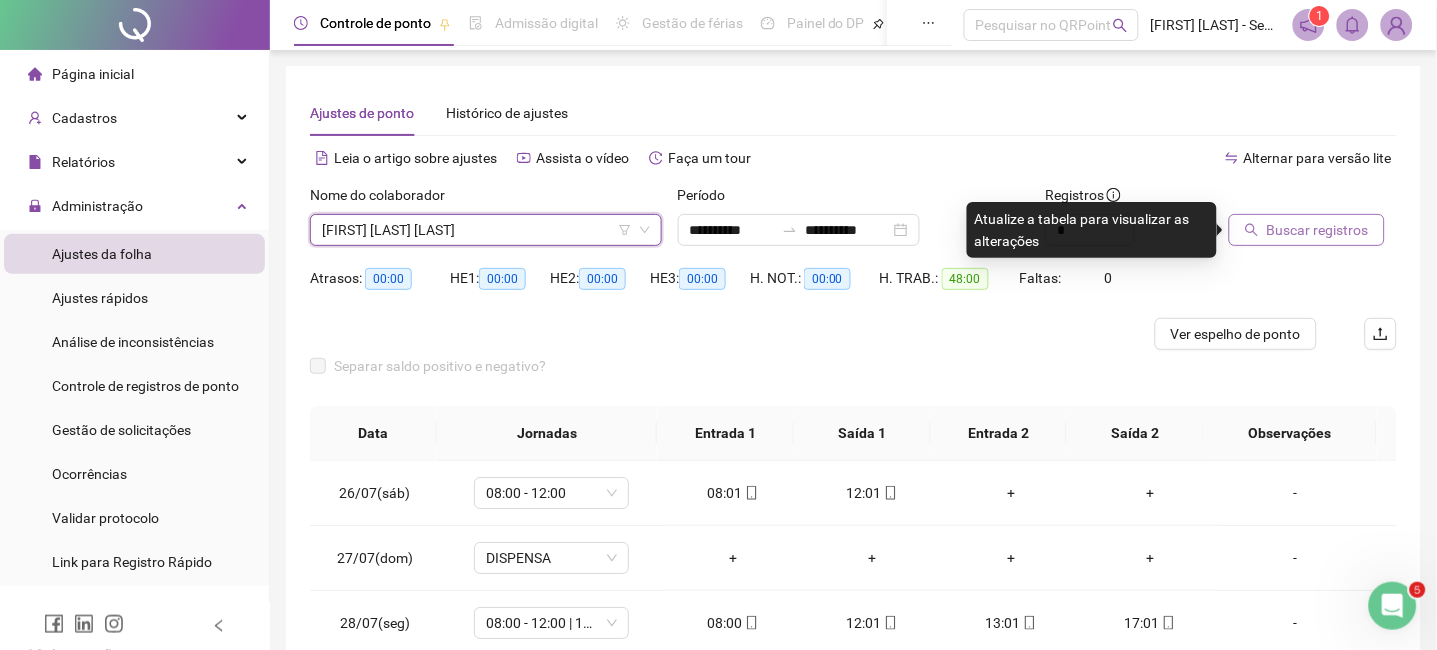 click on "Buscar registros" at bounding box center (1318, 230) 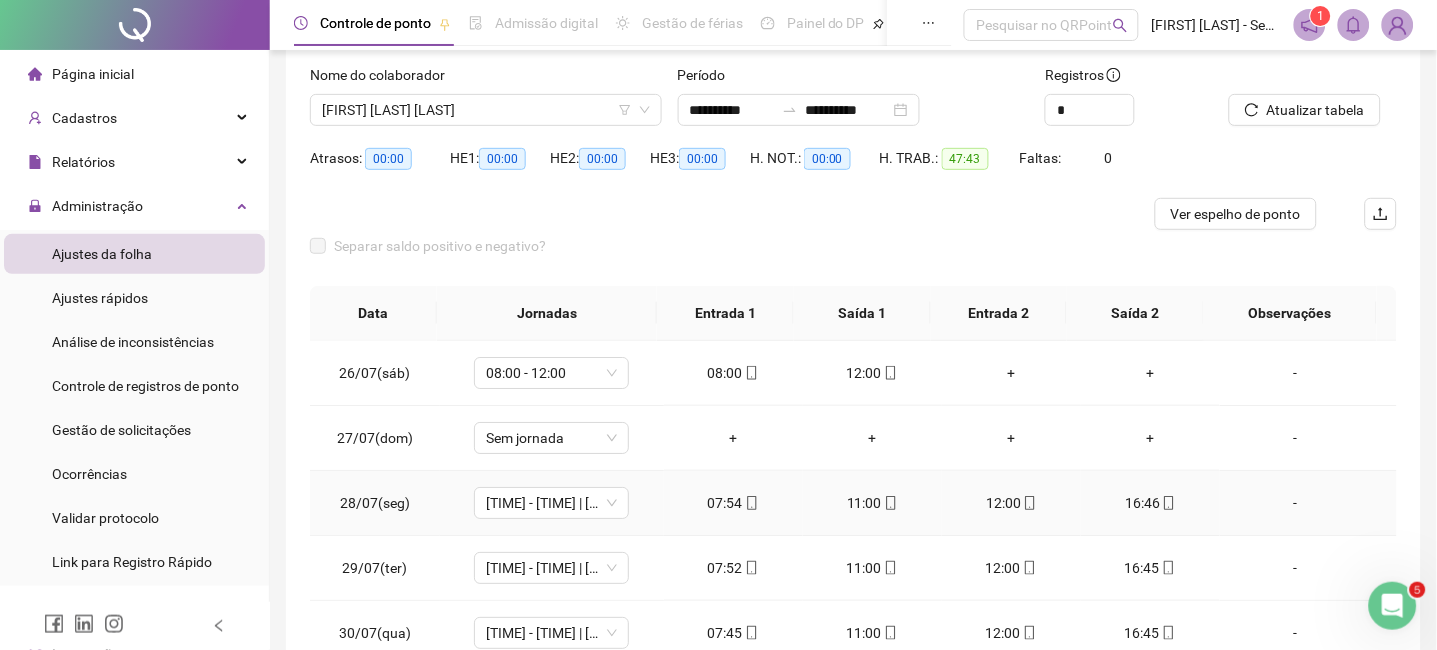 scroll, scrollTop: 347, scrollLeft: 0, axis: vertical 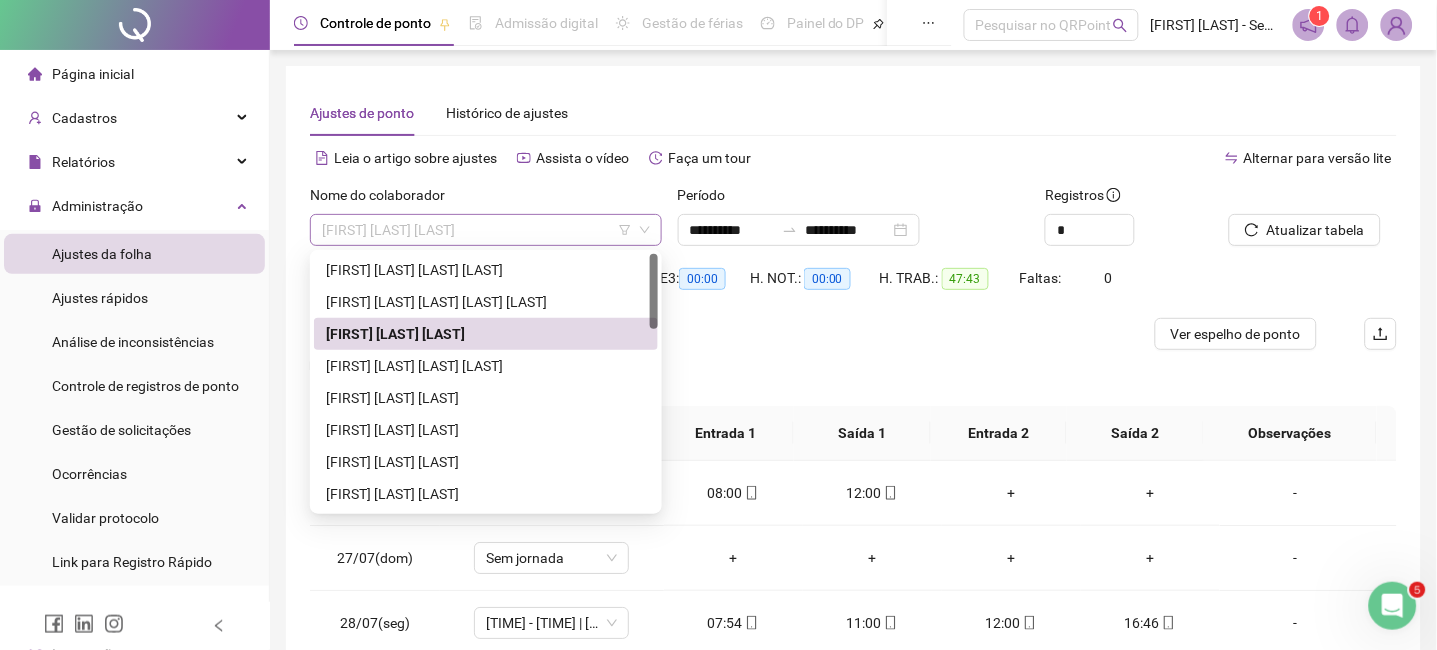 click on "[FIRST] [LAST] [LAST]" at bounding box center (486, 230) 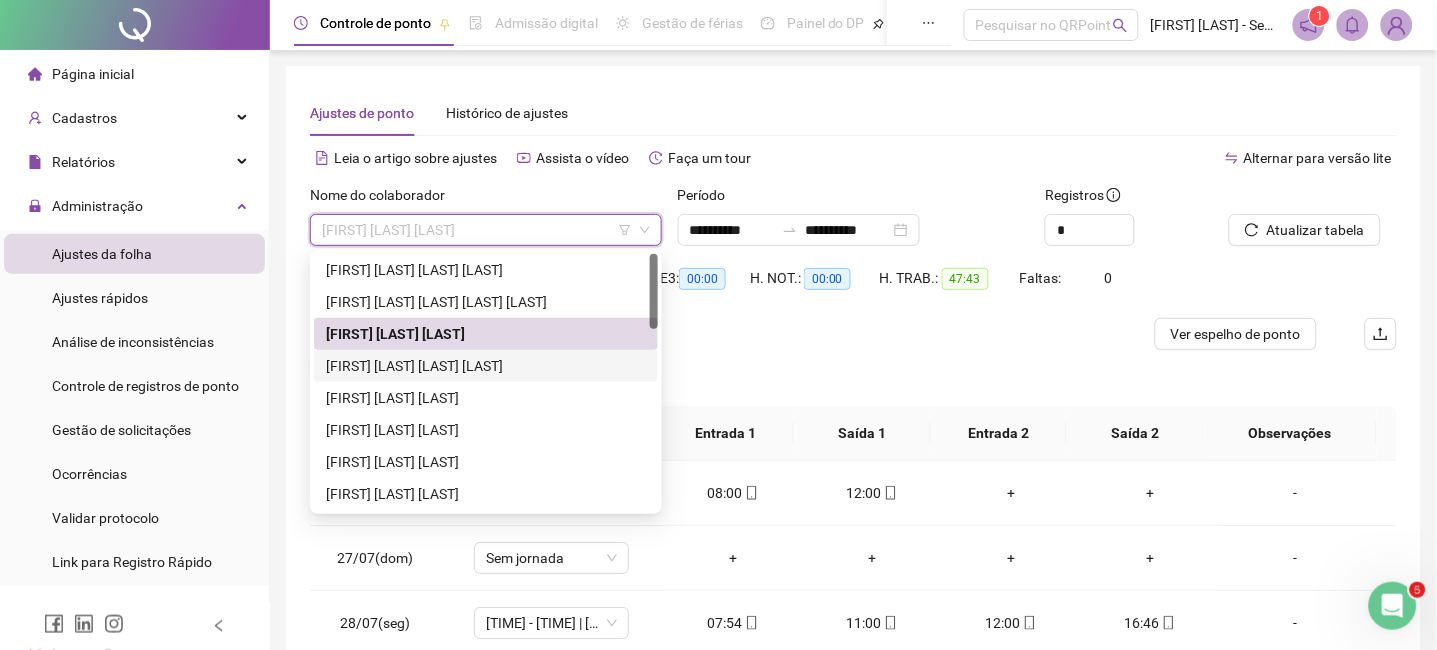 click on "[FIRST] [LAST] [LAST] [LAST]" at bounding box center (486, 366) 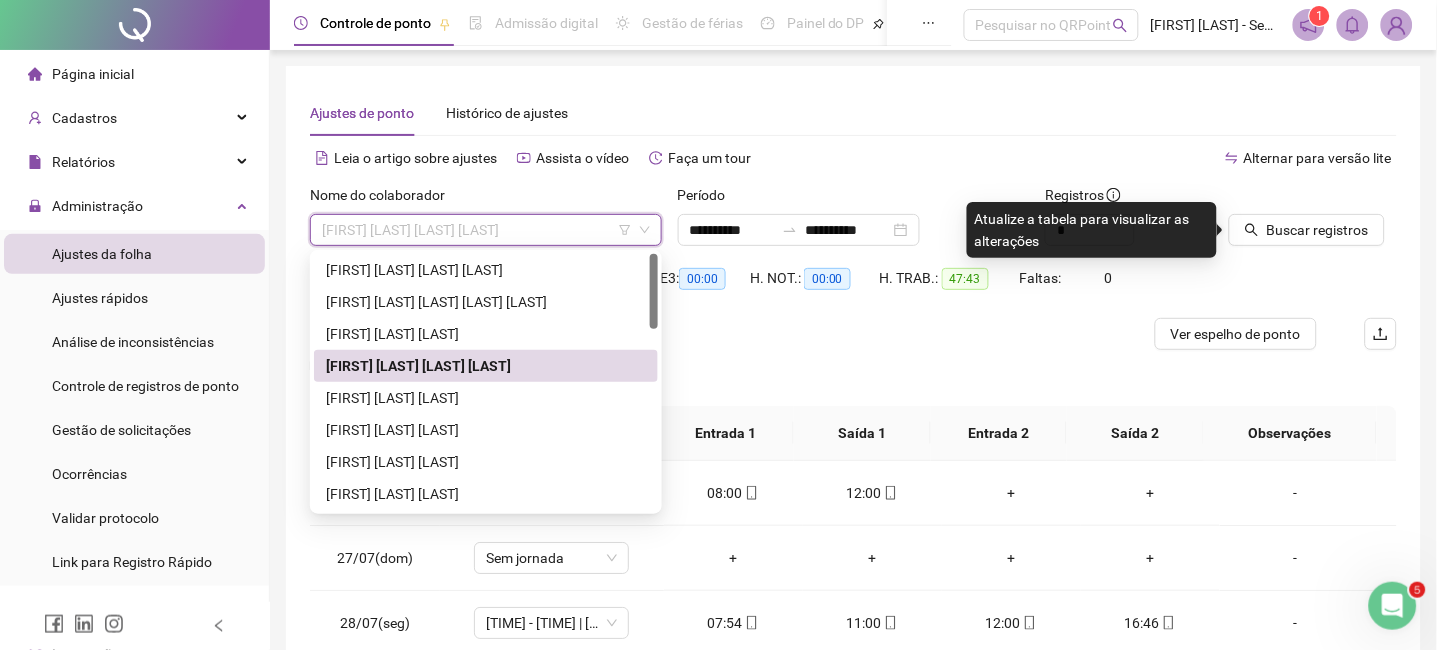 click on "[FIRST] [LAST] [LAST] [LAST]" at bounding box center [486, 230] 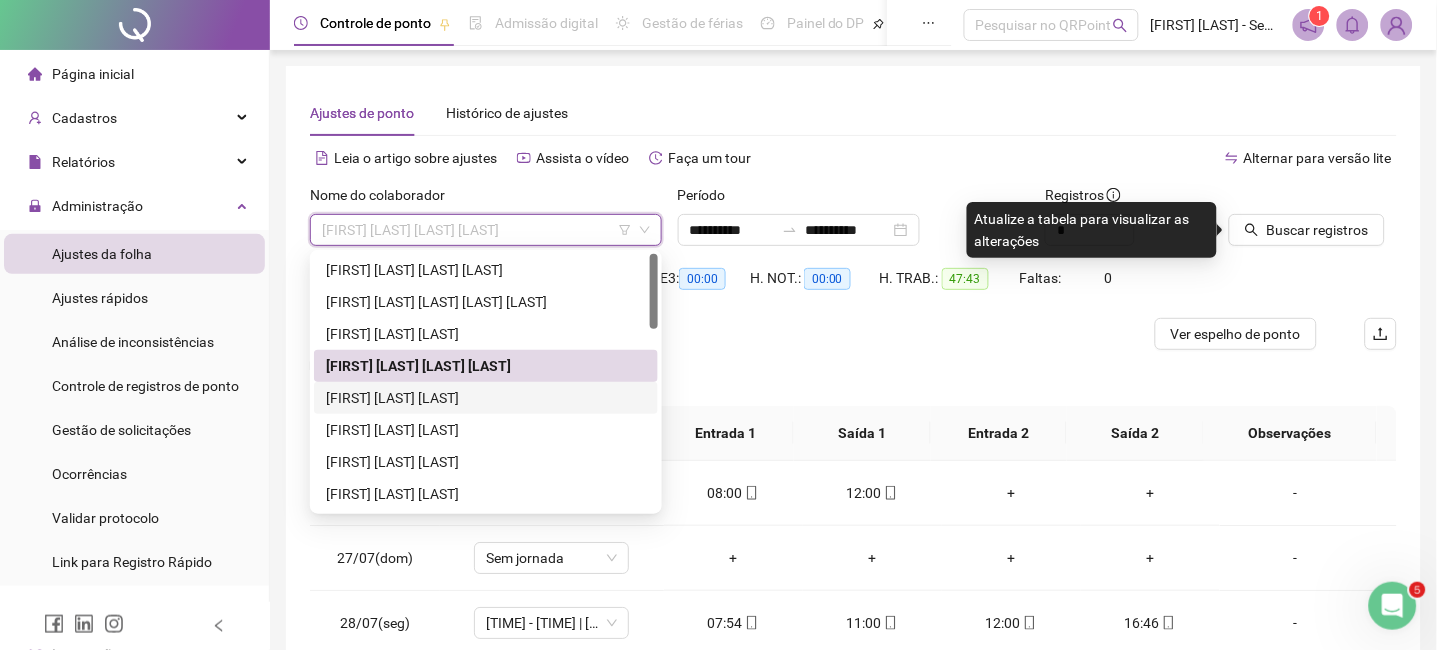 click on "[FIRST] [LAST] [LAST]" at bounding box center (486, 398) 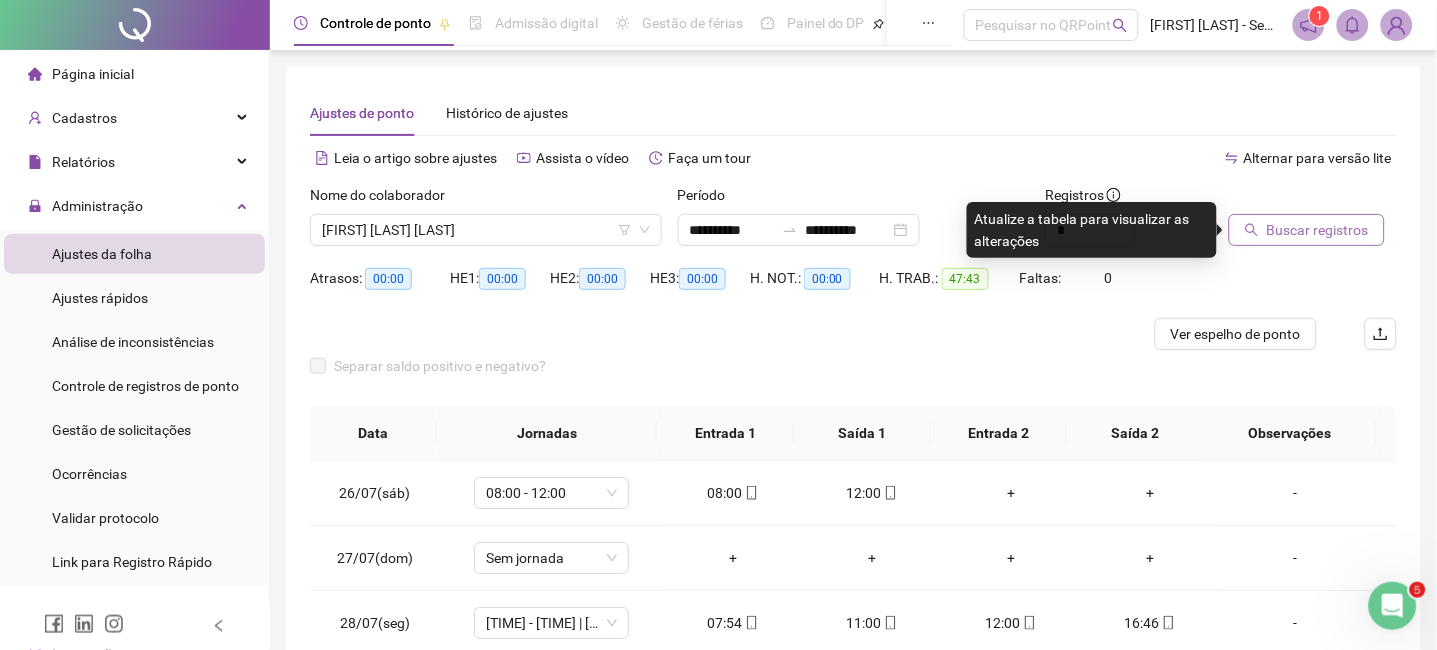 click on "Buscar registros" at bounding box center (1318, 230) 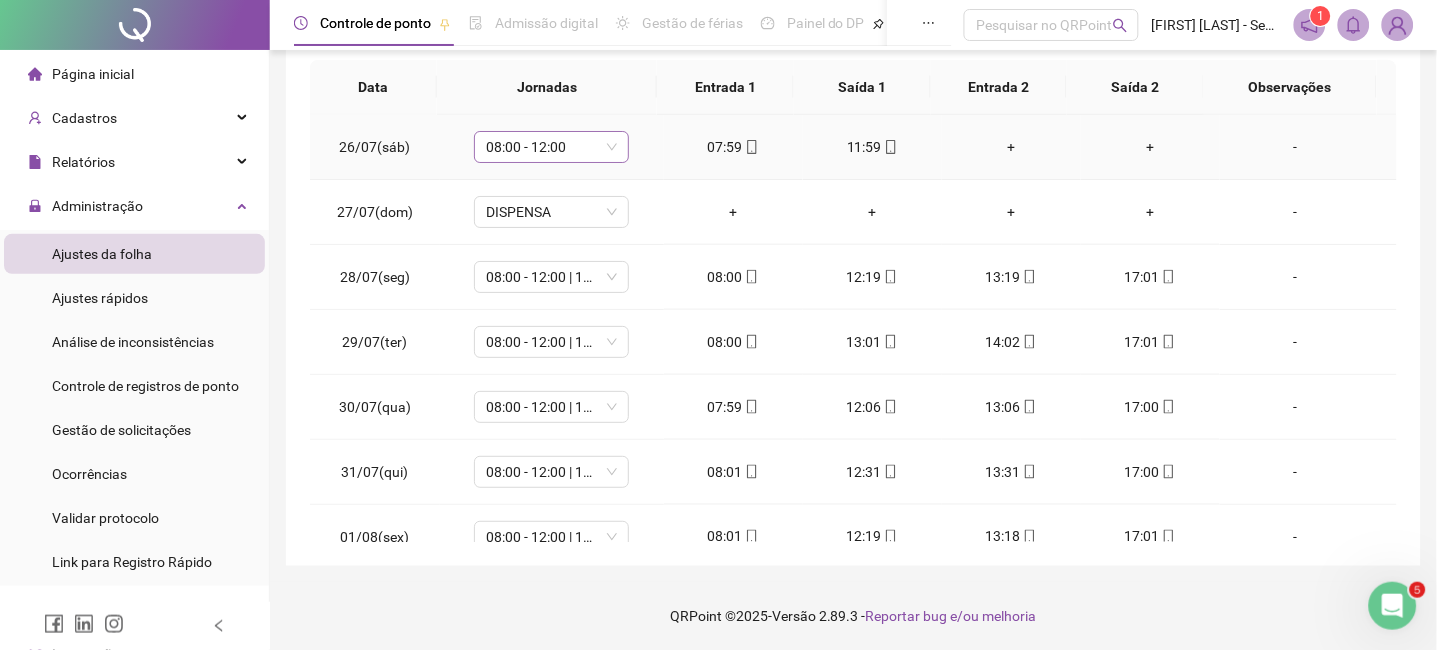 scroll, scrollTop: 347, scrollLeft: 0, axis: vertical 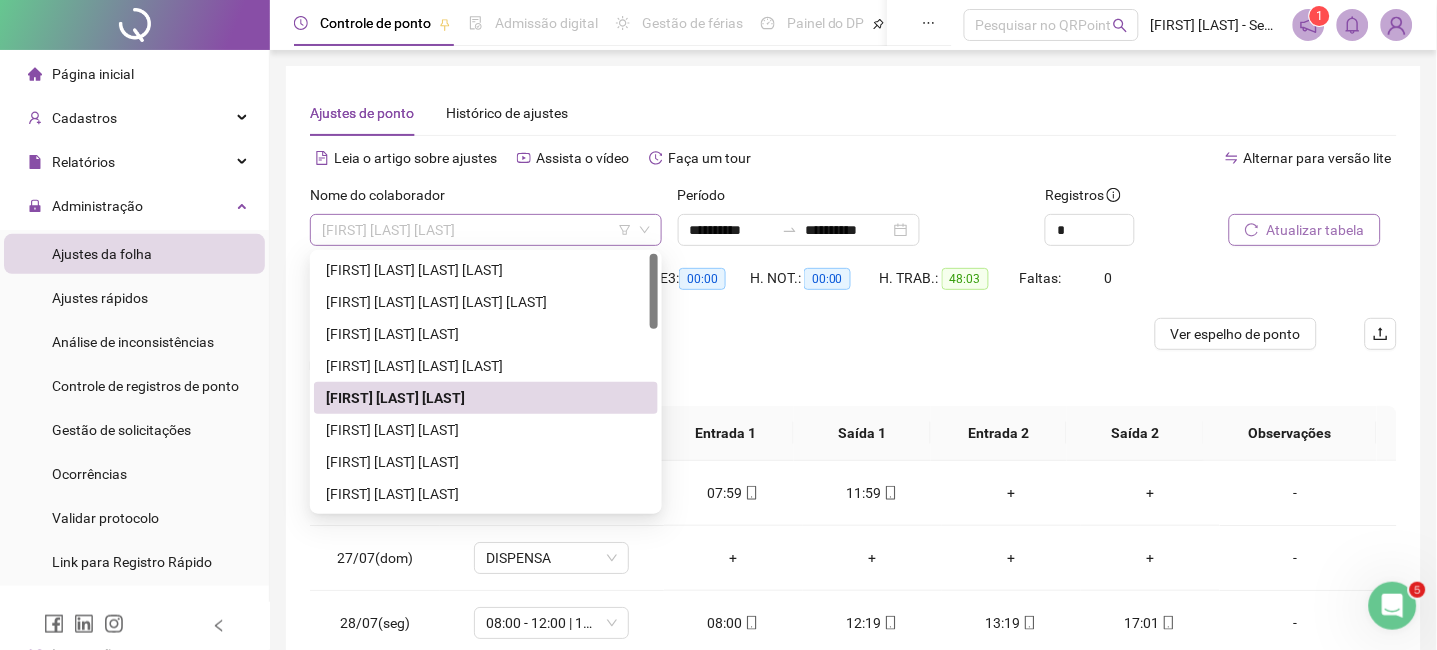 click on "[FIRST] [LAST] [LAST]" at bounding box center [486, 230] 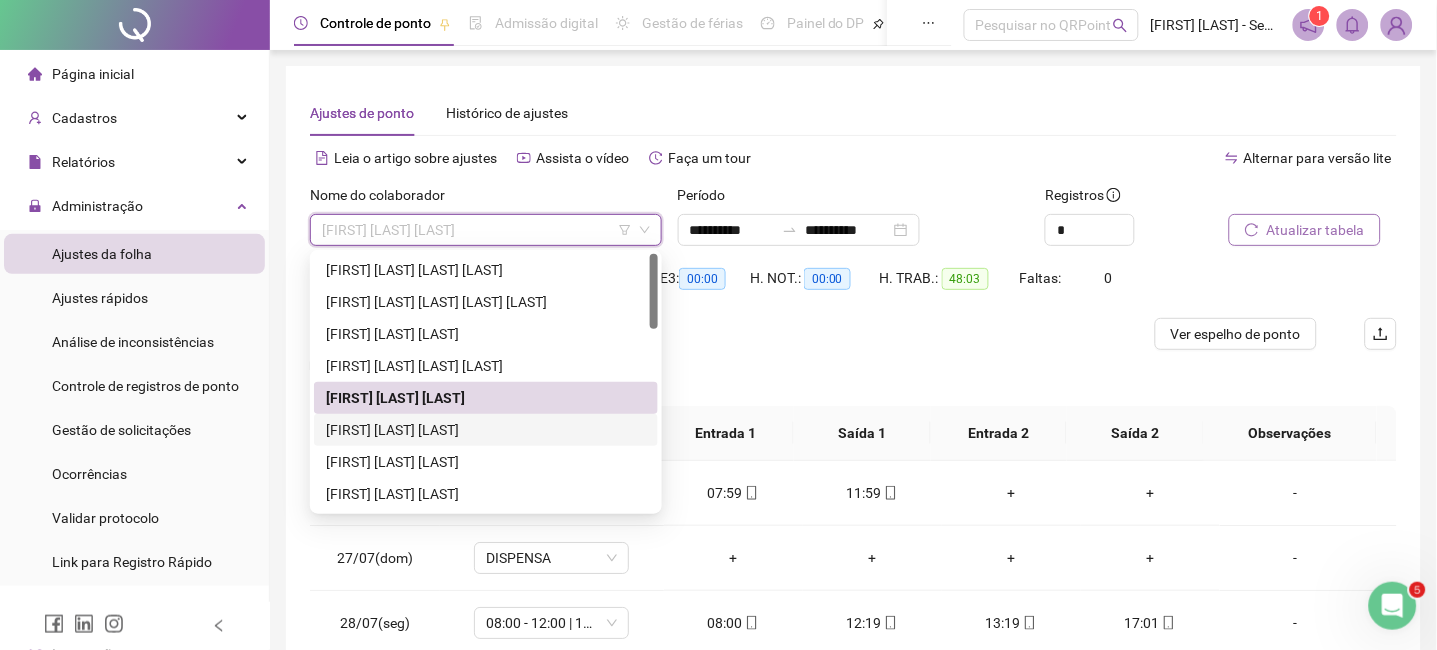 click on "[FIRST] [LAST] [LAST]" at bounding box center [486, 430] 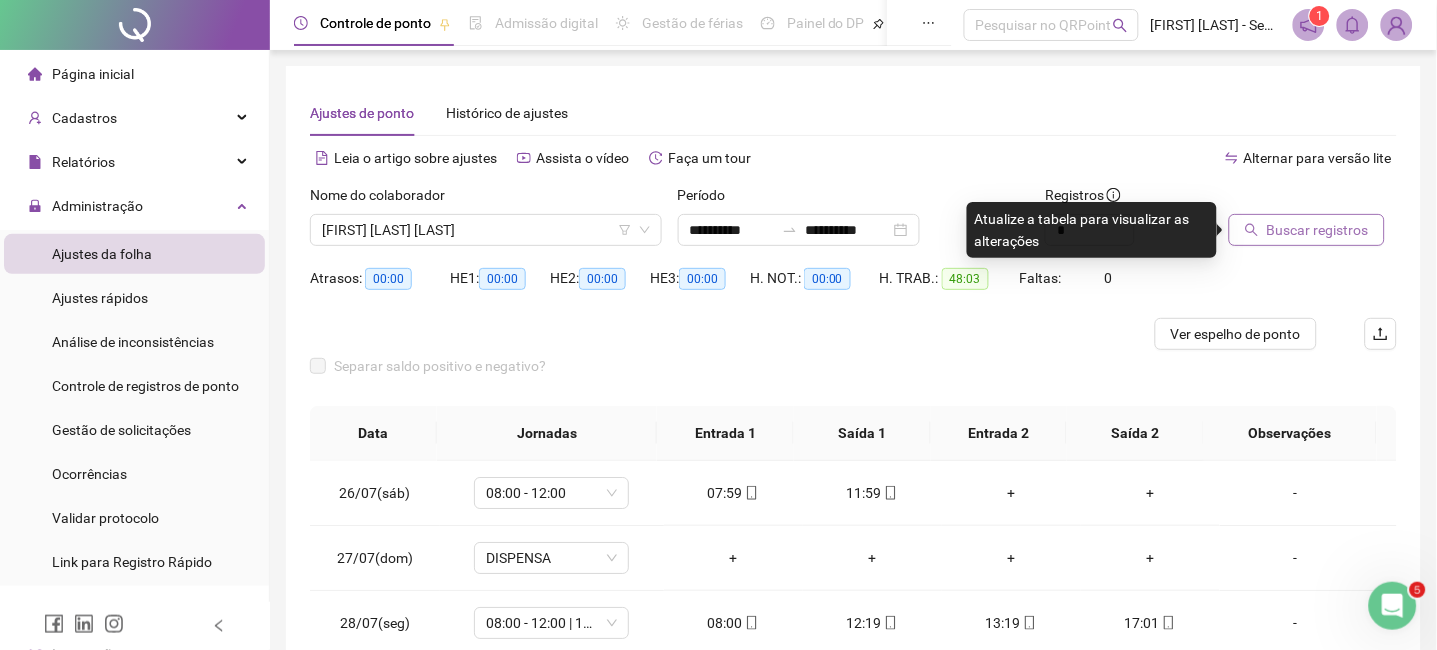 click on "Buscar registros" at bounding box center [1318, 230] 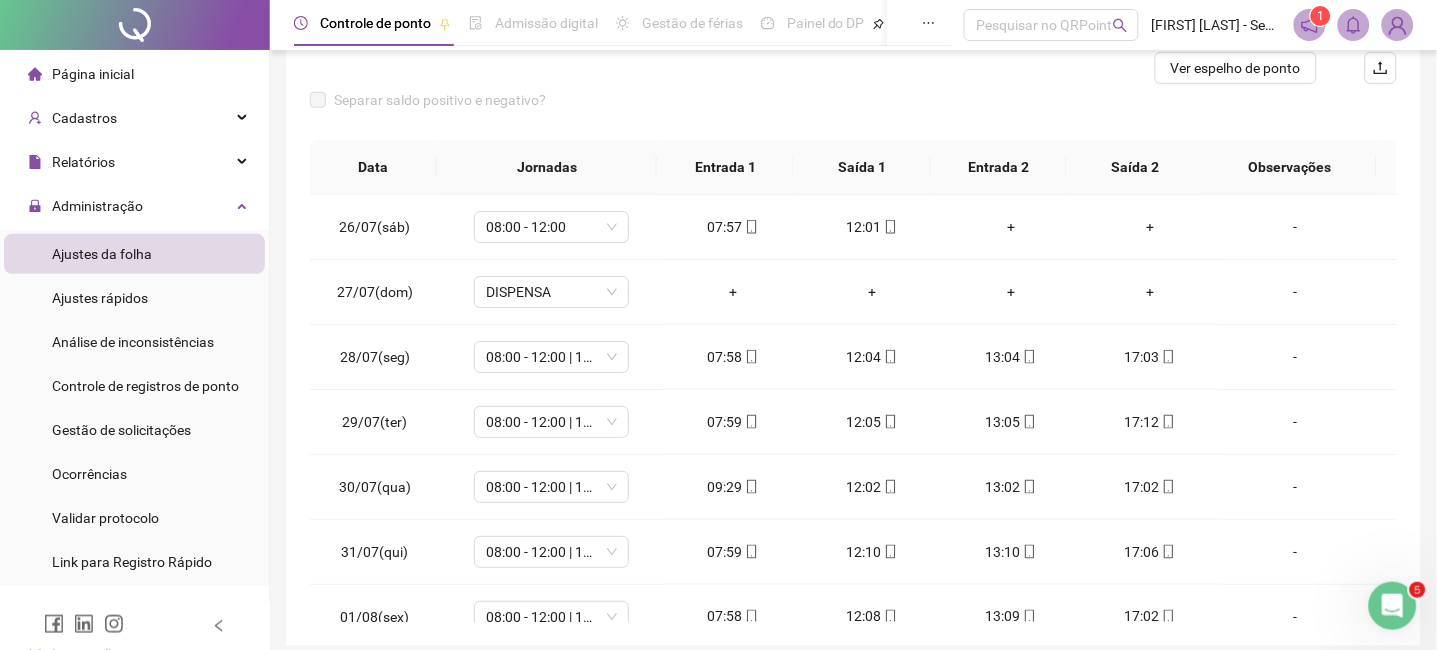 scroll, scrollTop: 347, scrollLeft: 0, axis: vertical 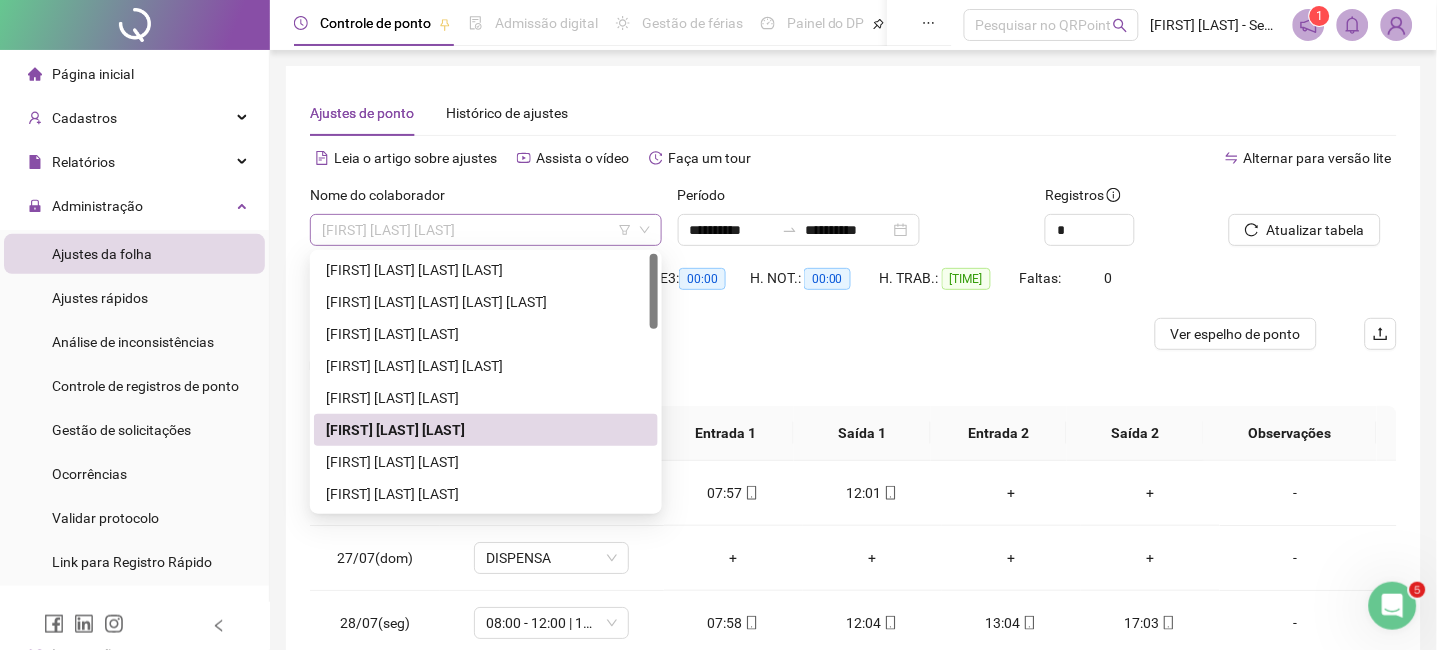 click on "[FIRST] [LAST] [LAST]" at bounding box center [486, 230] 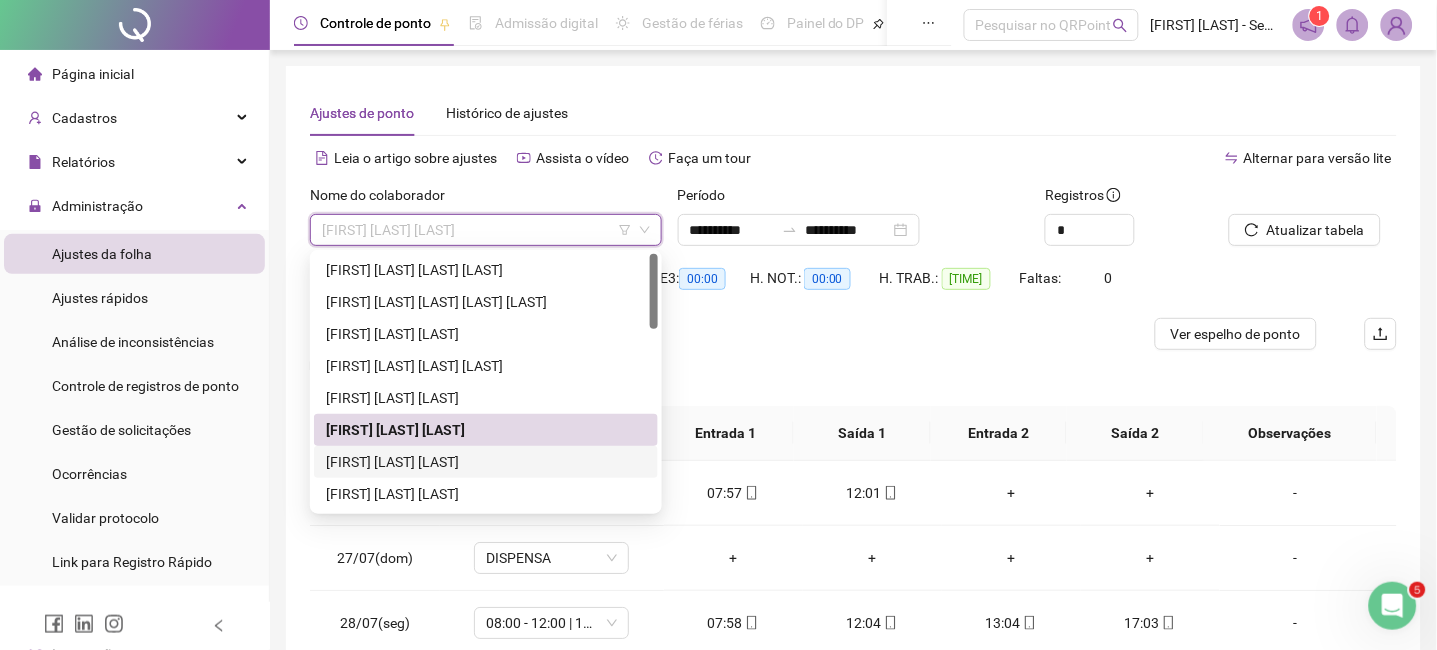 click on "[FIRST] [LAST] [LAST]" at bounding box center (486, 462) 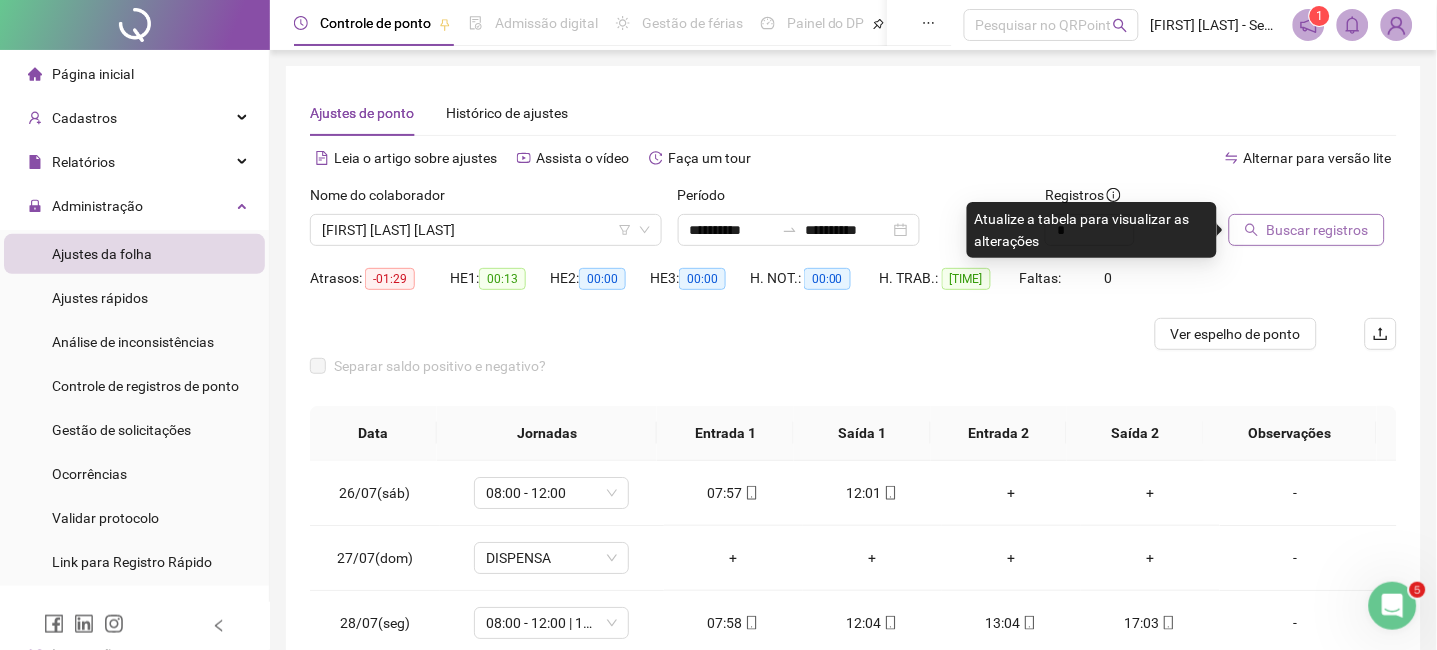 click on "Buscar registros" at bounding box center (1318, 230) 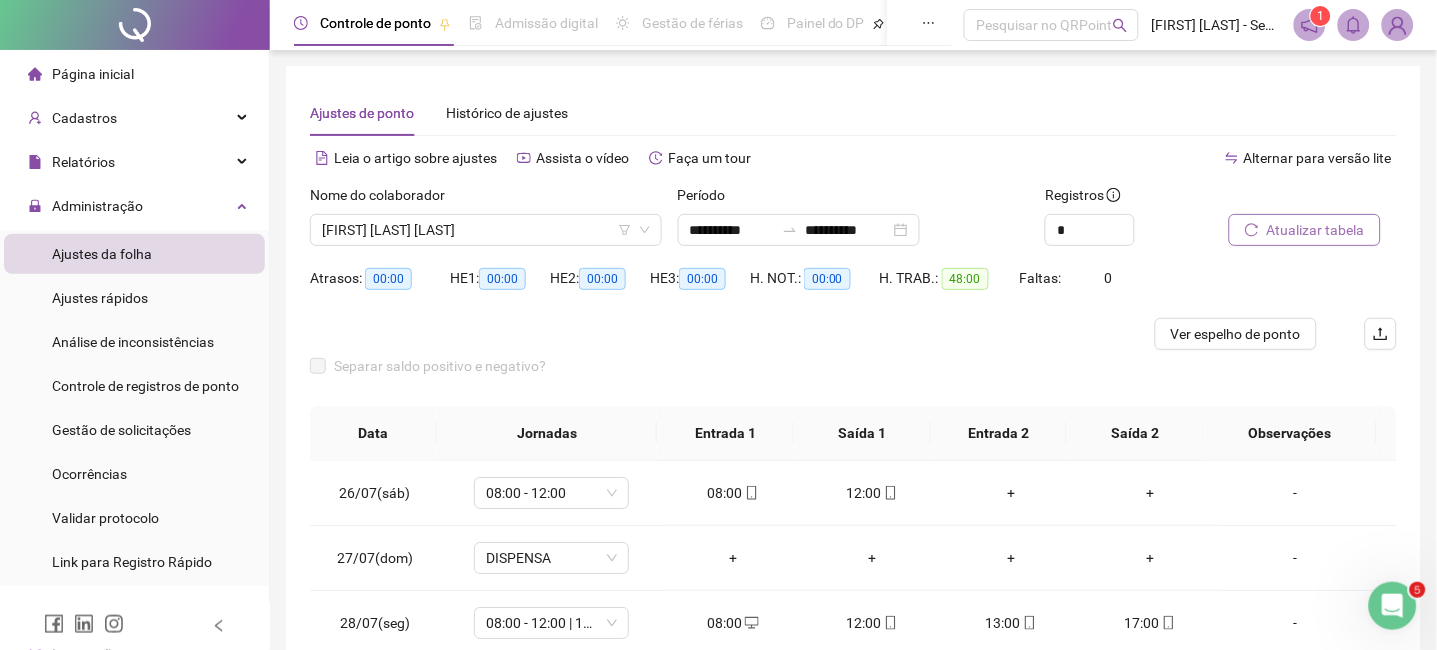scroll, scrollTop: 347, scrollLeft: 0, axis: vertical 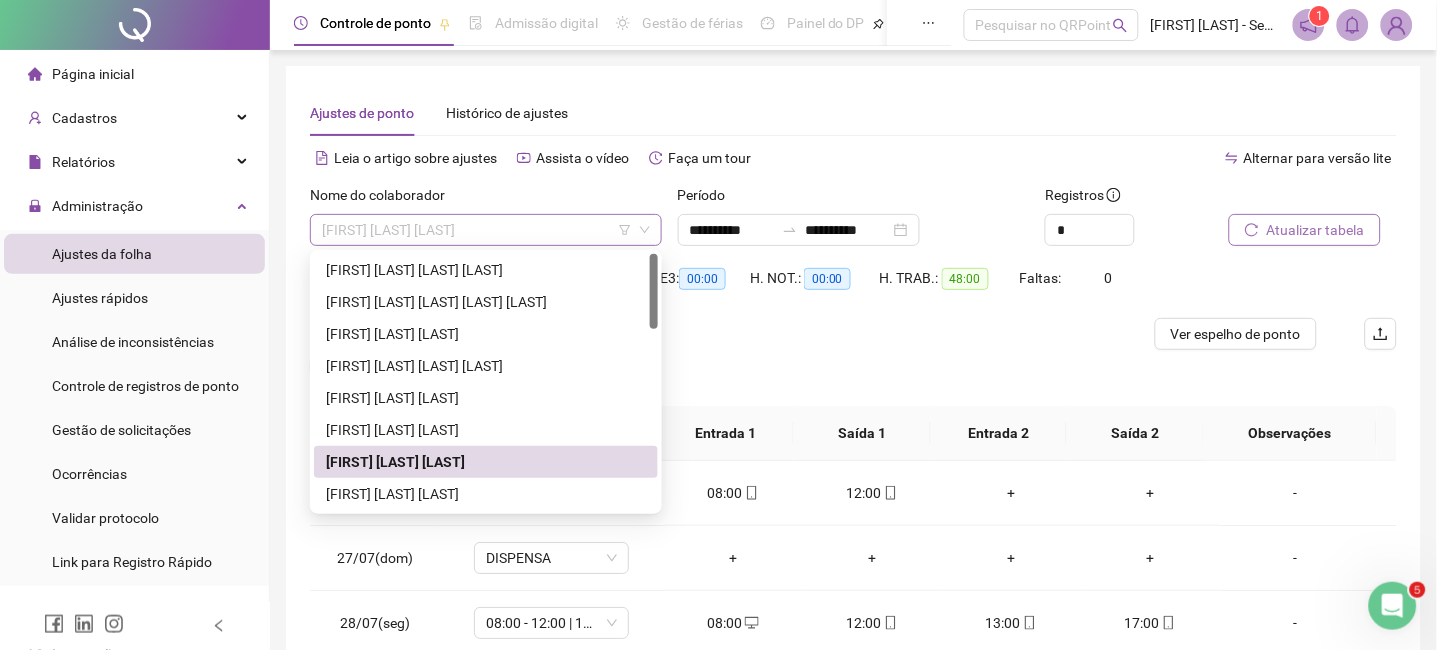 click on "[FIRST] [LAST] [LAST]" at bounding box center (486, 230) 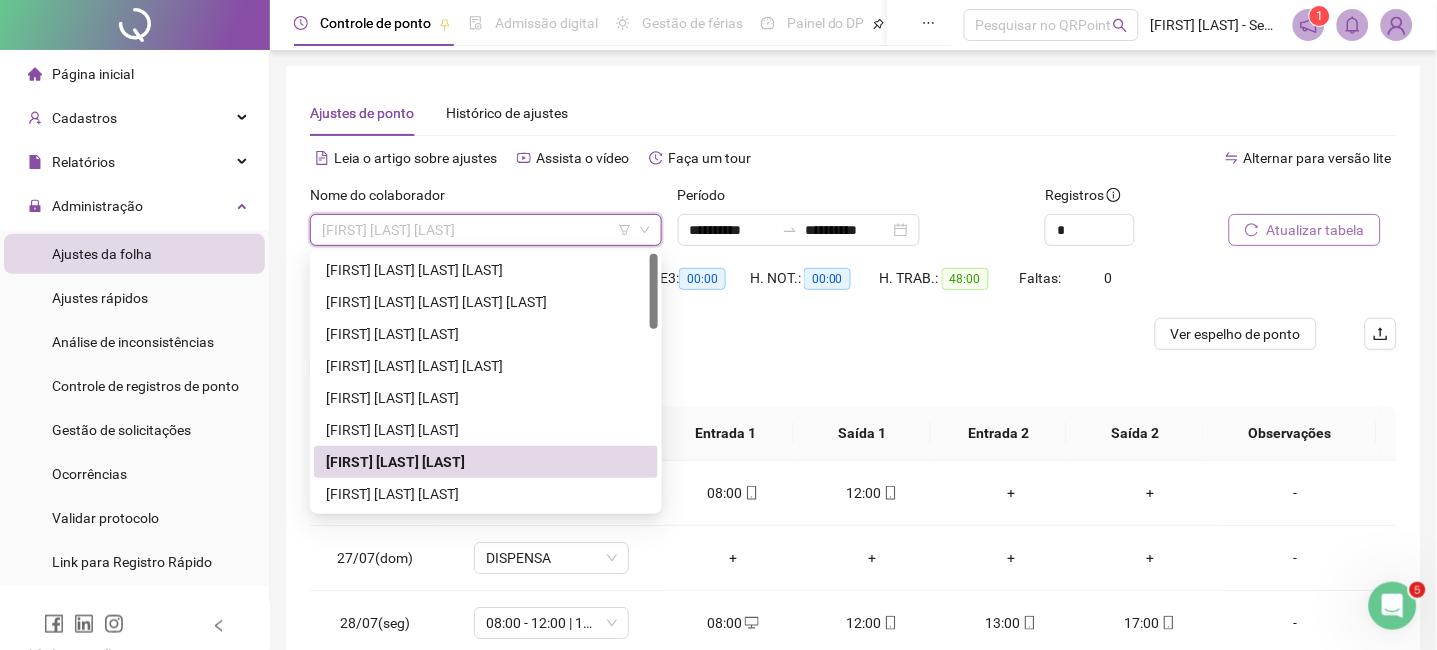 scroll, scrollTop: 133, scrollLeft: 0, axis: vertical 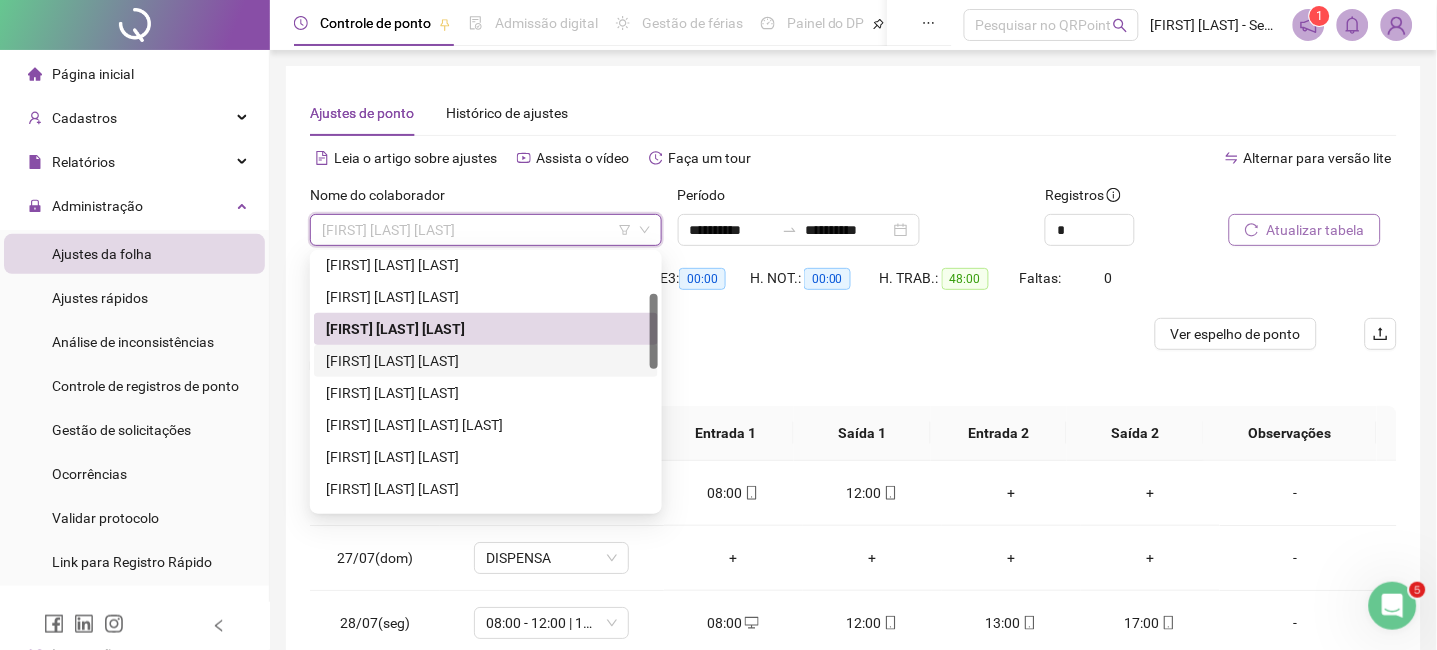 click on "[FIRST] [LAST] [LAST]" at bounding box center [486, 361] 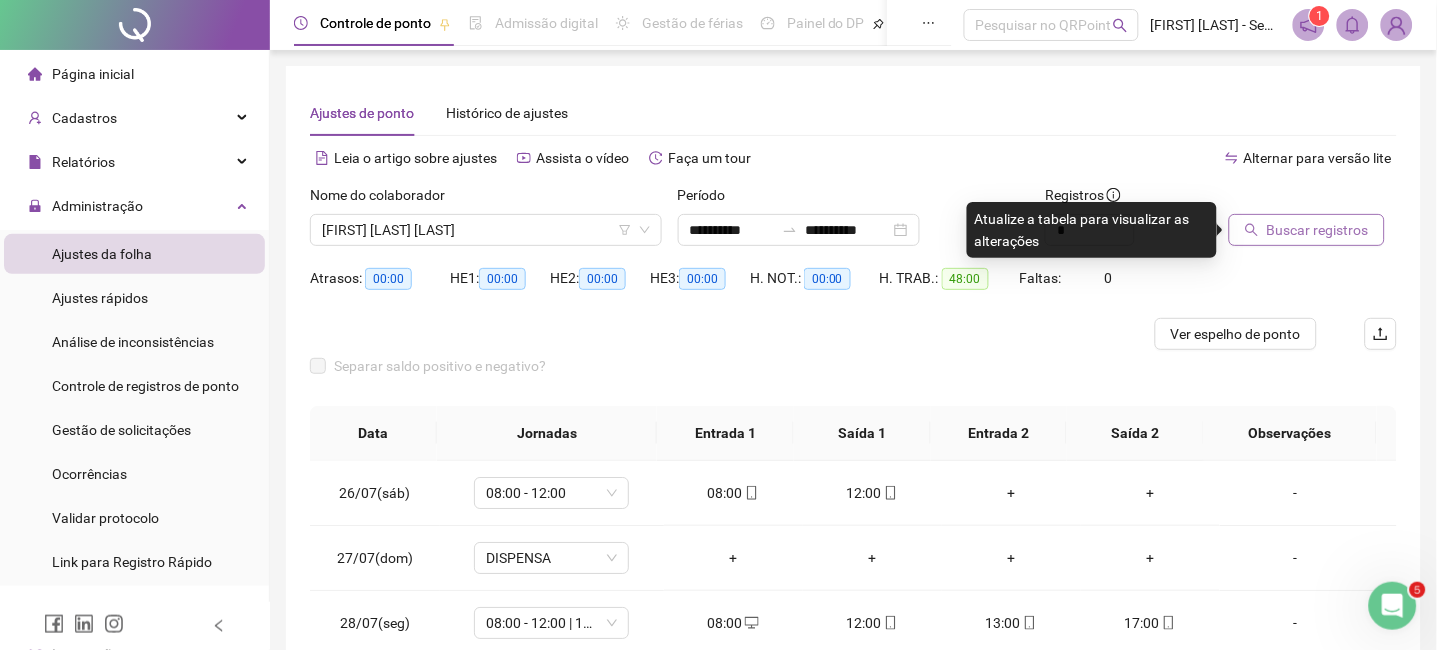 click on "Buscar registros" at bounding box center (1307, 230) 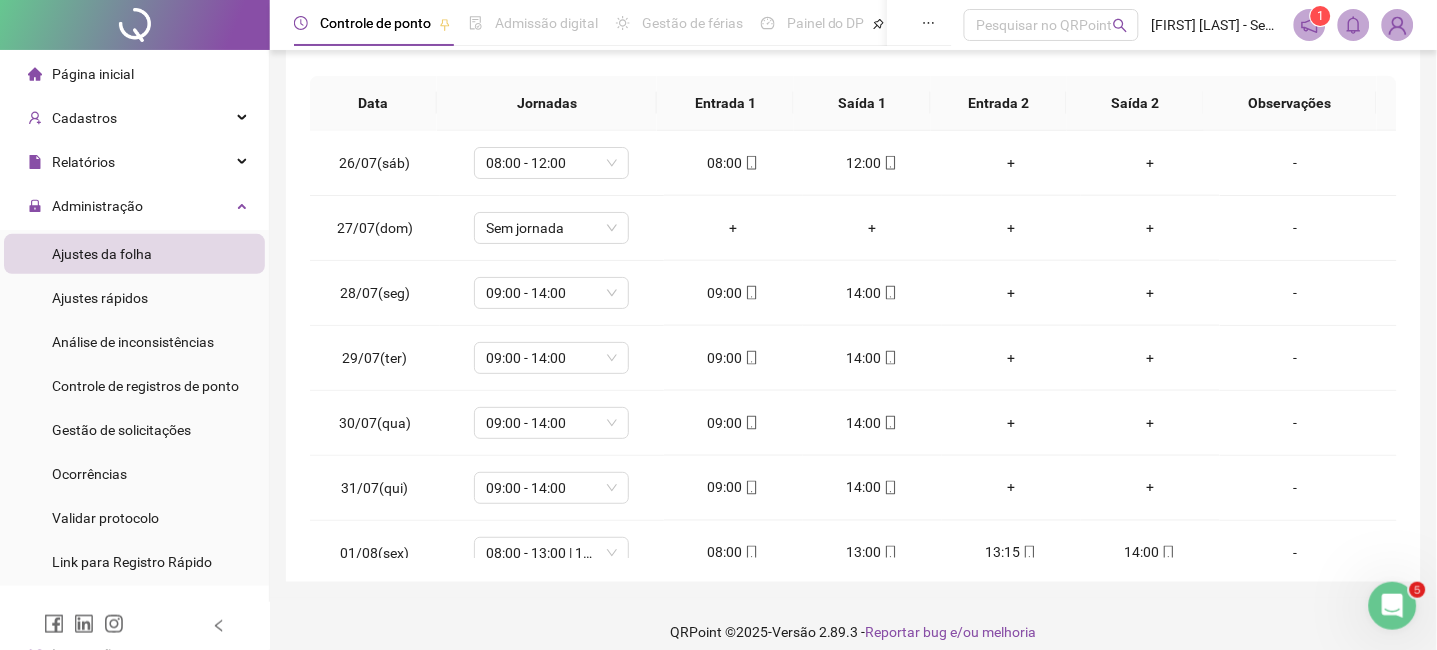 scroll, scrollTop: 371, scrollLeft: 0, axis: vertical 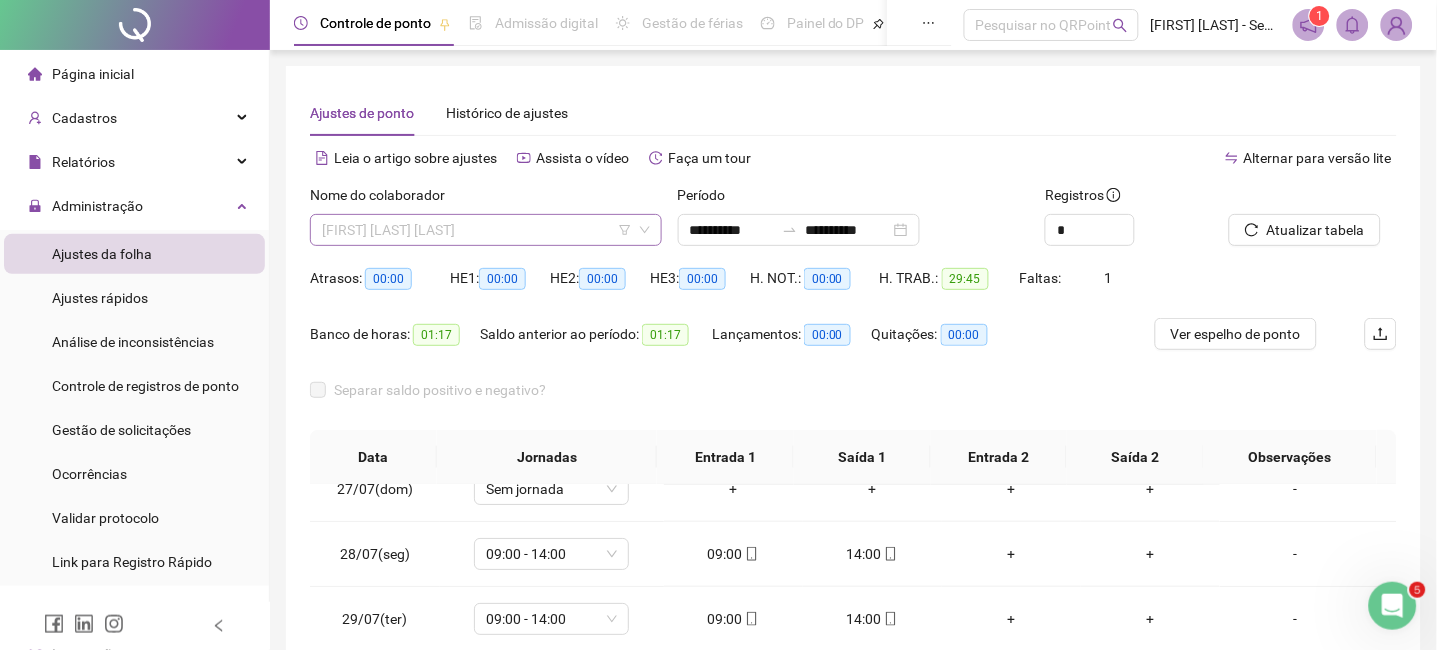 click on "[FIRST] [LAST] [LAST]" at bounding box center (486, 230) 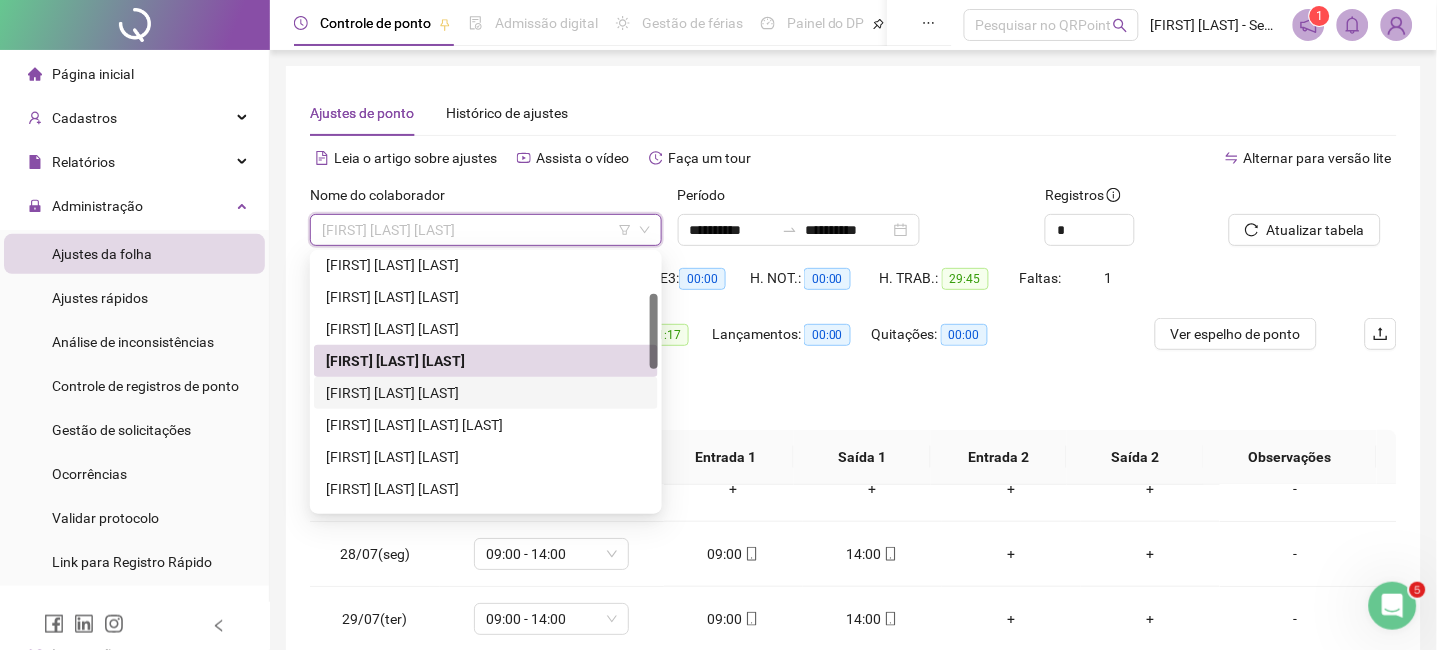 click on "[FIRST] [LAST] [LAST]" at bounding box center (486, 393) 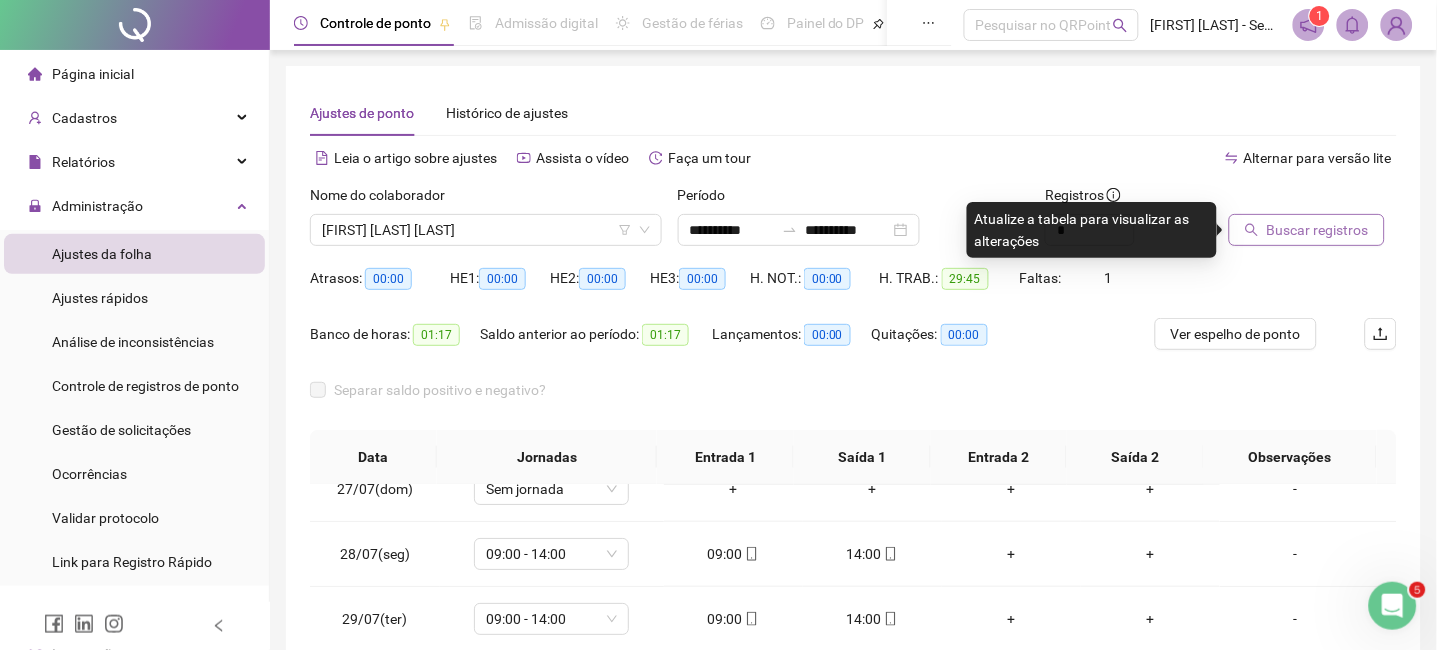 click on "Buscar registros" at bounding box center [1307, 230] 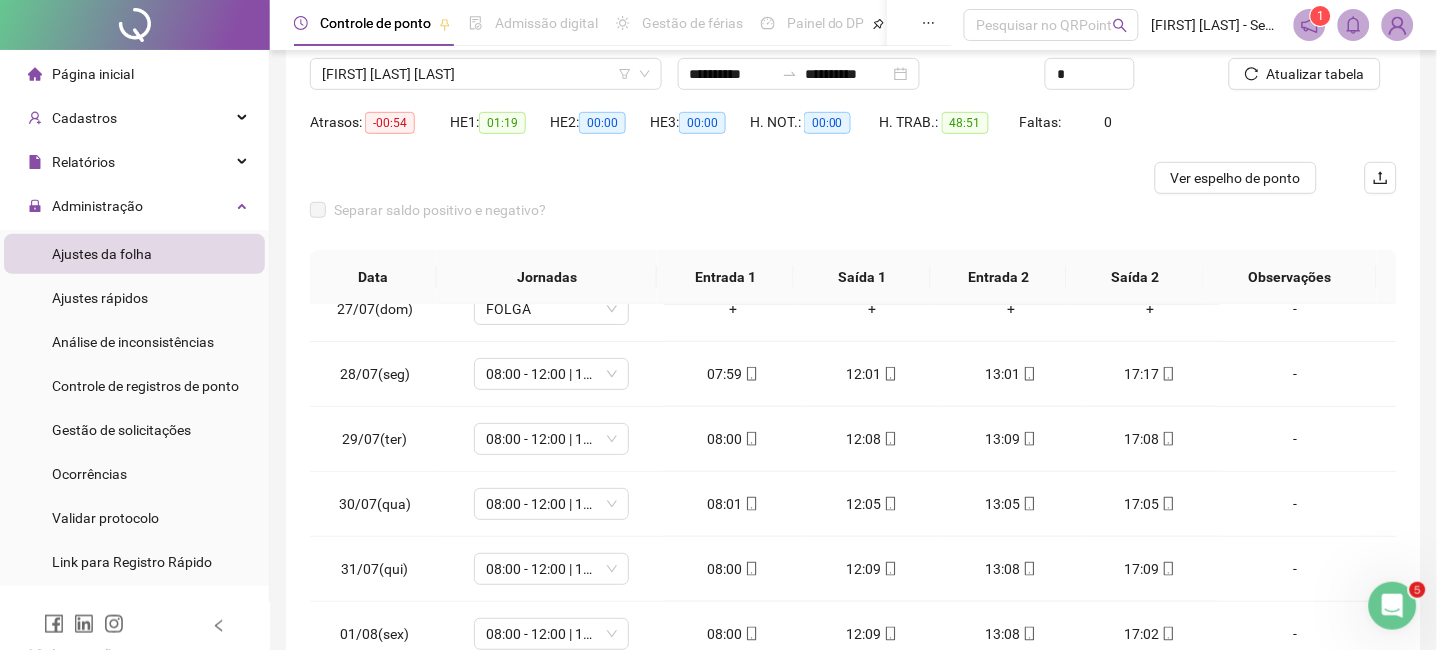 scroll, scrollTop: 347, scrollLeft: 0, axis: vertical 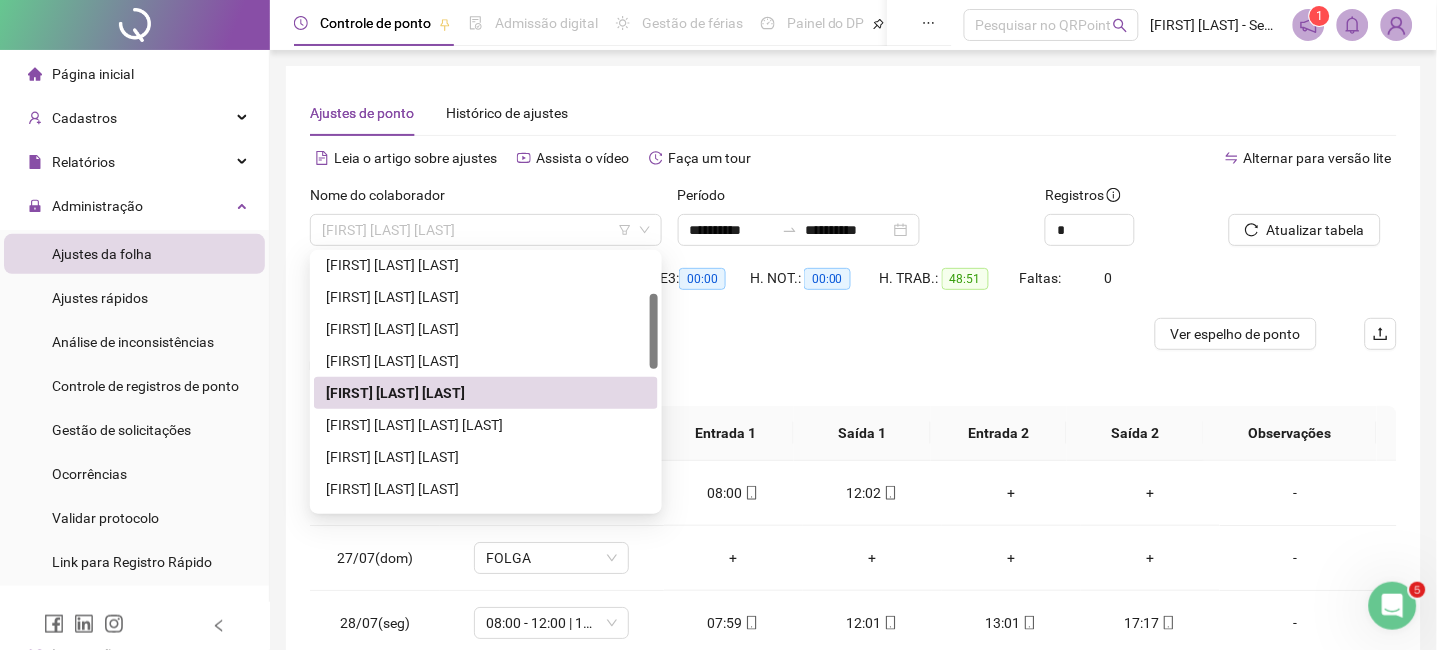 click on "Nome do colaborador [FIRST] [LAST] [LAST]" at bounding box center [486, 223] 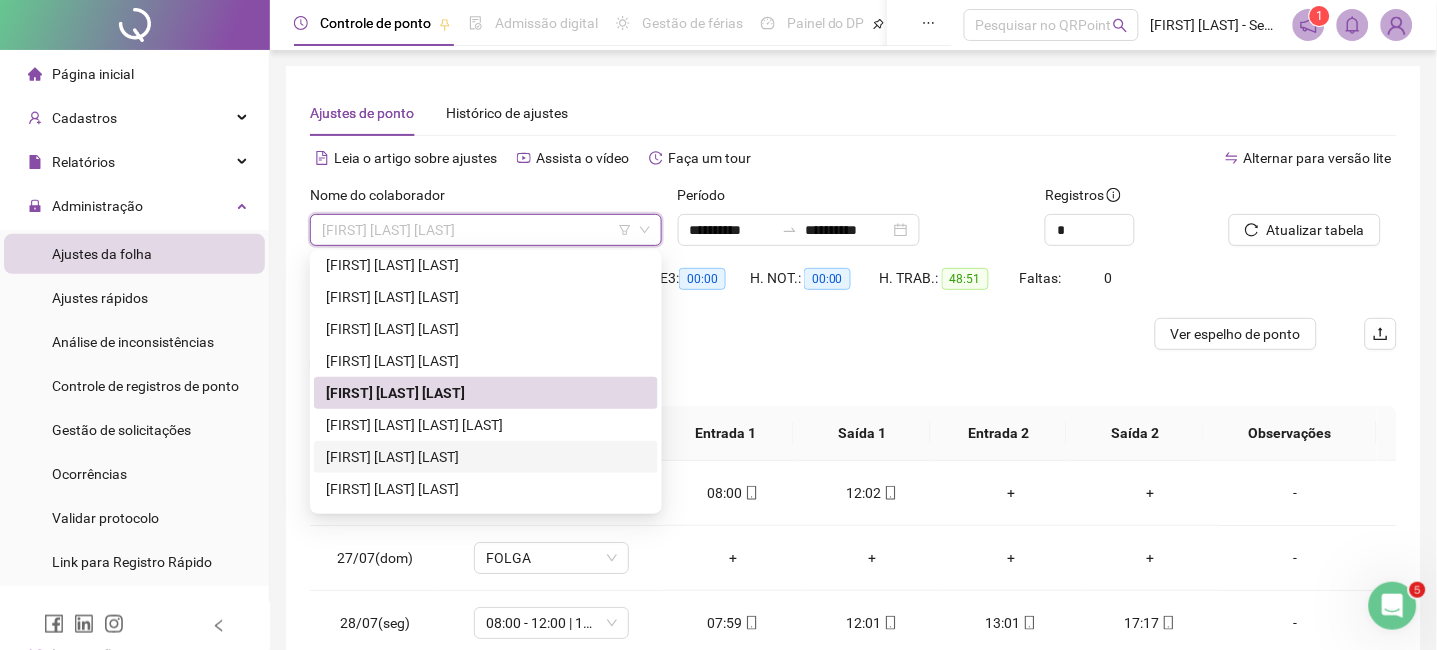 drag, startPoint x: 580, startPoint y: 469, endPoint x: 660, endPoint y: 426, distance: 90.824005 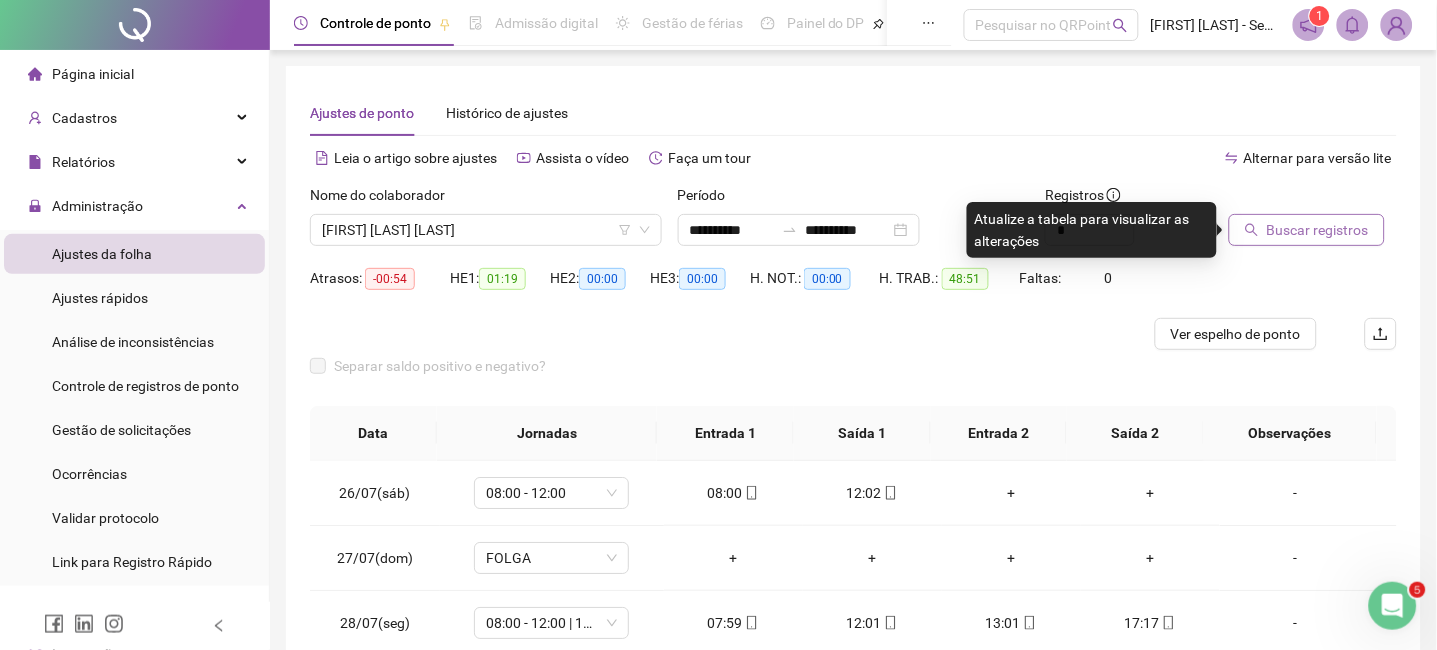 click on "Buscar registros" at bounding box center (1318, 230) 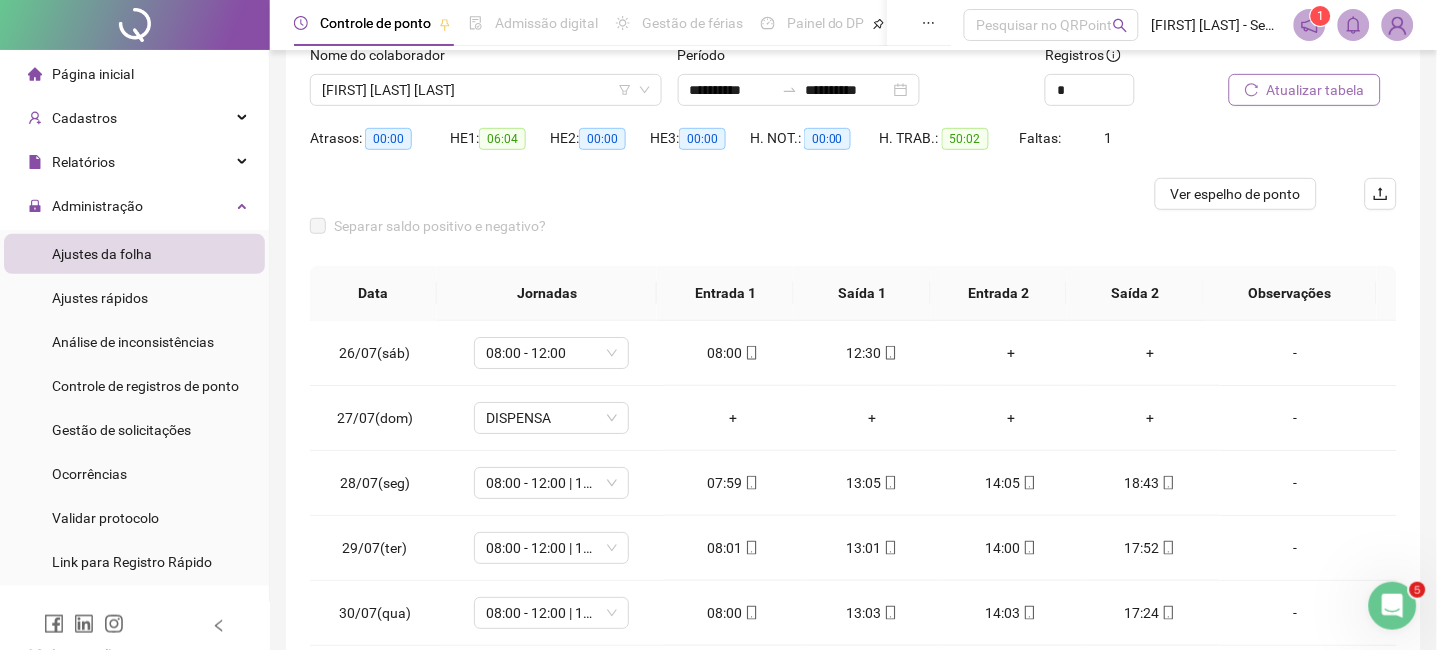 scroll, scrollTop: 347, scrollLeft: 0, axis: vertical 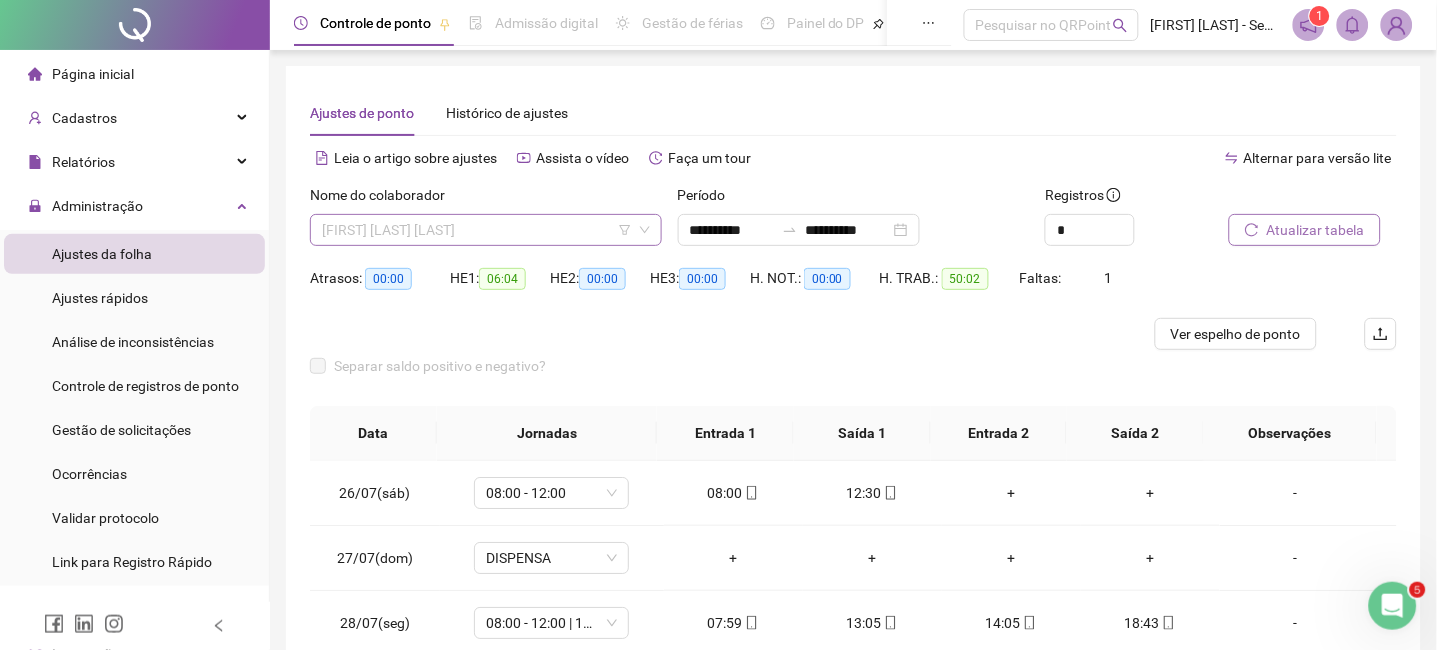 click on "[FIRST] [LAST] [LAST]" at bounding box center [486, 230] 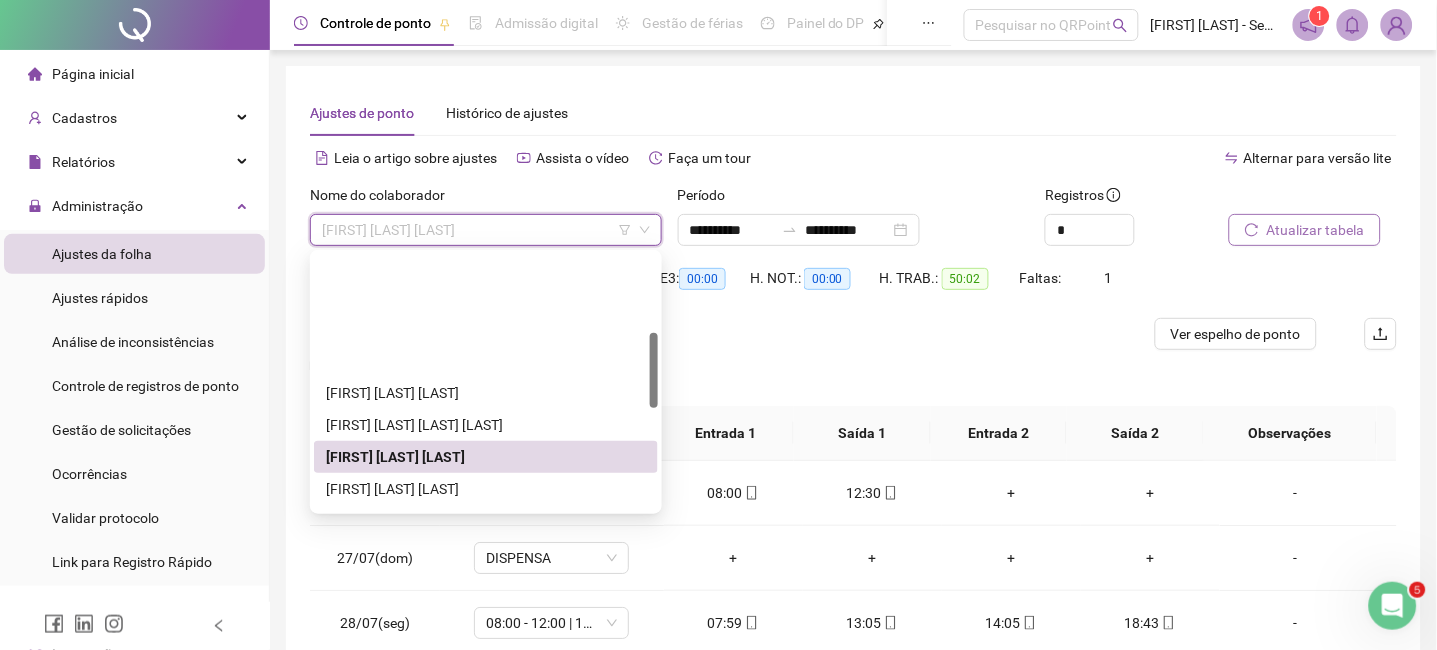 scroll, scrollTop: 266, scrollLeft: 0, axis: vertical 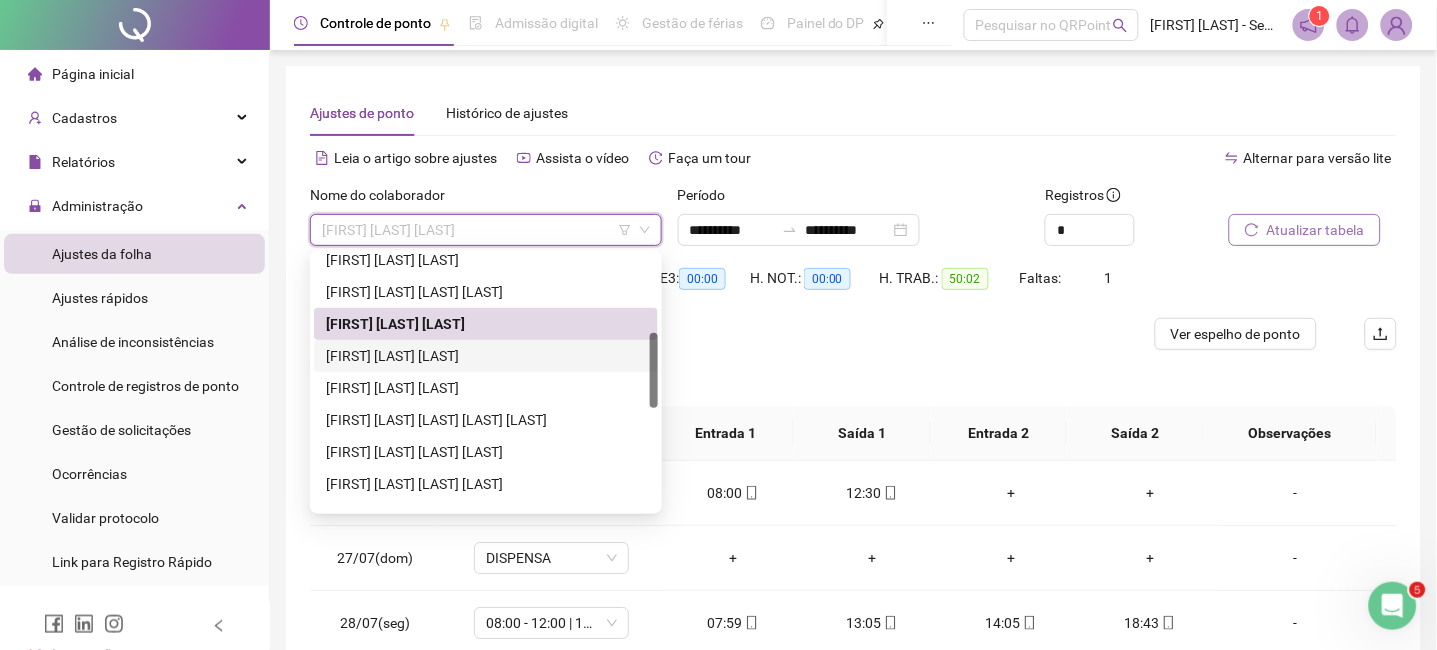 click on "[FIRST] [LAST] [LAST]" at bounding box center [486, 356] 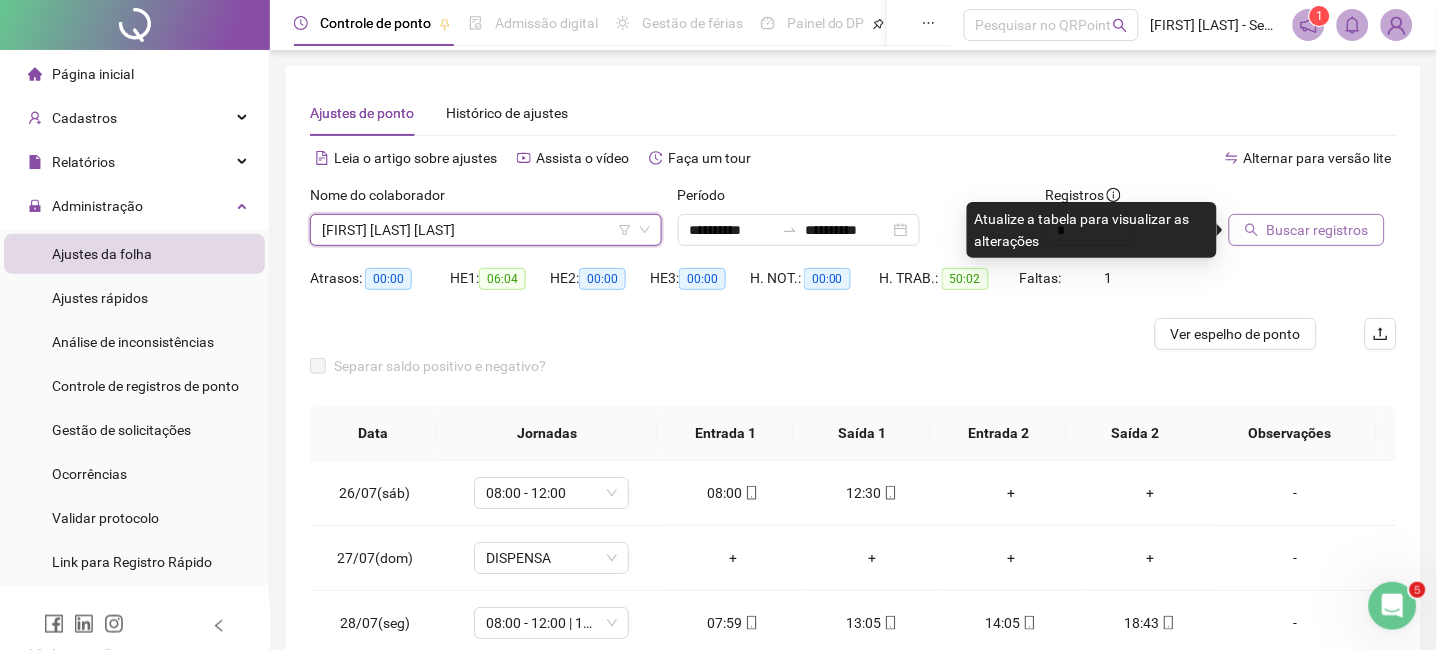 click on "Buscar registros" at bounding box center (1313, 223) 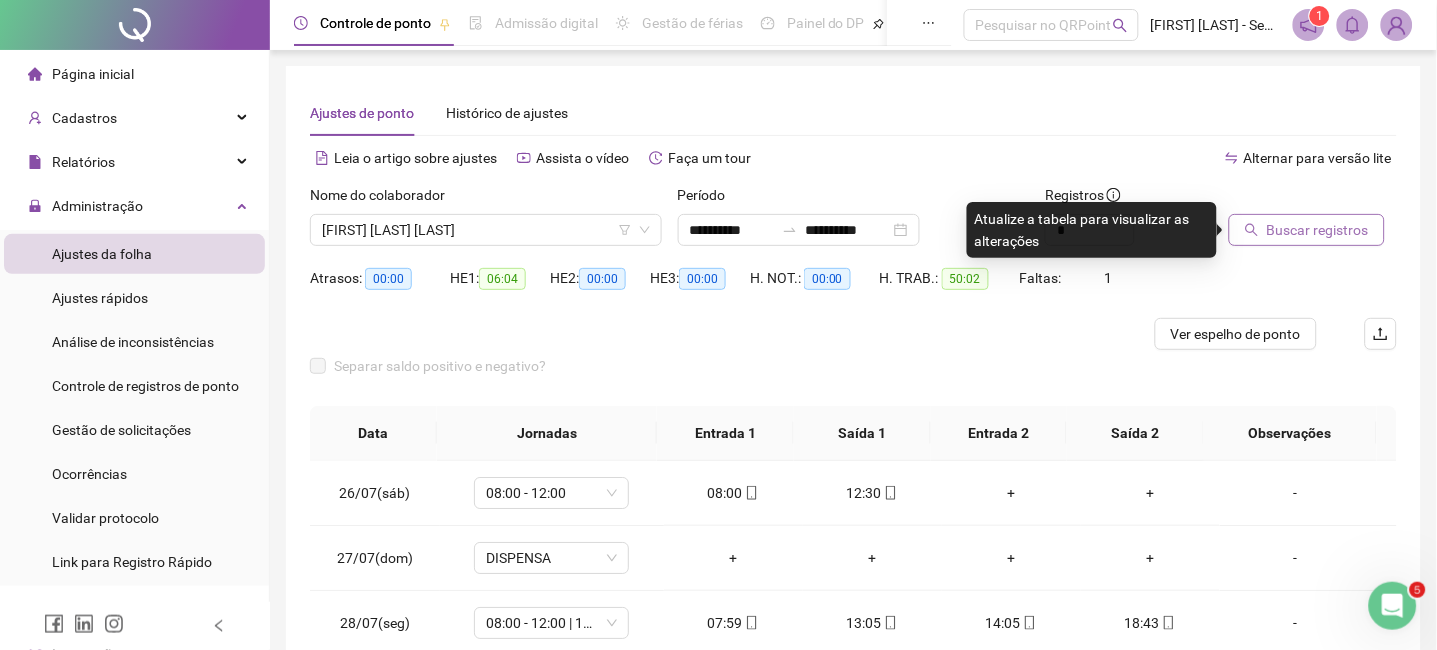 click on "Buscar registros" at bounding box center [1318, 230] 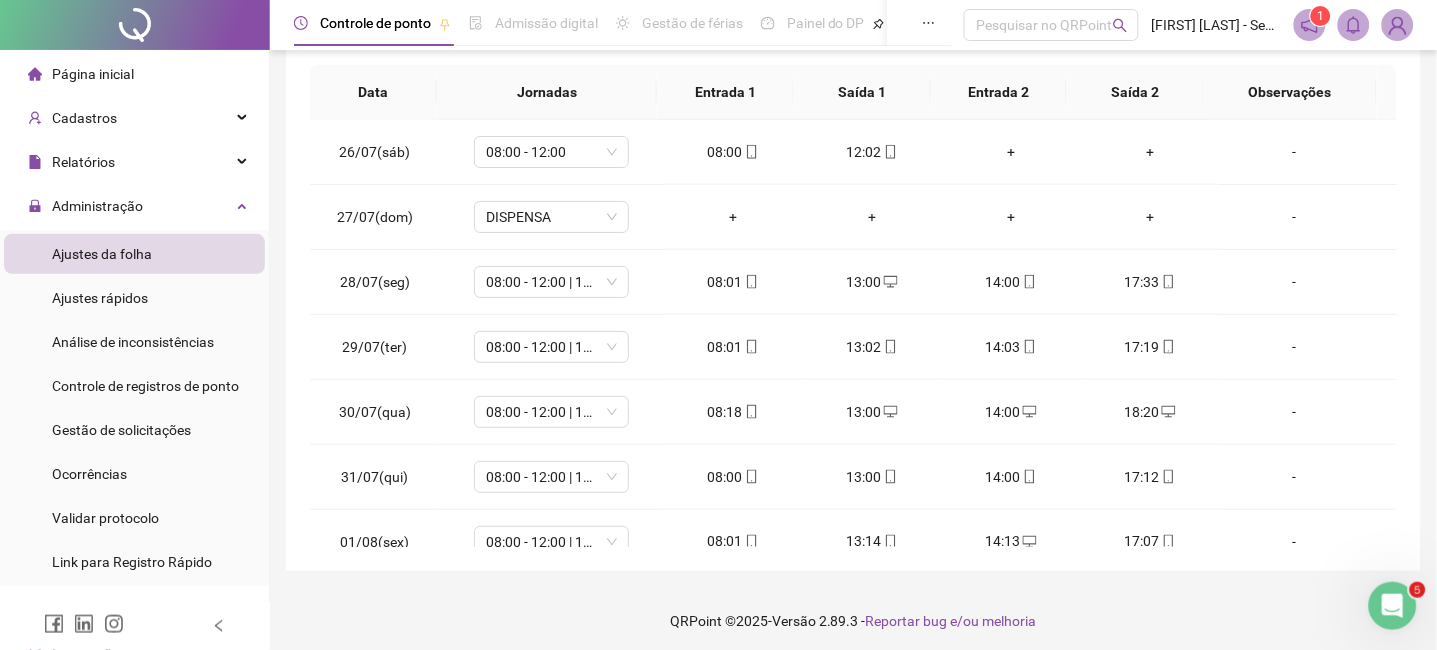 scroll, scrollTop: 347, scrollLeft: 0, axis: vertical 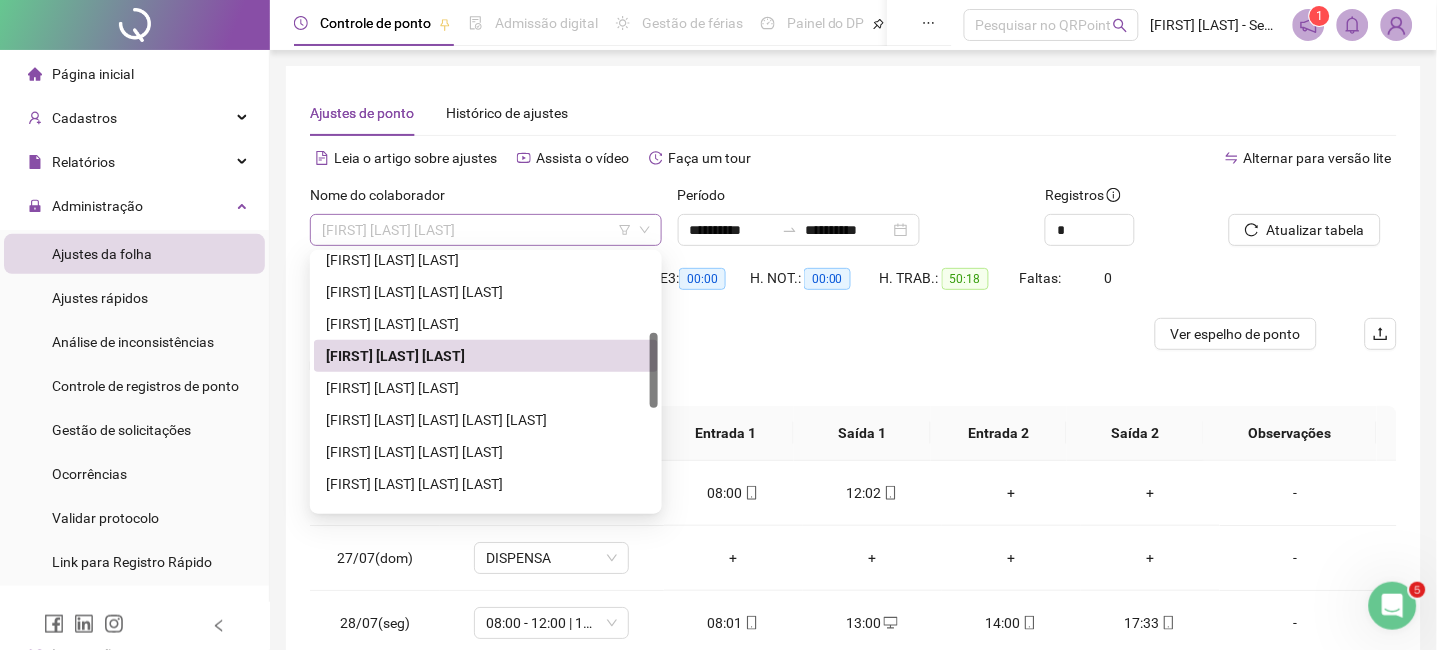 click on "[FIRST] [LAST] [LAST]" at bounding box center [486, 230] 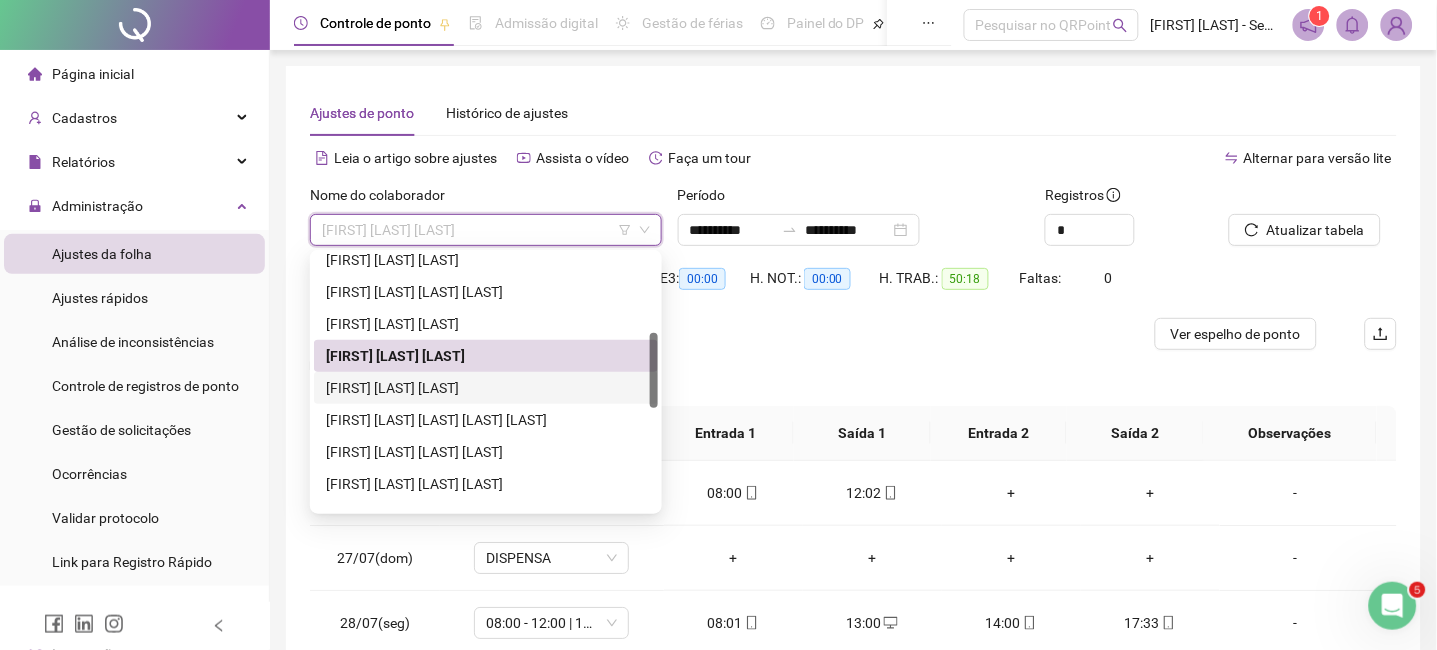 click on "[FIRST] [LAST] [LAST]" at bounding box center [486, 388] 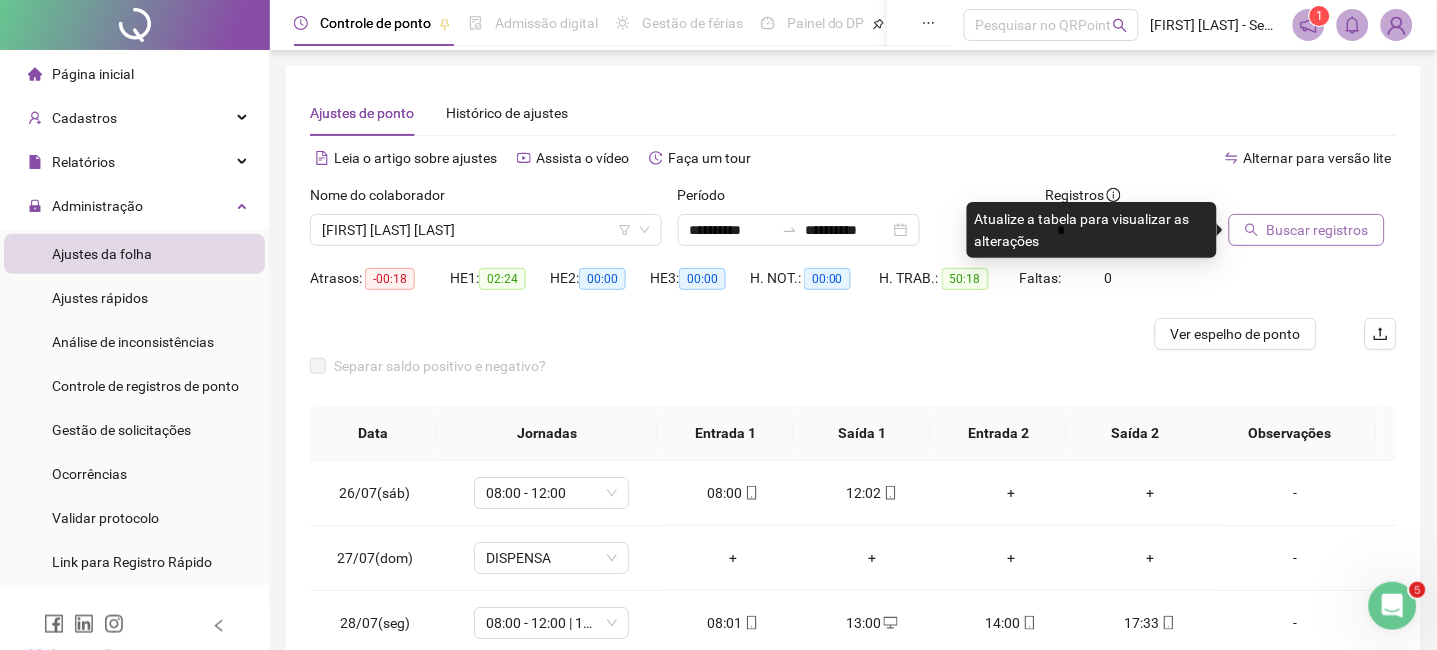 click on "Buscar registros" at bounding box center [1307, 230] 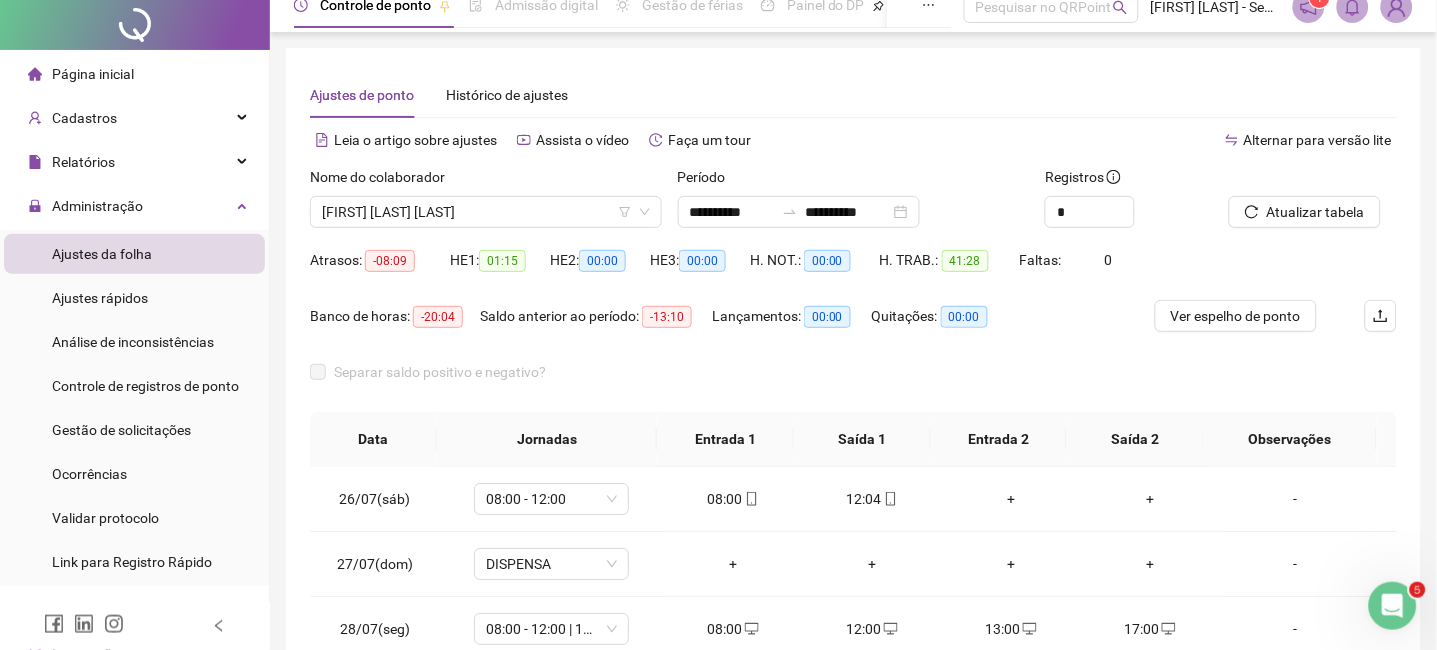 scroll, scrollTop: 371, scrollLeft: 0, axis: vertical 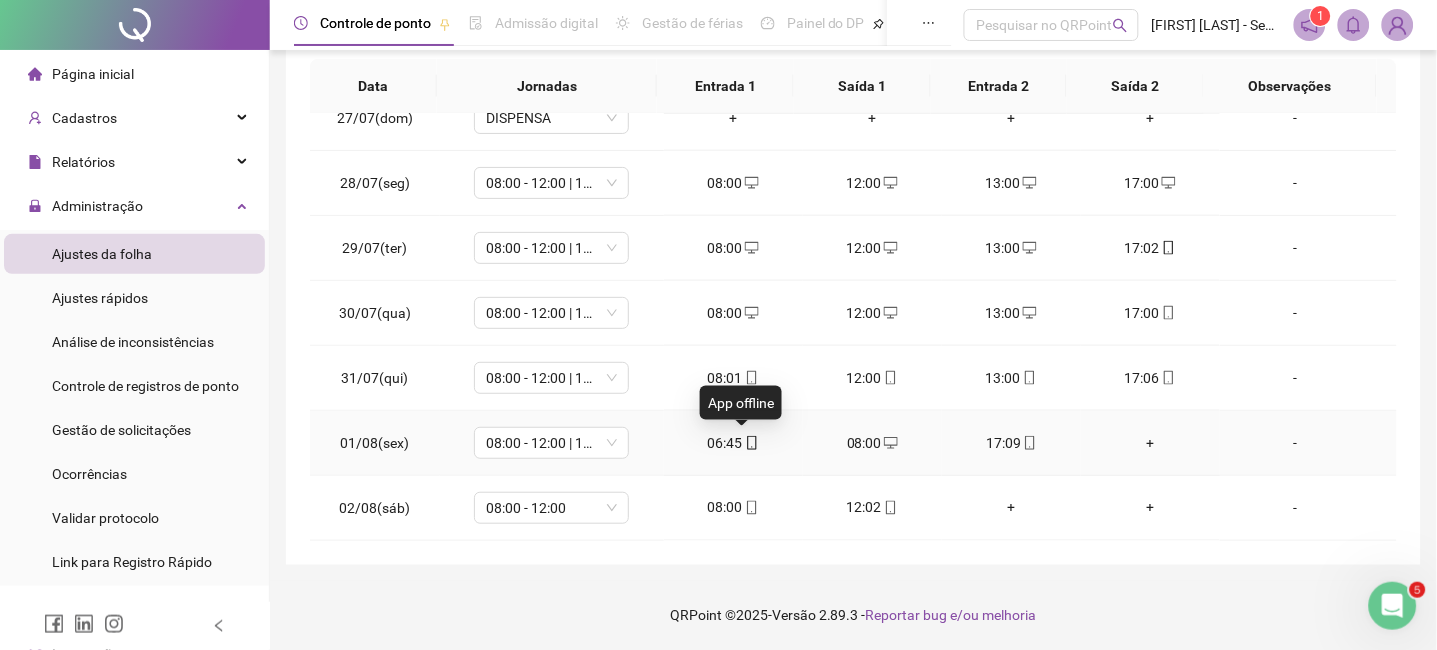 click 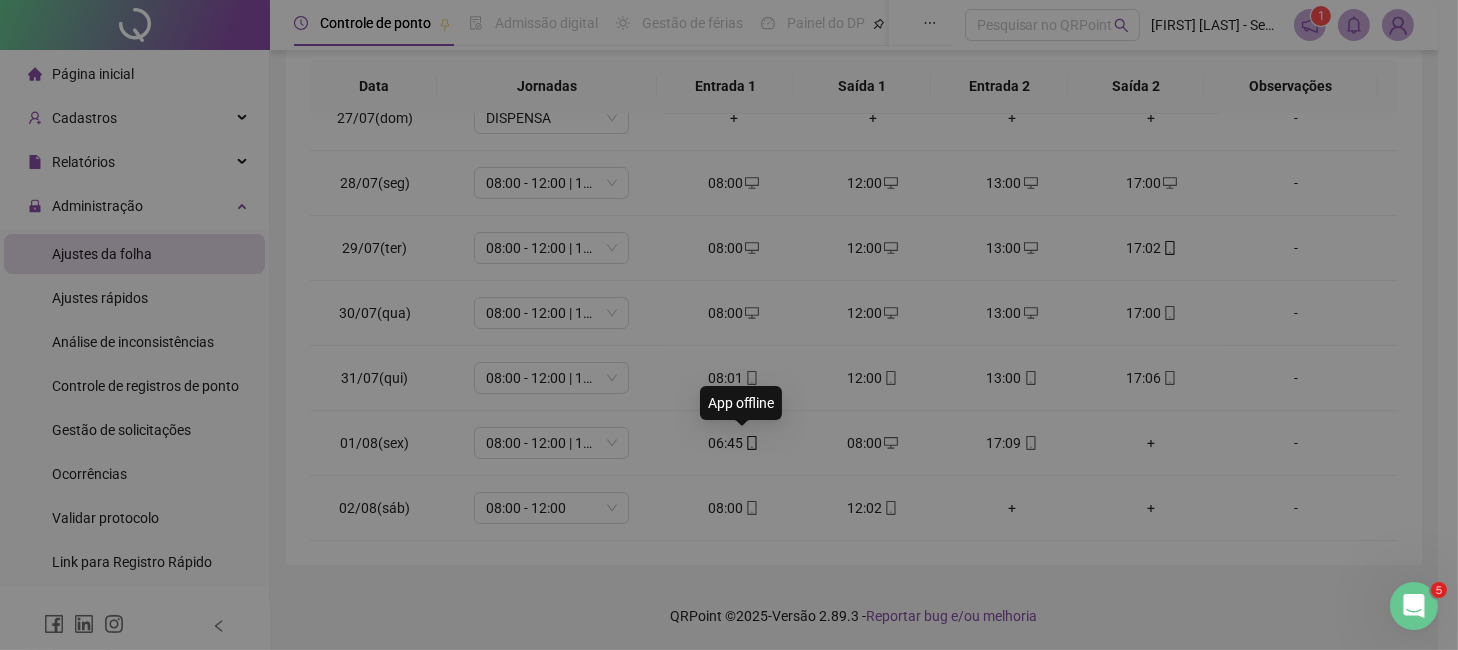 type on "**********" 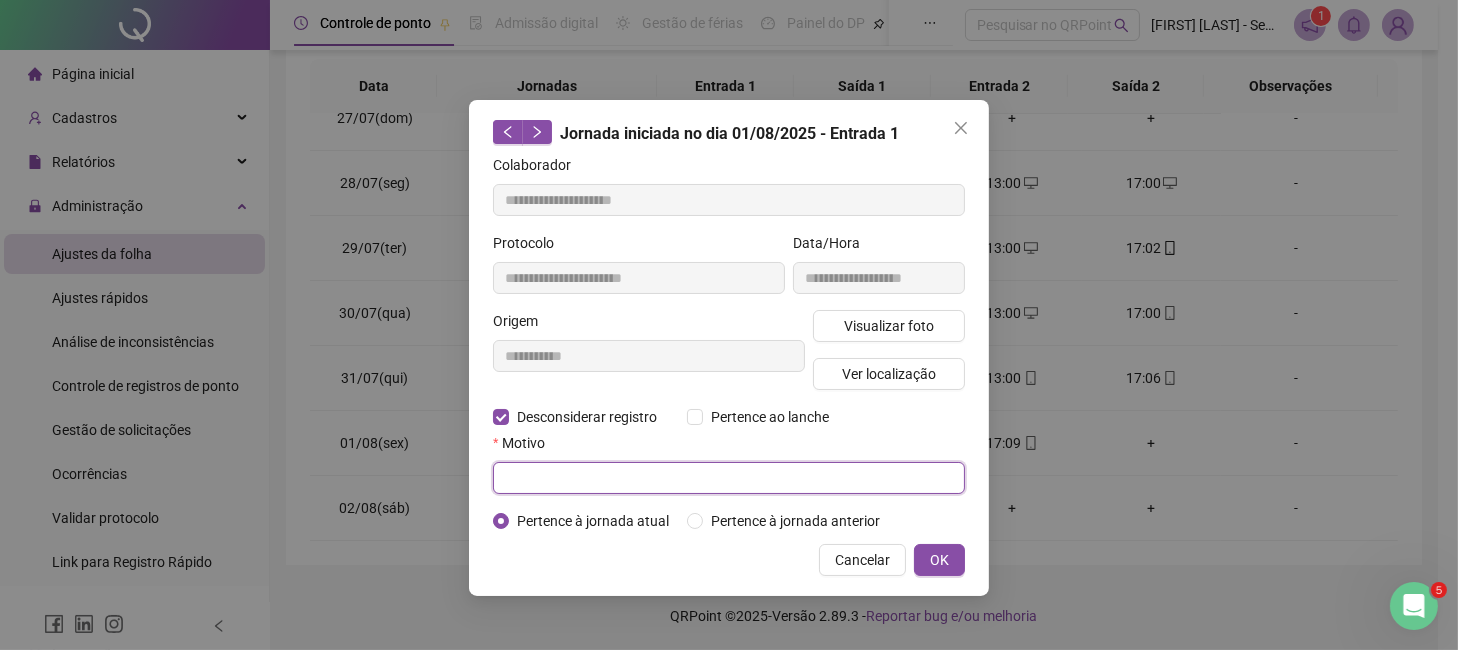 click at bounding box center (729, 478) 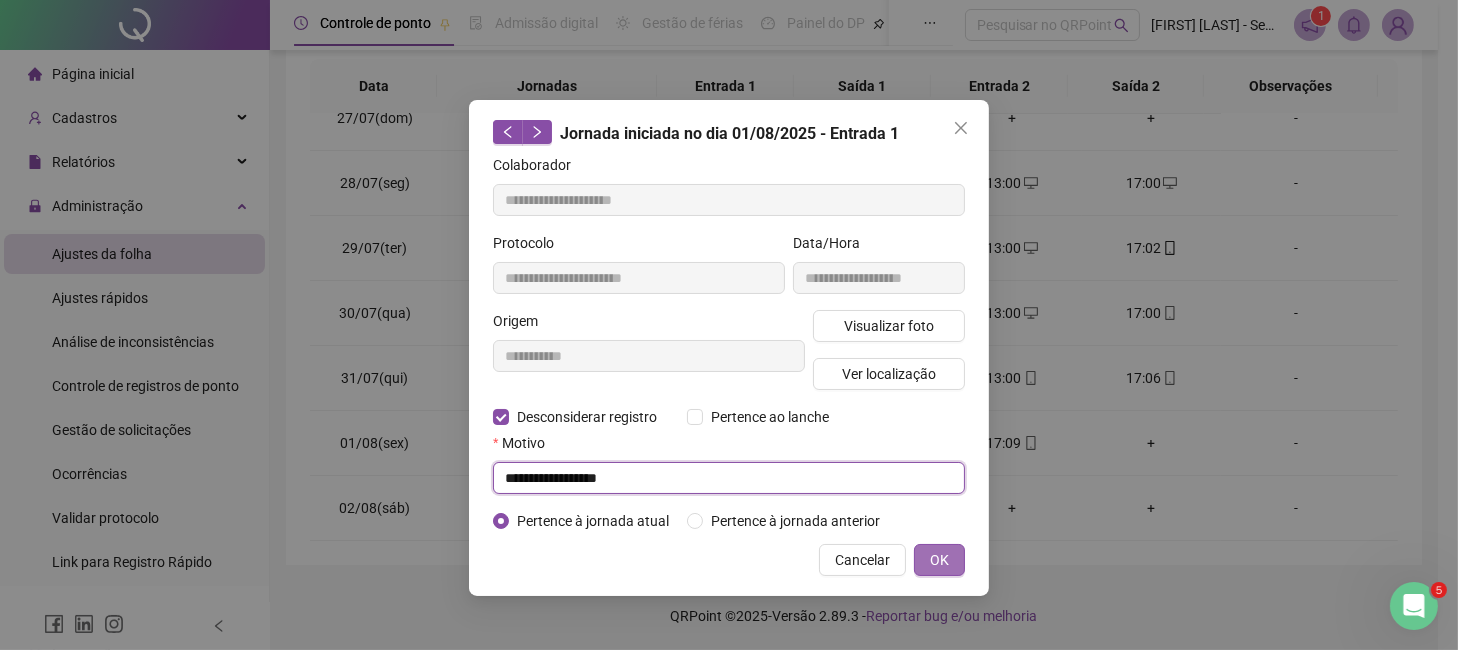 type on "**********" 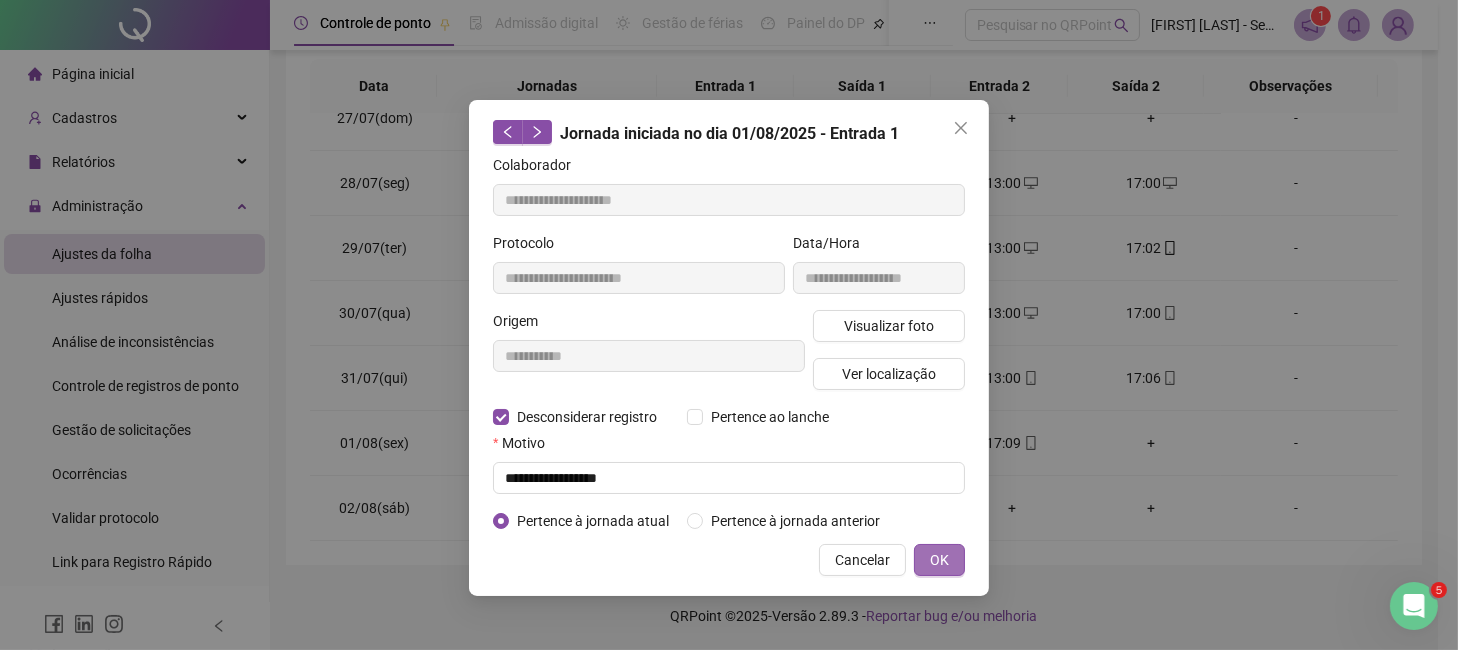 click on "OK" at bounding box center [939, 560] 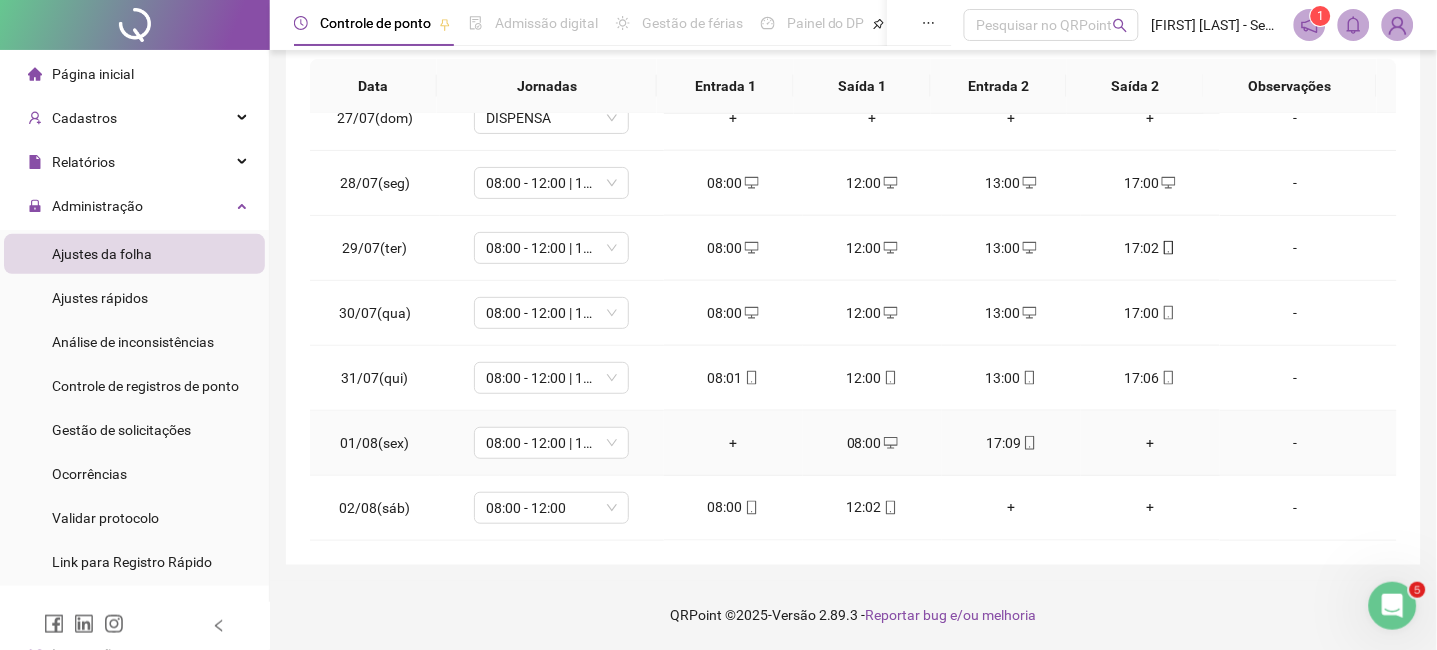 click on "+" at bounding box center [1150, 443] 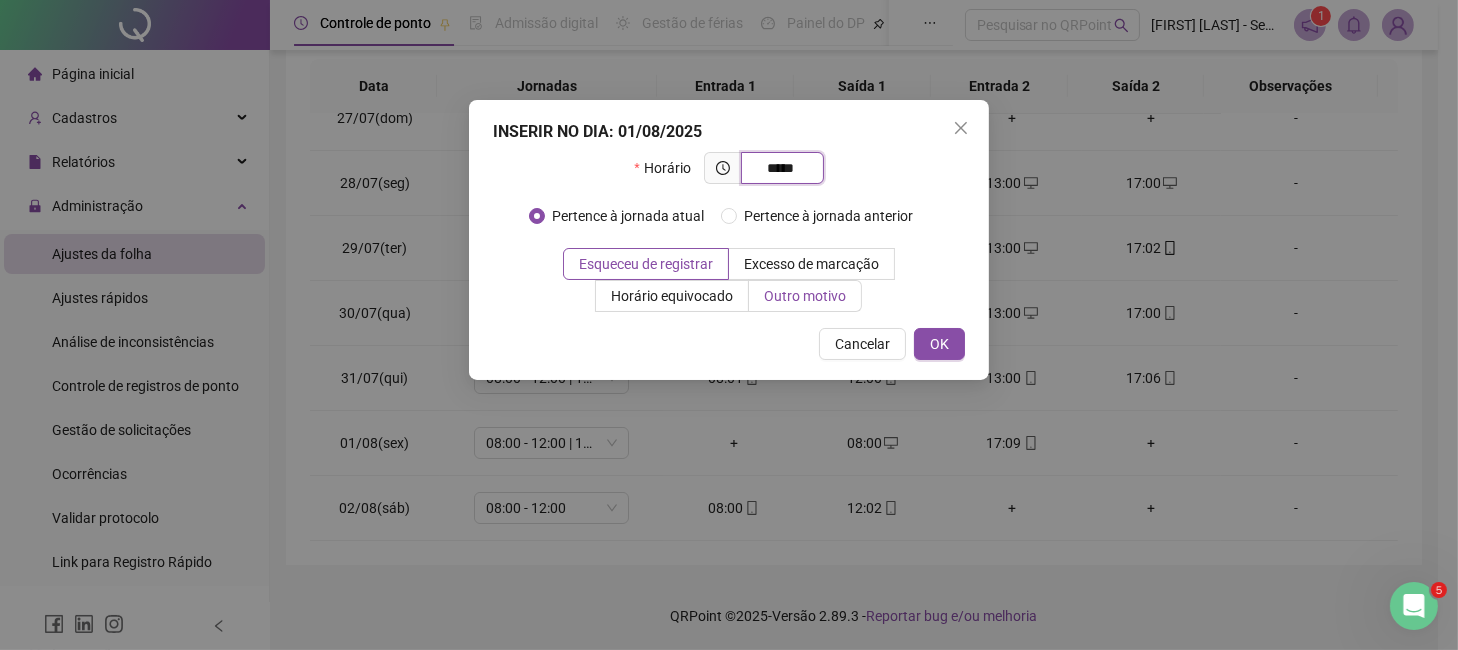 type on "*****" 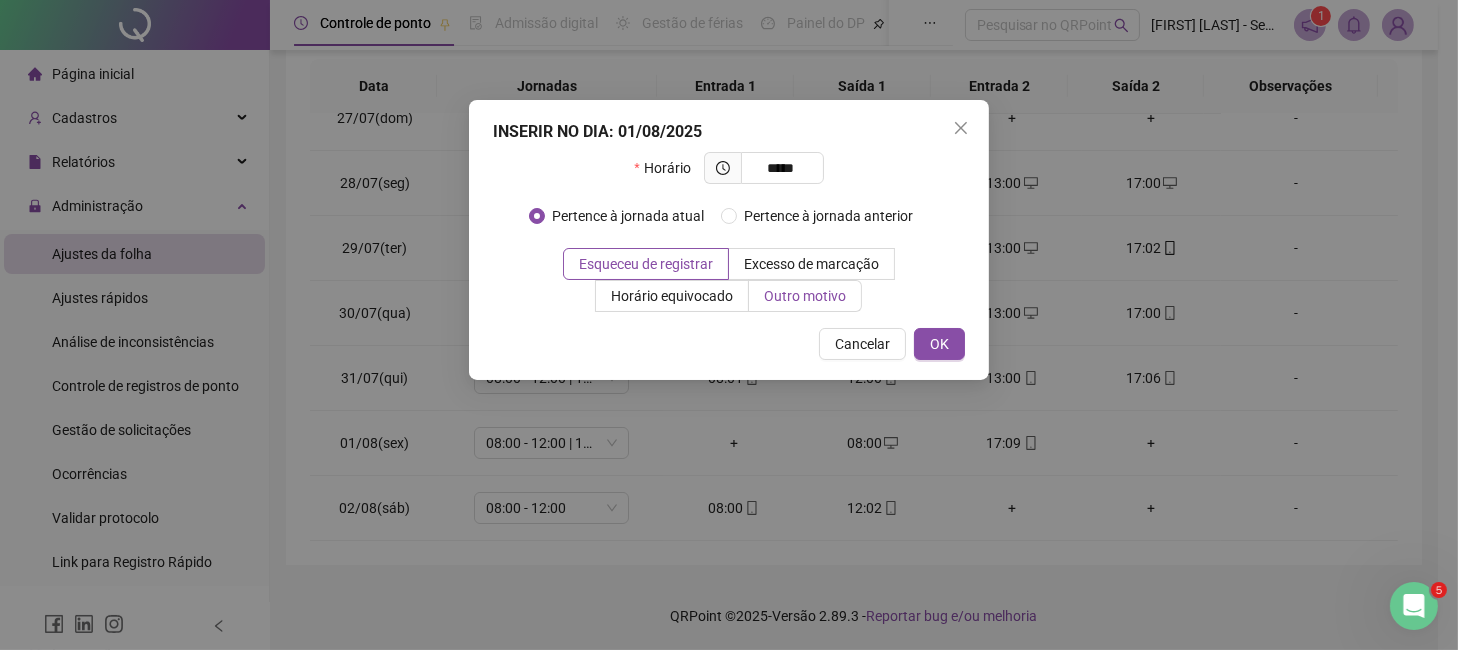 click on "Outro motivo" at bounding box center [805, 296] 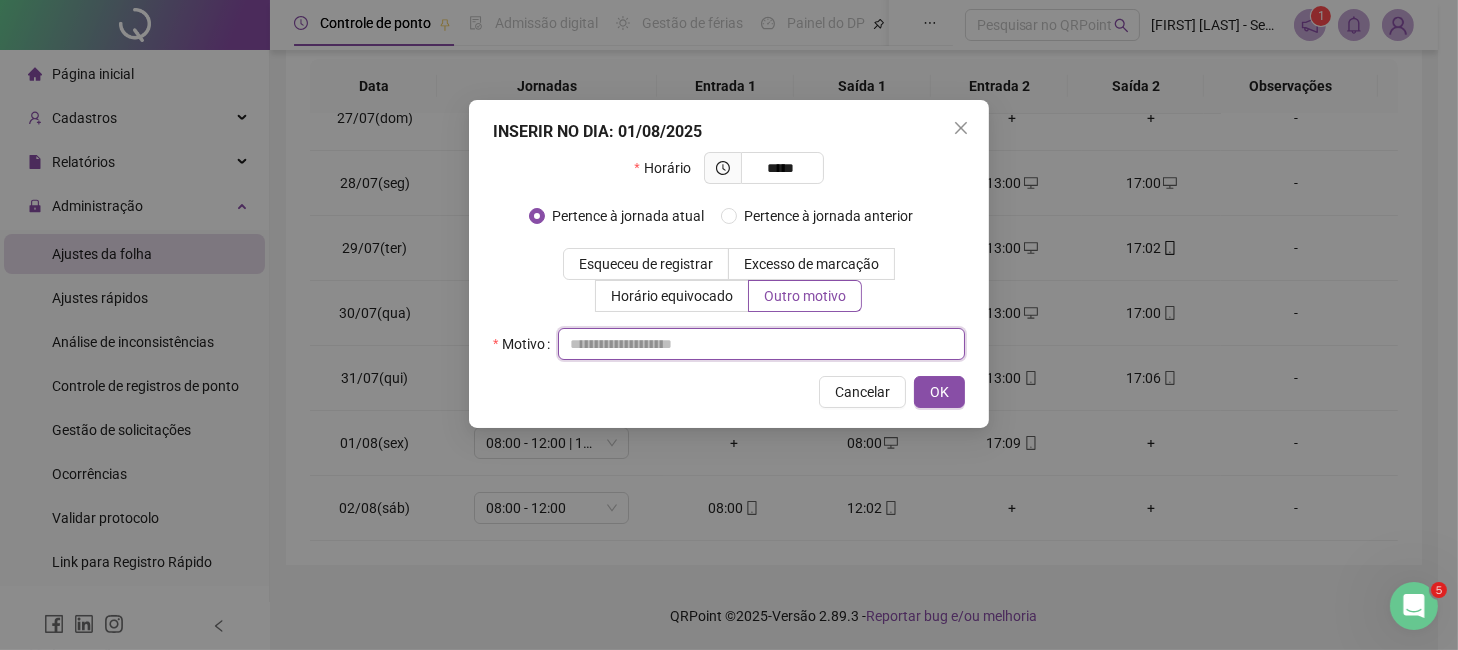 click at bounding box center [761, 344] 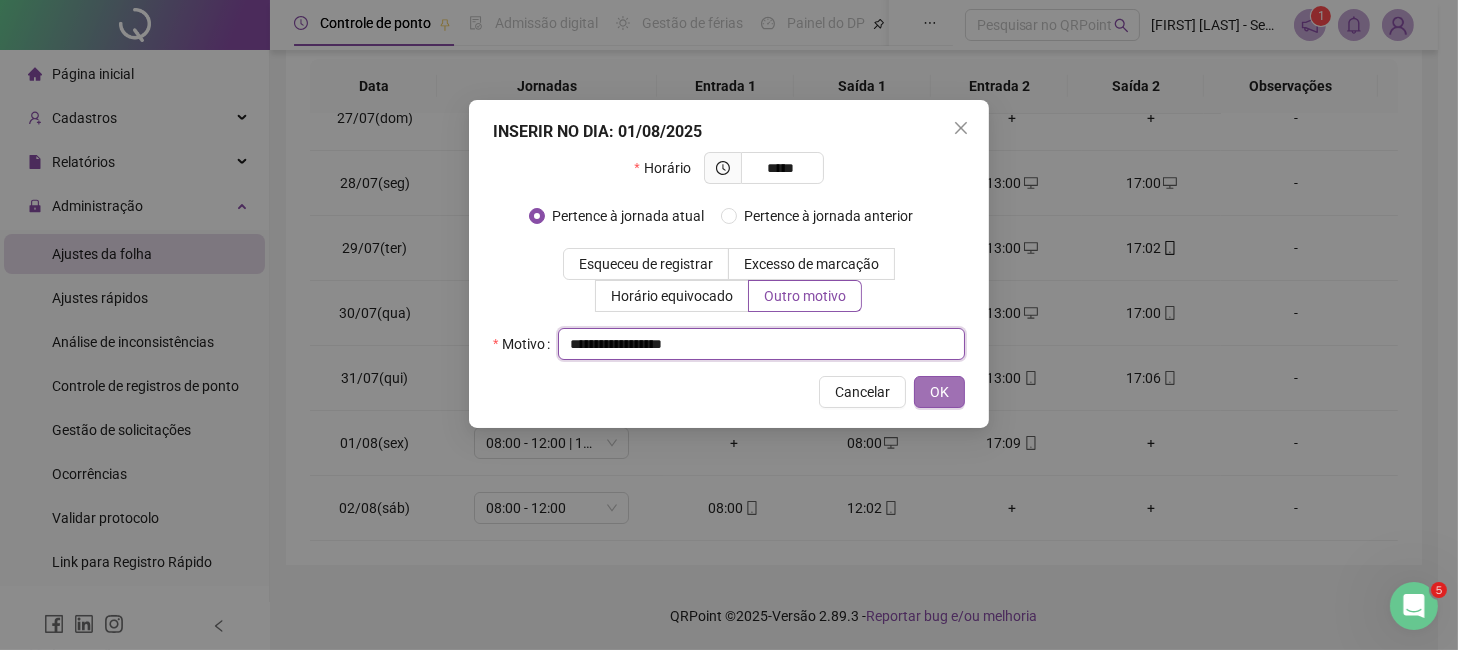 type on "**********" 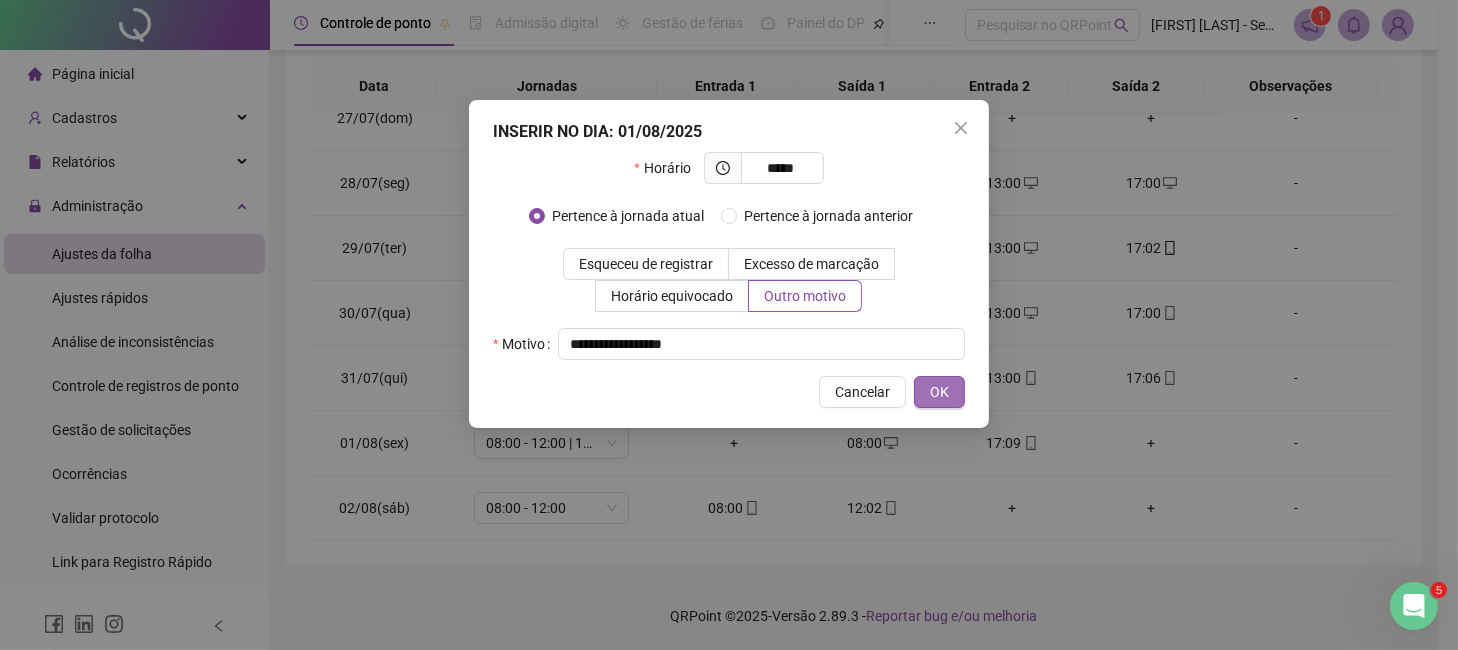 click on "OK" at bounding box center [939, 392] 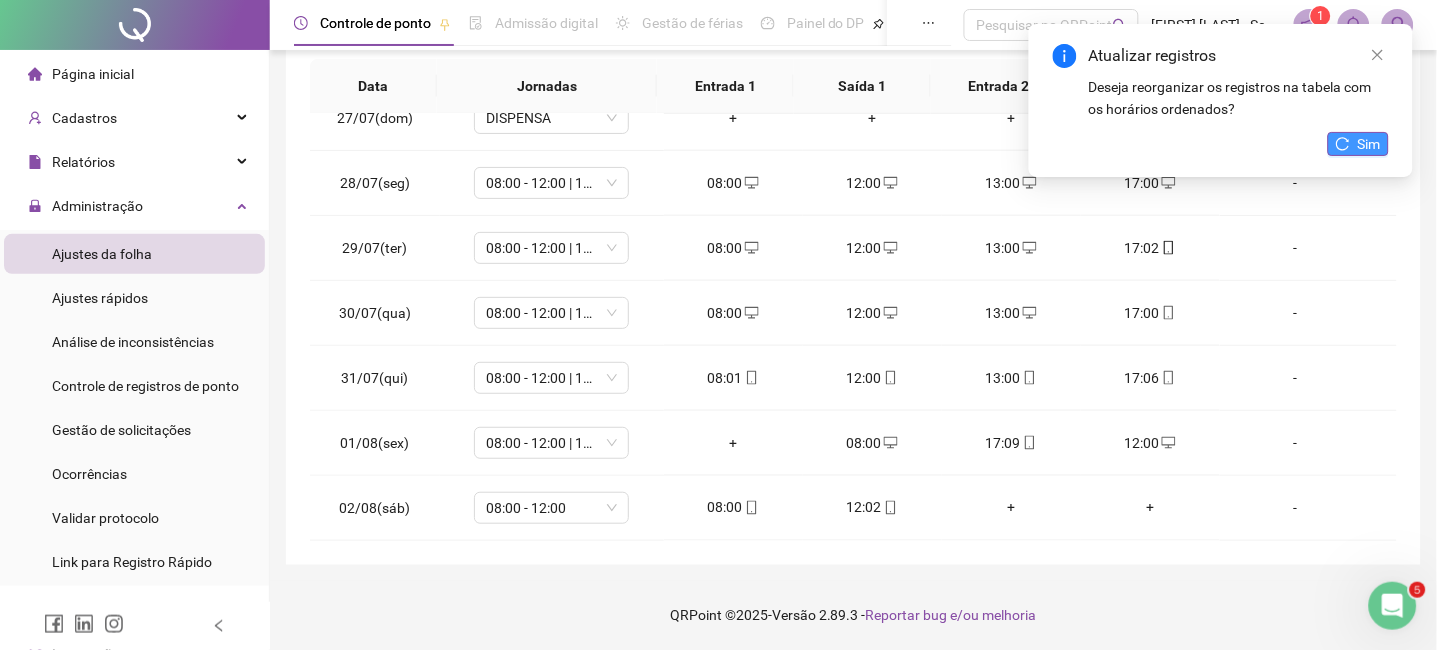 click on "Sim" at bounding box center [1369, 144] 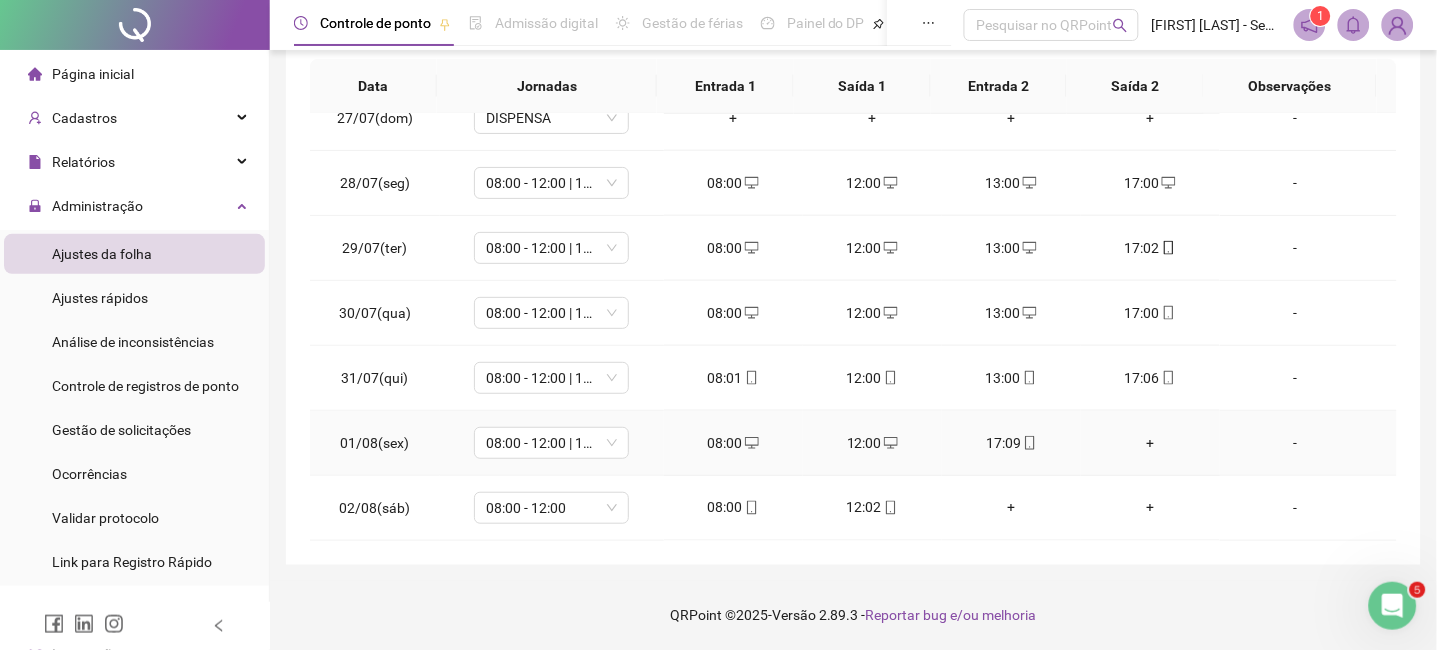 click on "+" at bounding box center (1150, 443) 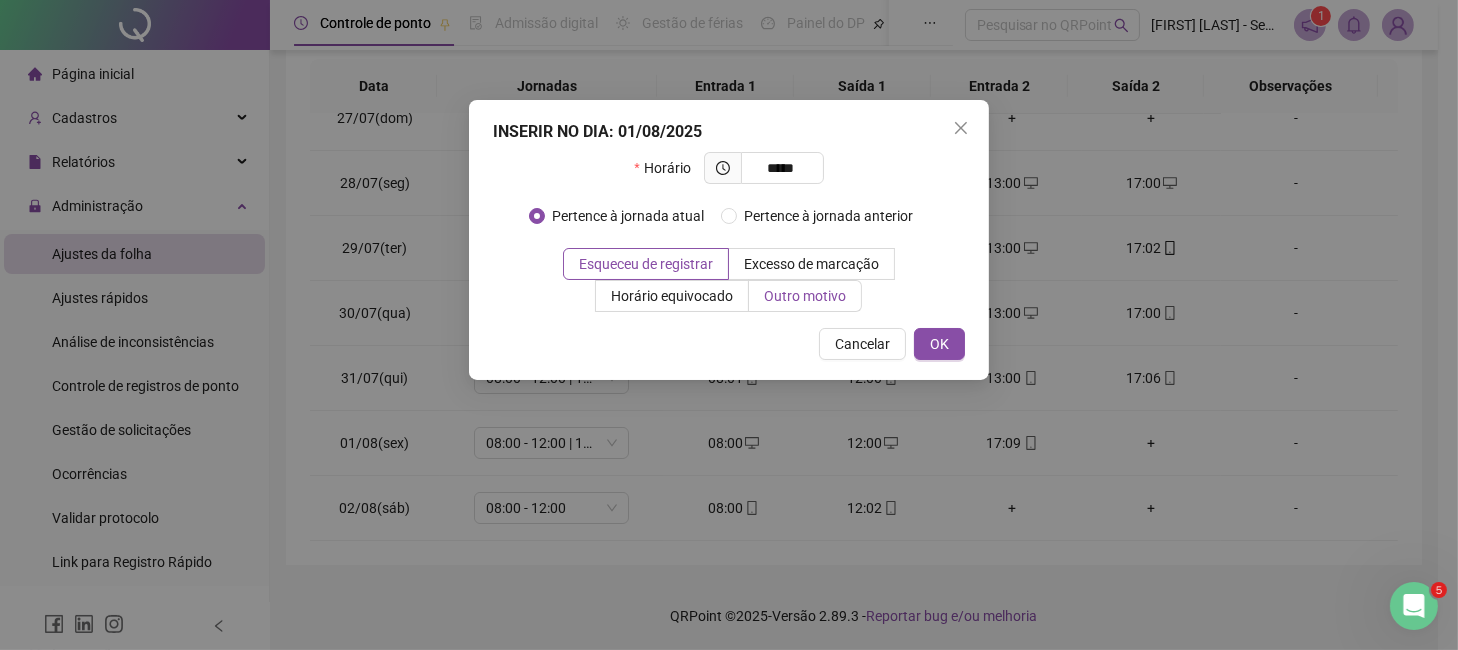 type on "*****" 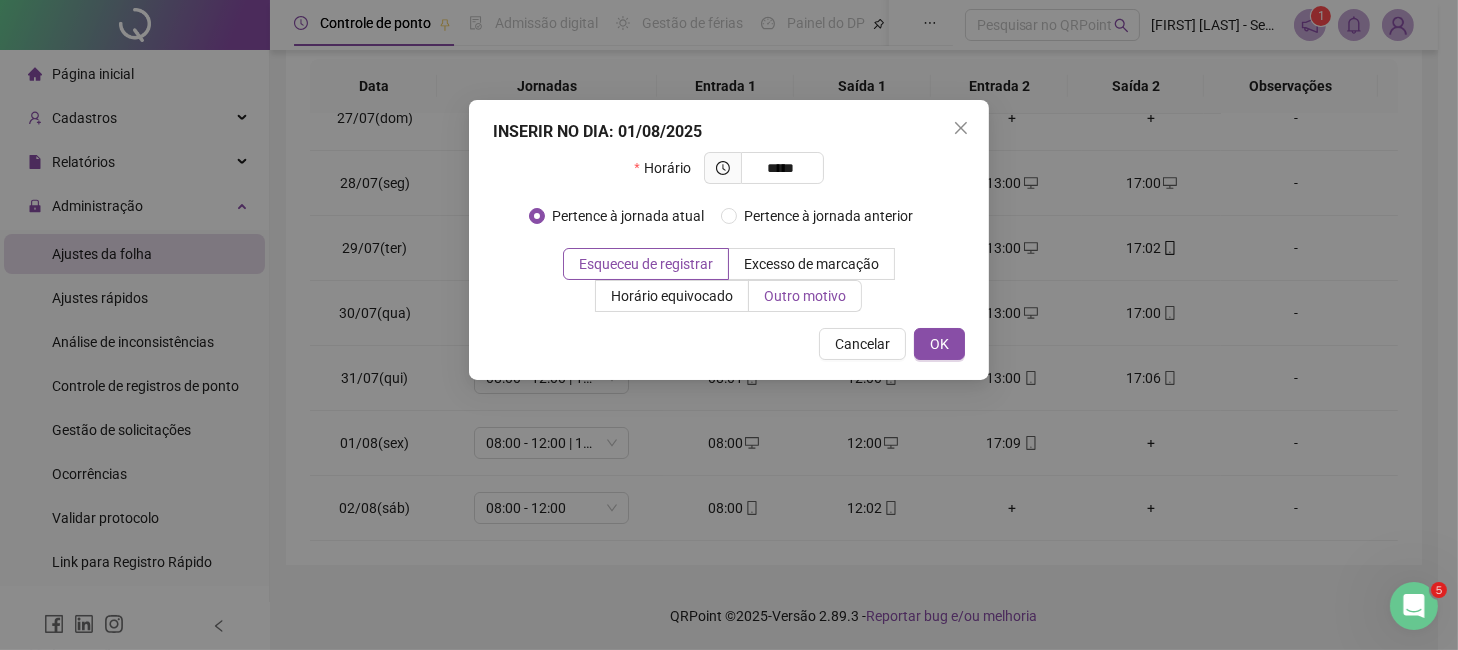 click on "Outro motivo" at bounding box center [805, 296] 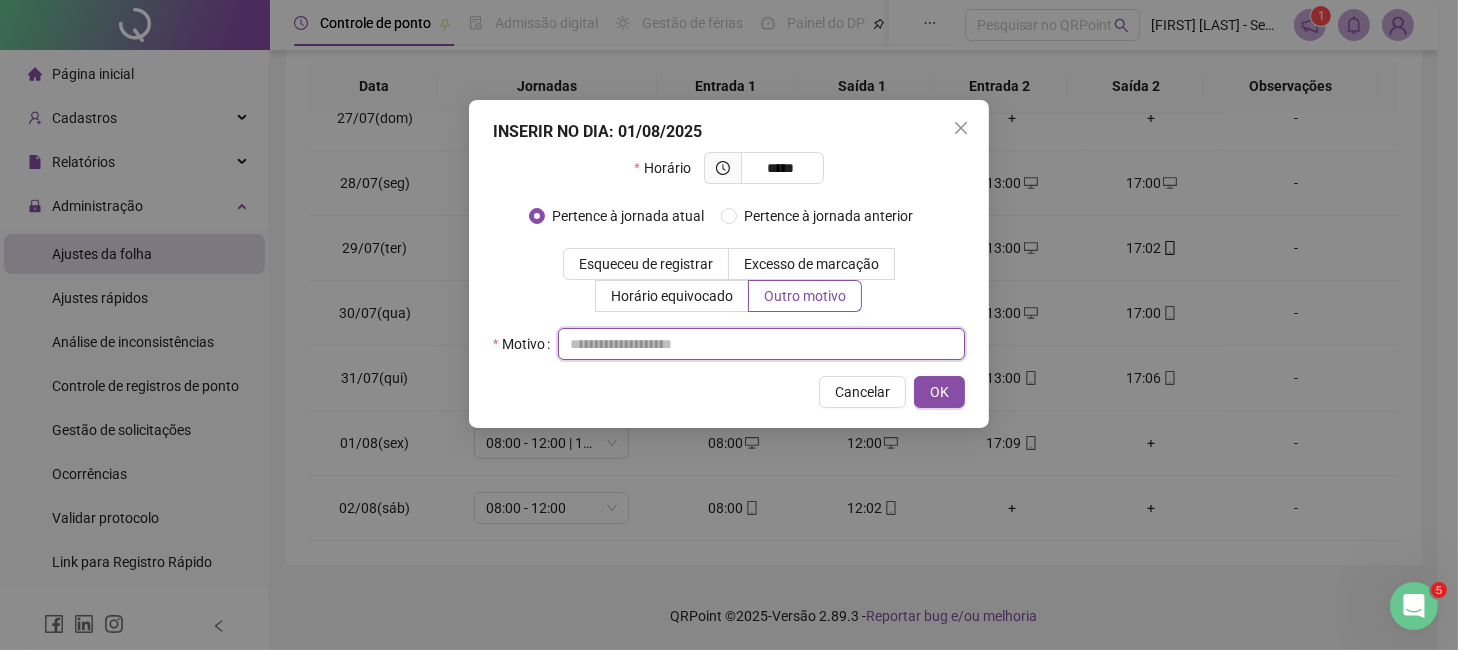 click at bounding box center (761, 344) 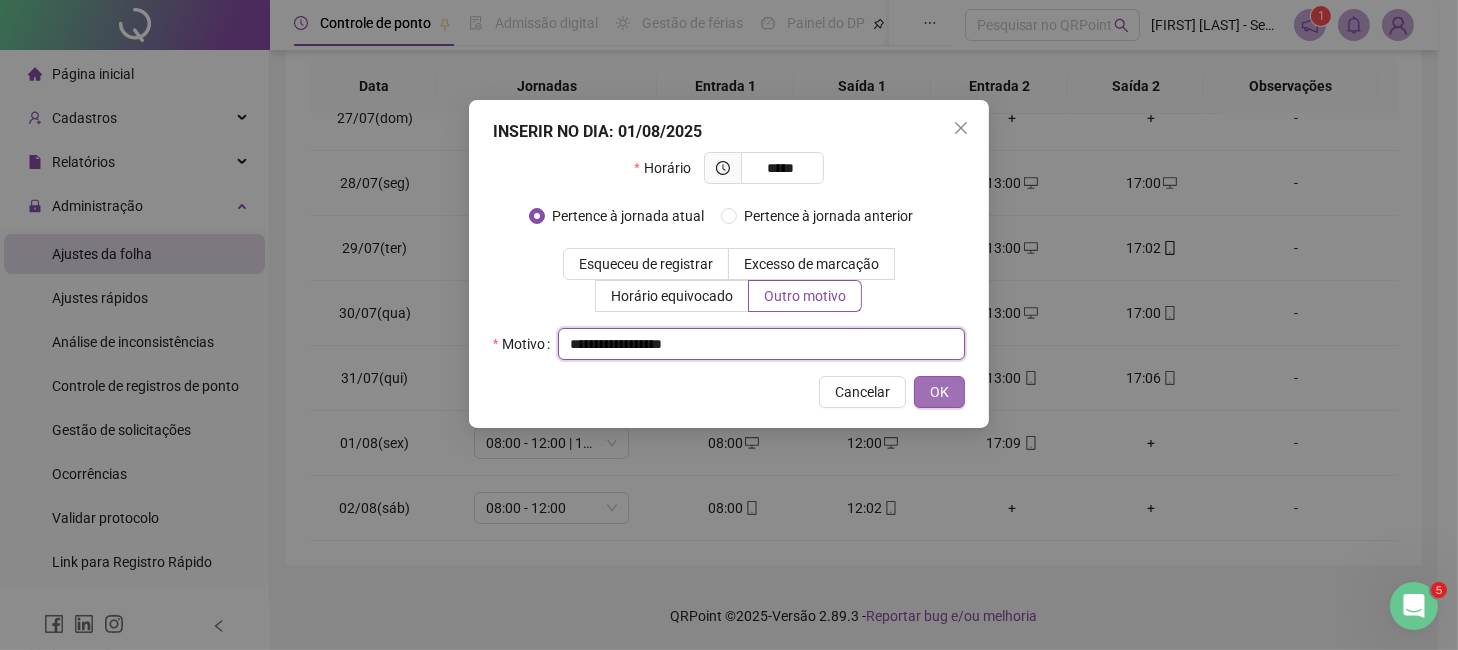 type on "**********" 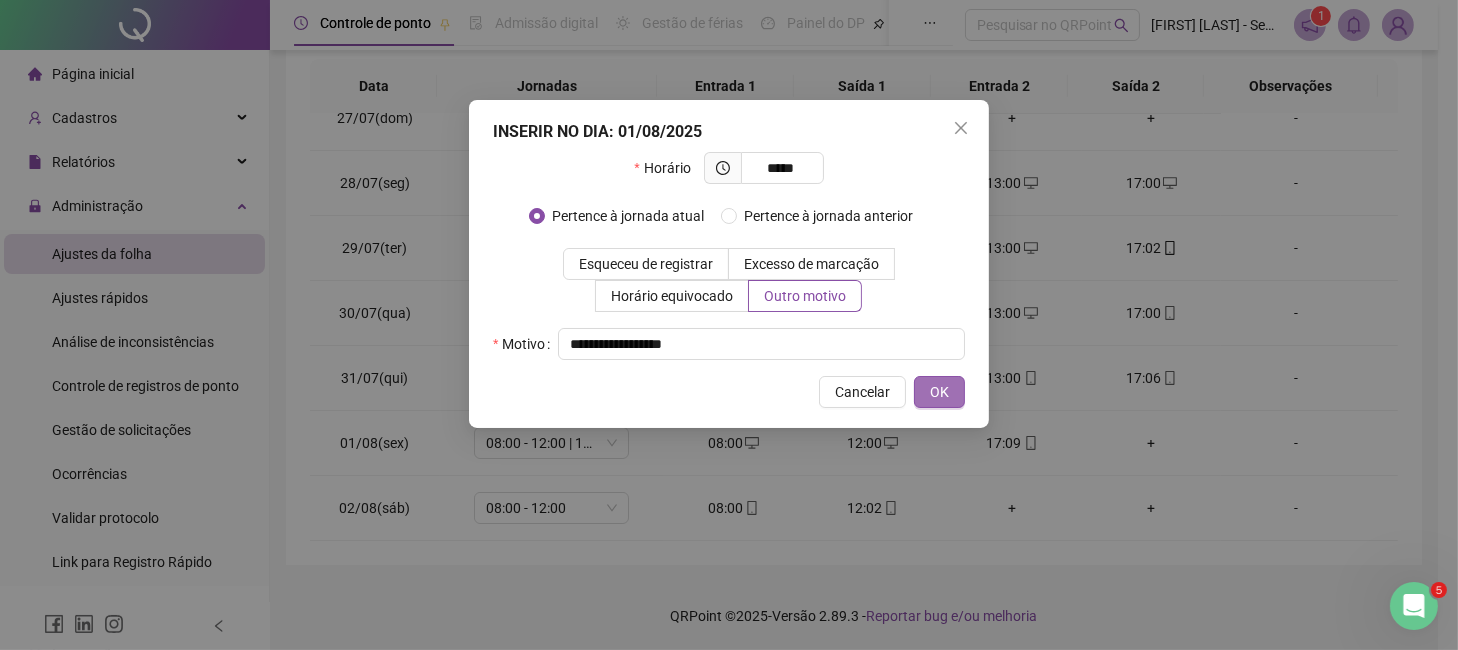click on "OK" at bounding box center [939, 392] 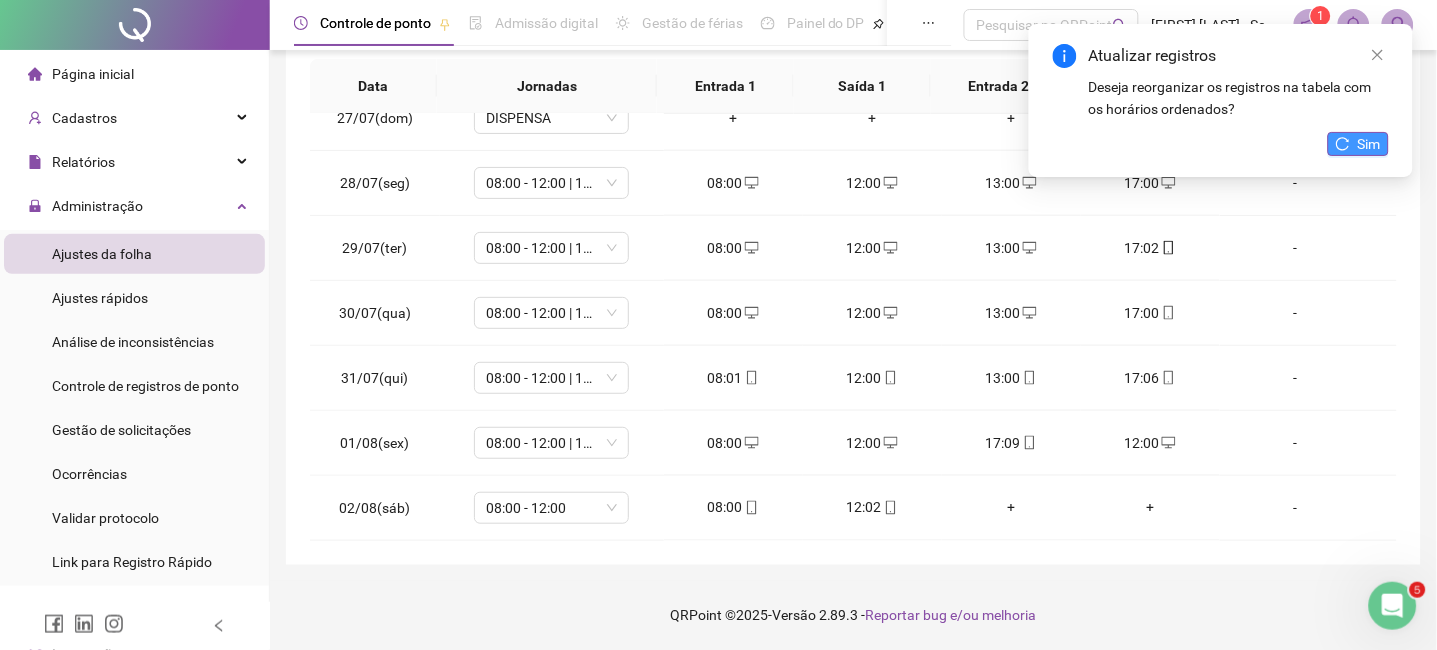 click 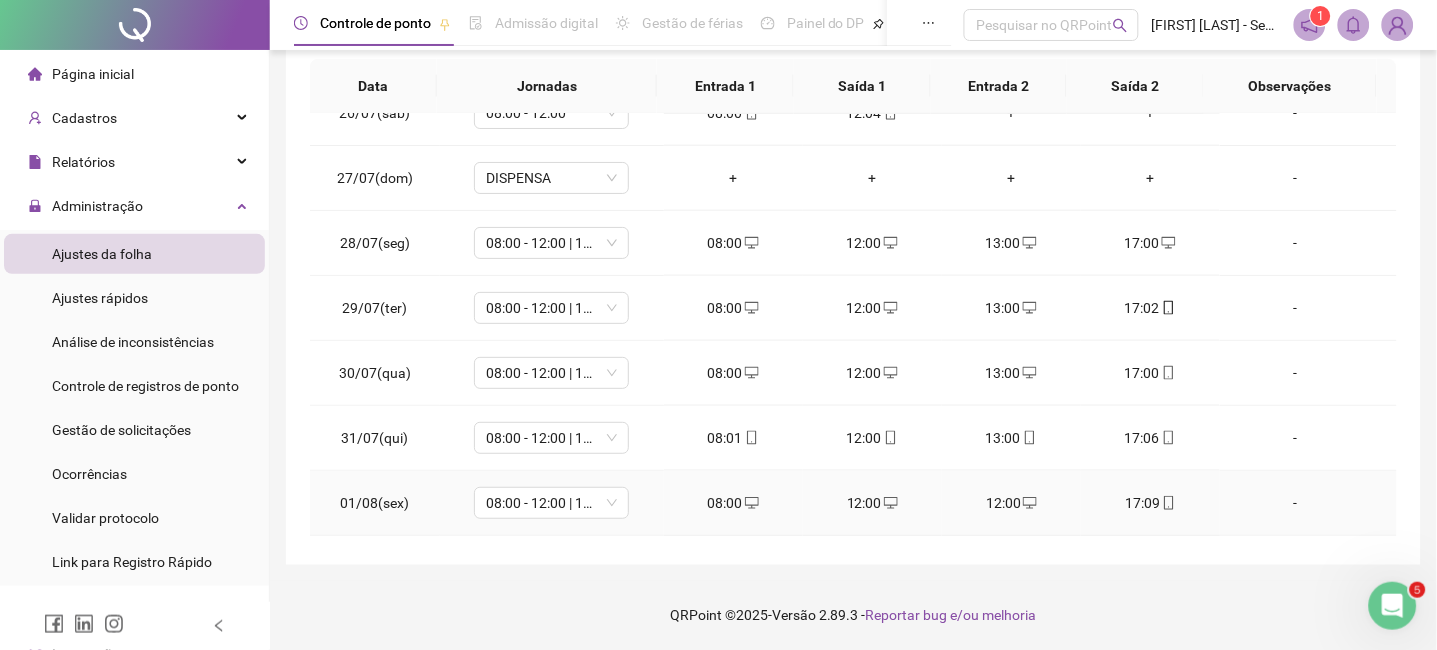 scroll, scrollTop: 0, scrollLeft: 0, axis: both 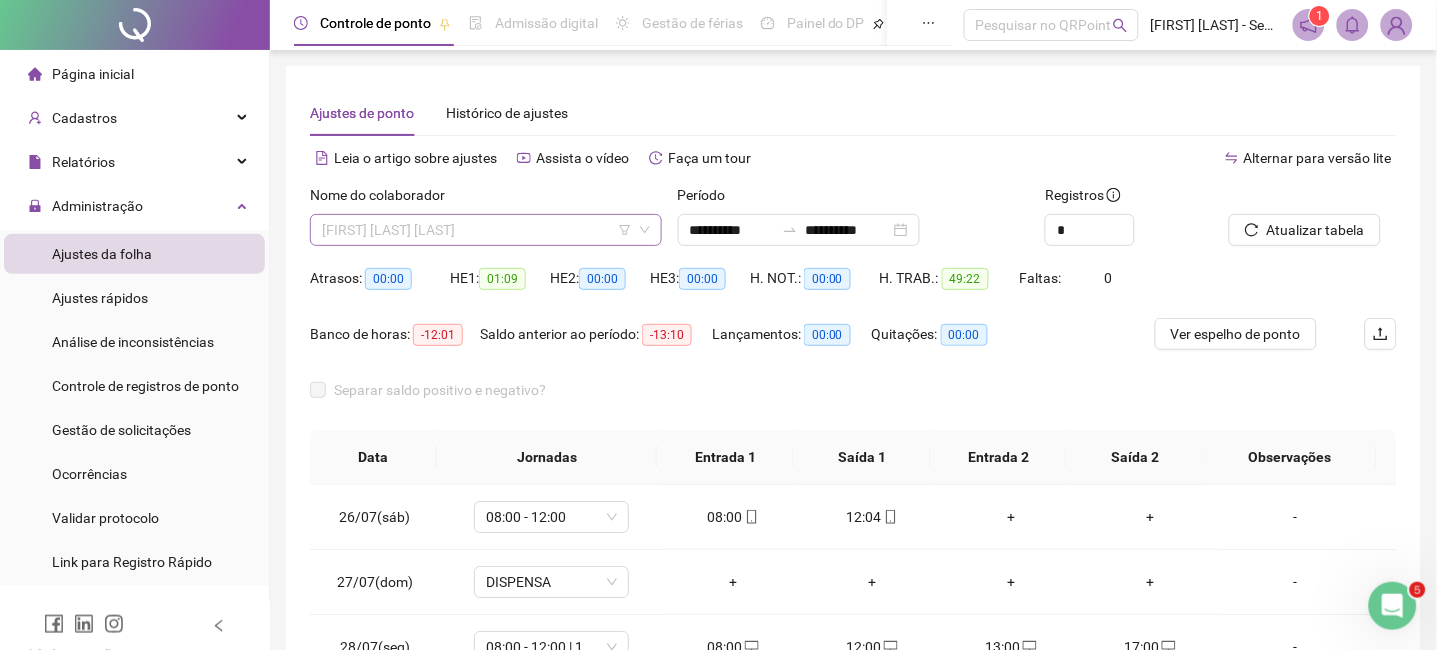 click on "[FIRST] [LAST] [LAST]" at bounding box center (486, 230) 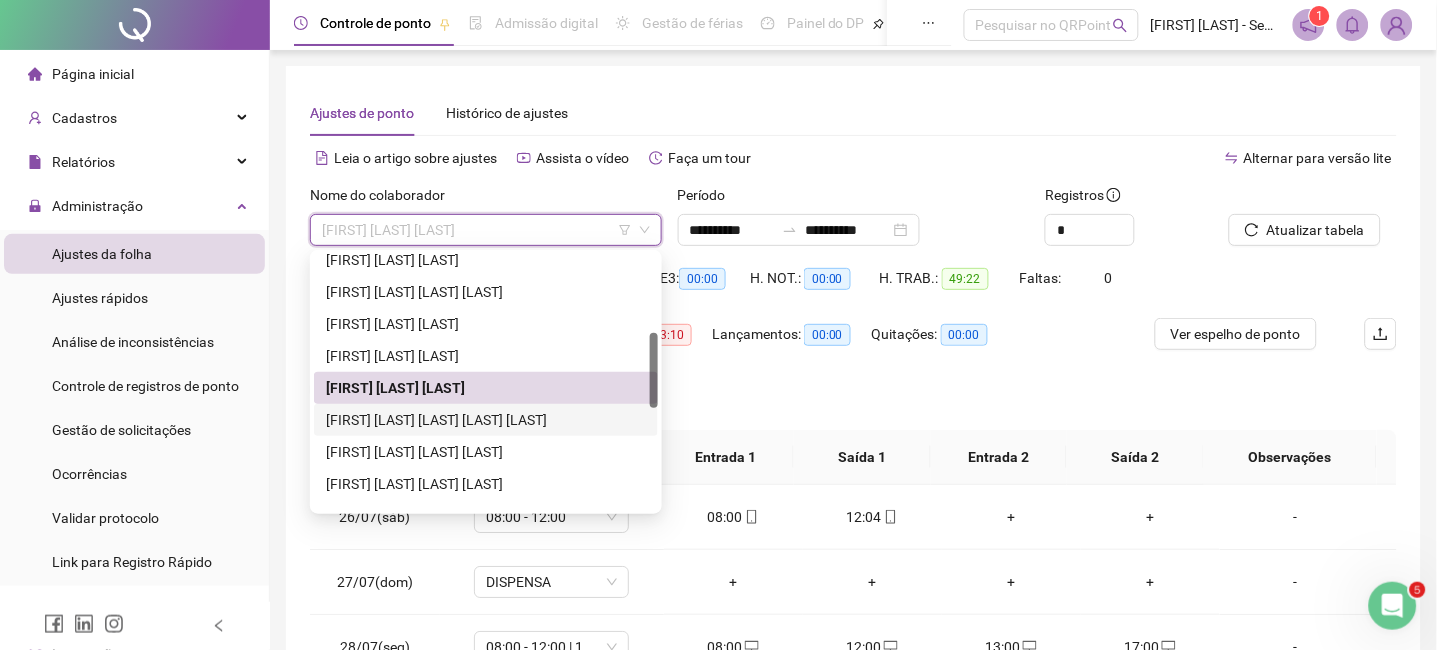 click on "[FIRST] [LAST] [LAST] [LAST] [LAST]" at bounding box center (486, 420) 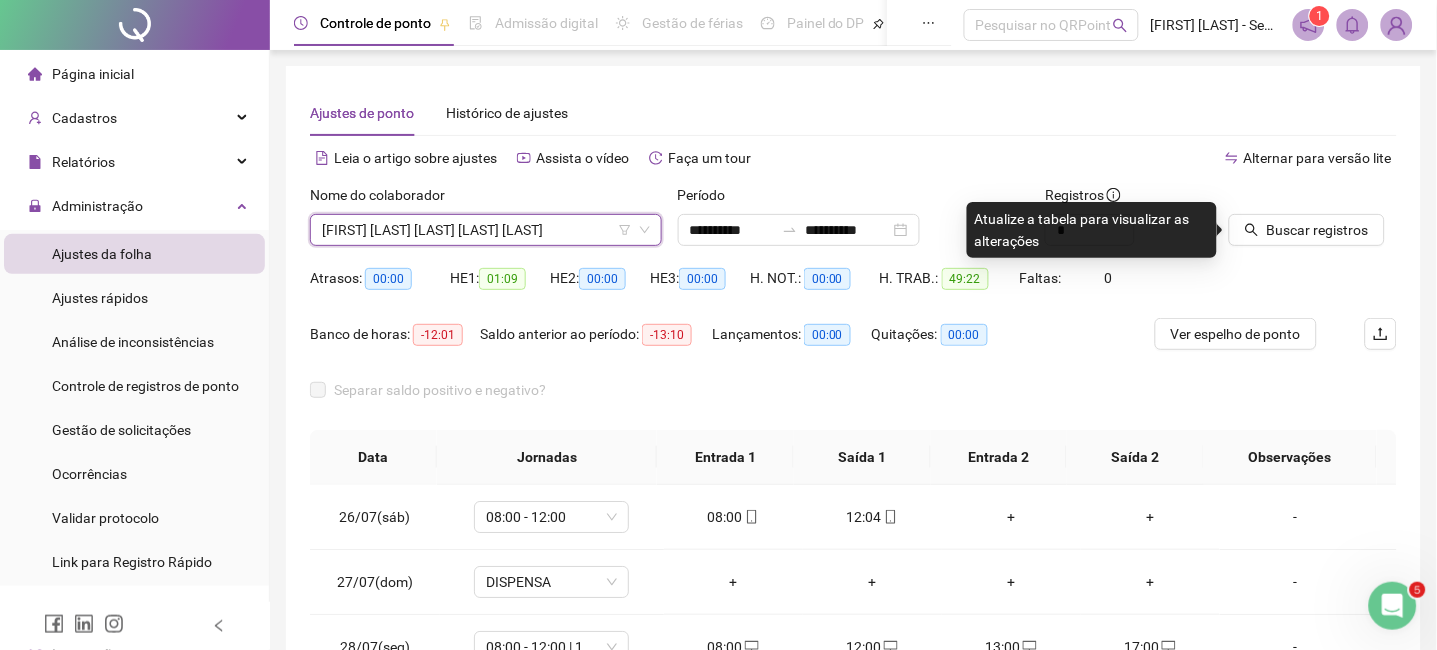 click on "[FIRST] [LAST] [LAST] [LAST] [LAST]" at bounding box center [486, 230] 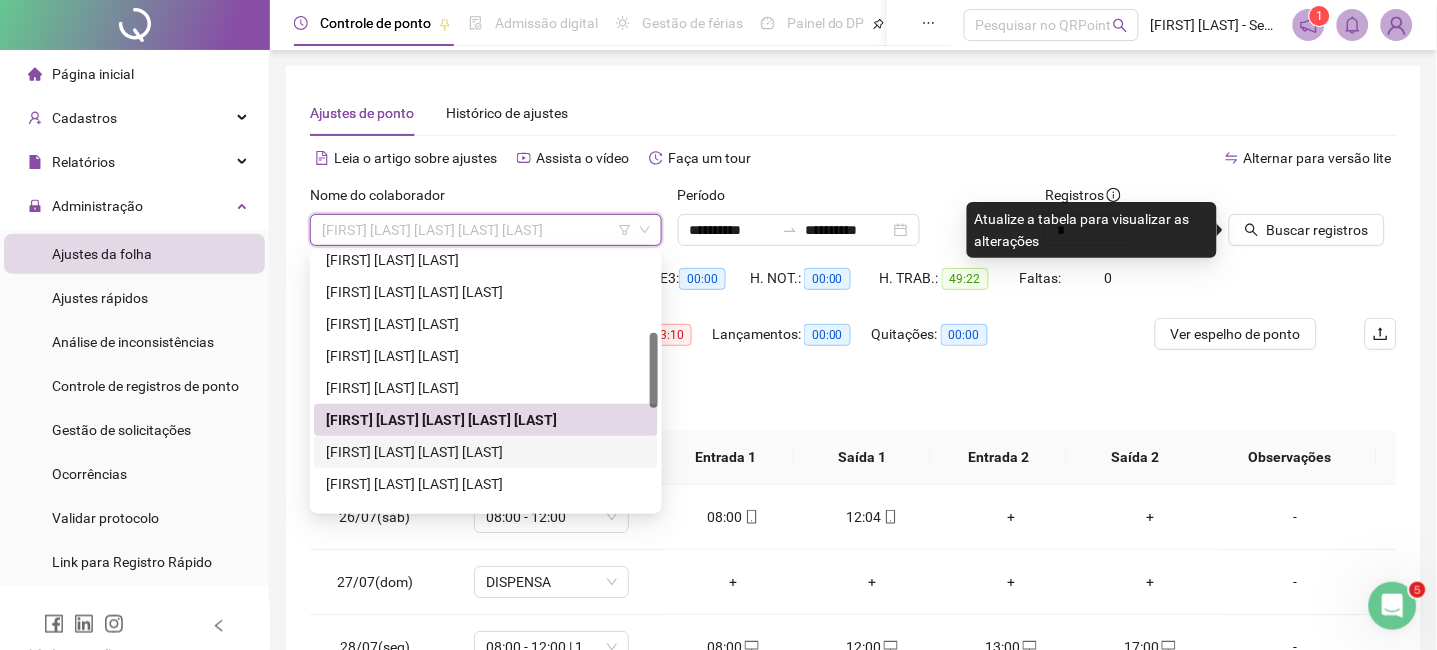 click on "[FIRST] [LAST] [LAST] [LAST]" at bounding box center (486, 452) 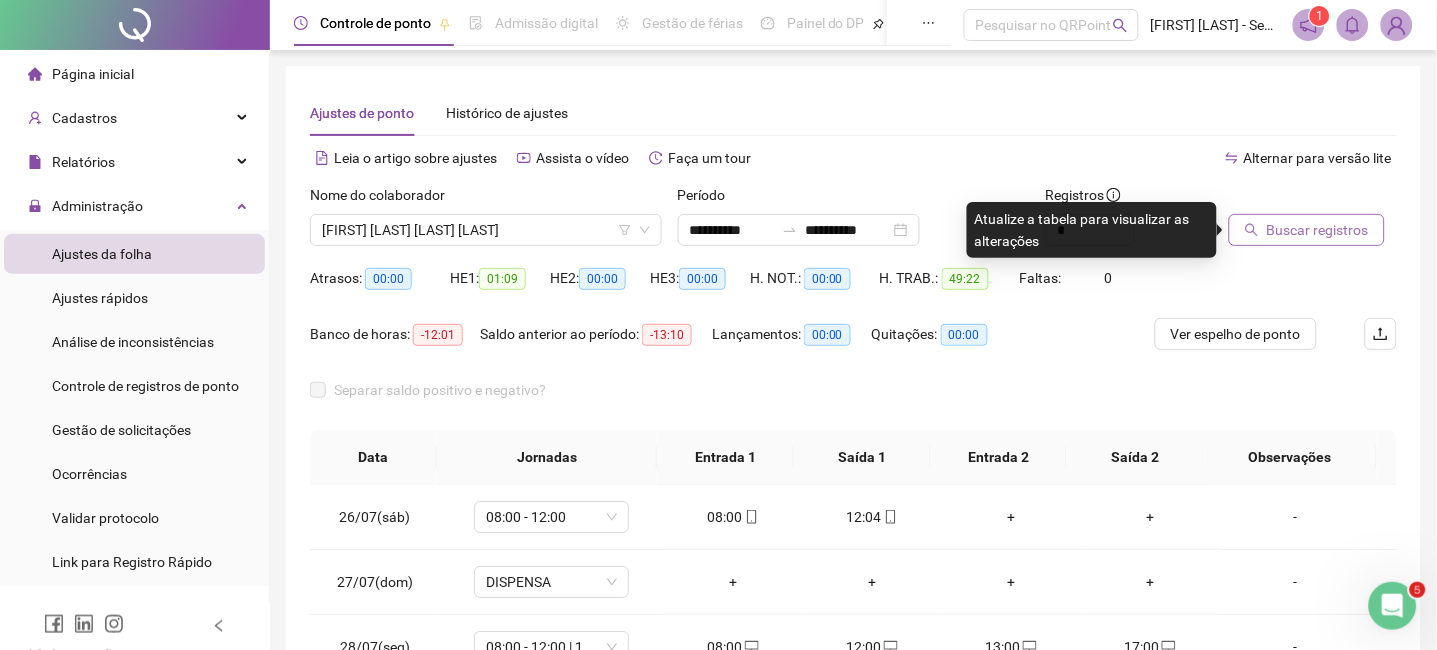click on "Buscar registros" at bounding box center [1318, 230] 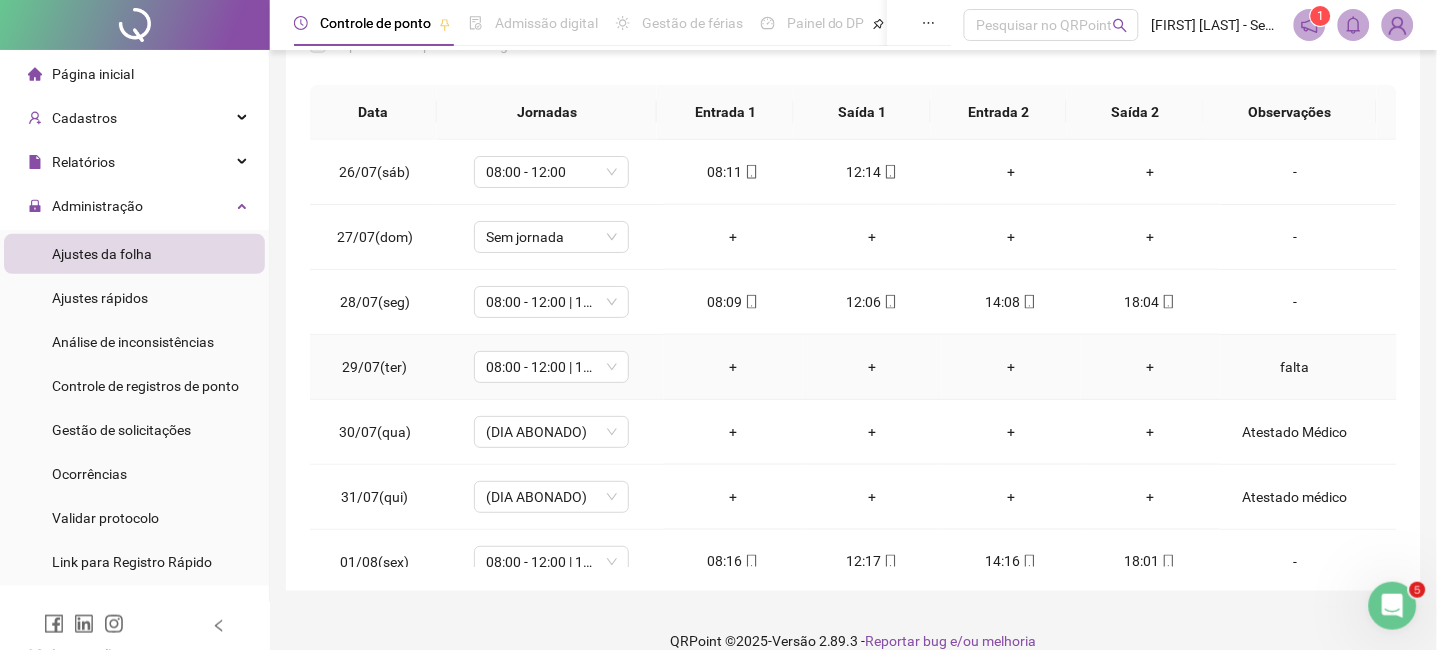 scroll, scrollTop: 347, scrollLeft: 0, axis: vertical 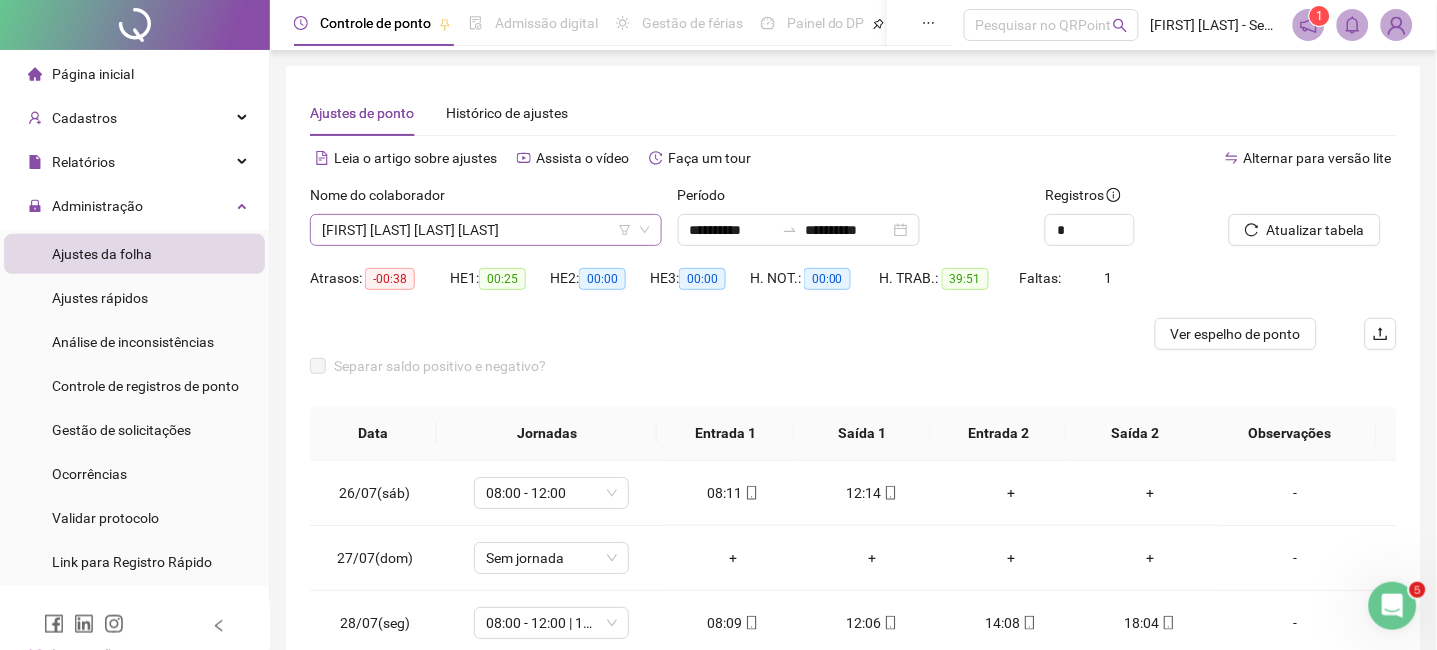 click on "[FIRST] [LAST] [LAST] [LAST]" at bounding box center [486, 230] 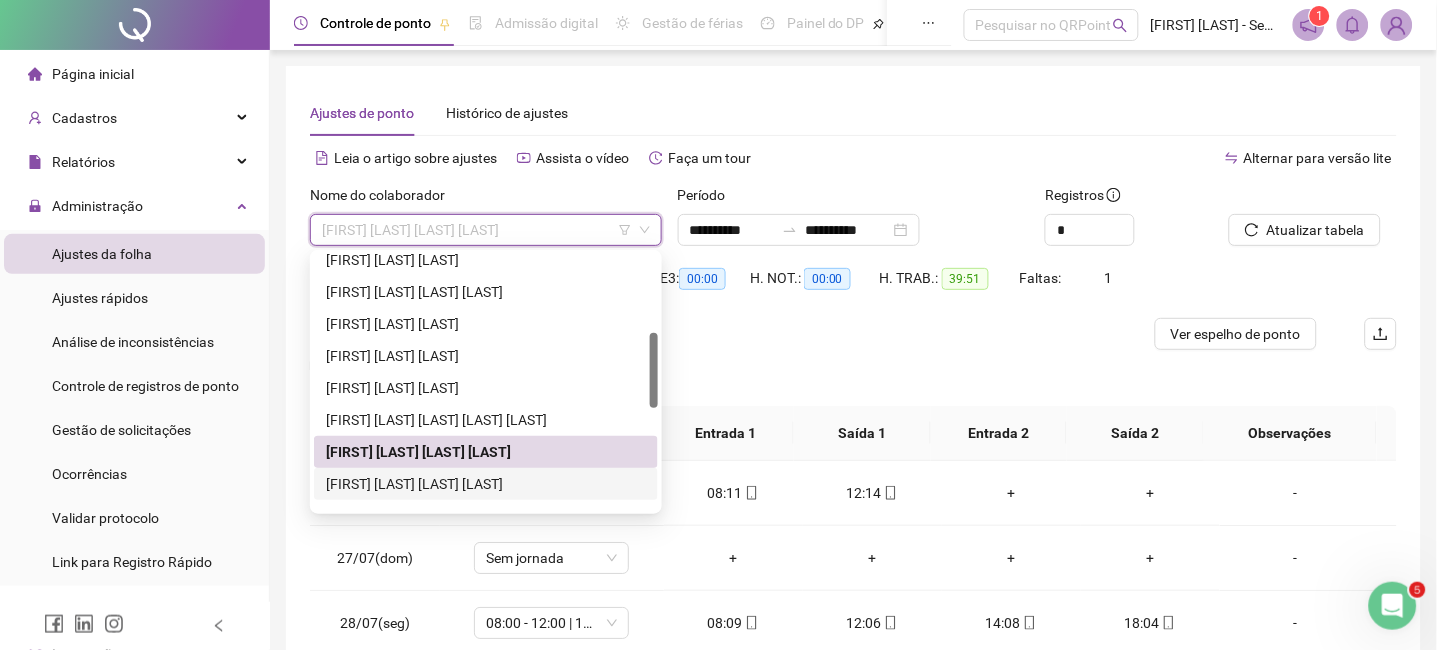 click on "[FIRST] [LAST] [LAST] [LAST]" at bounding box center (486, 484) 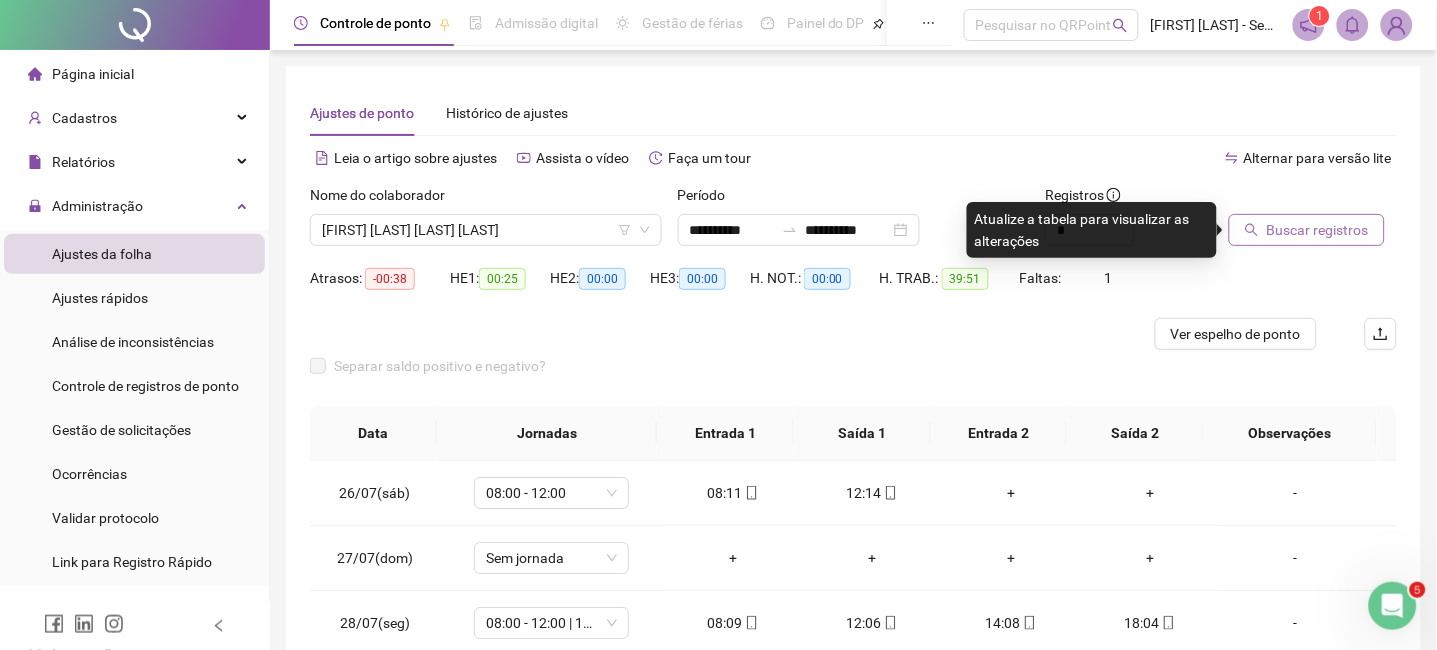 click on "Buscar registros" at bounding box center (1318, 230) 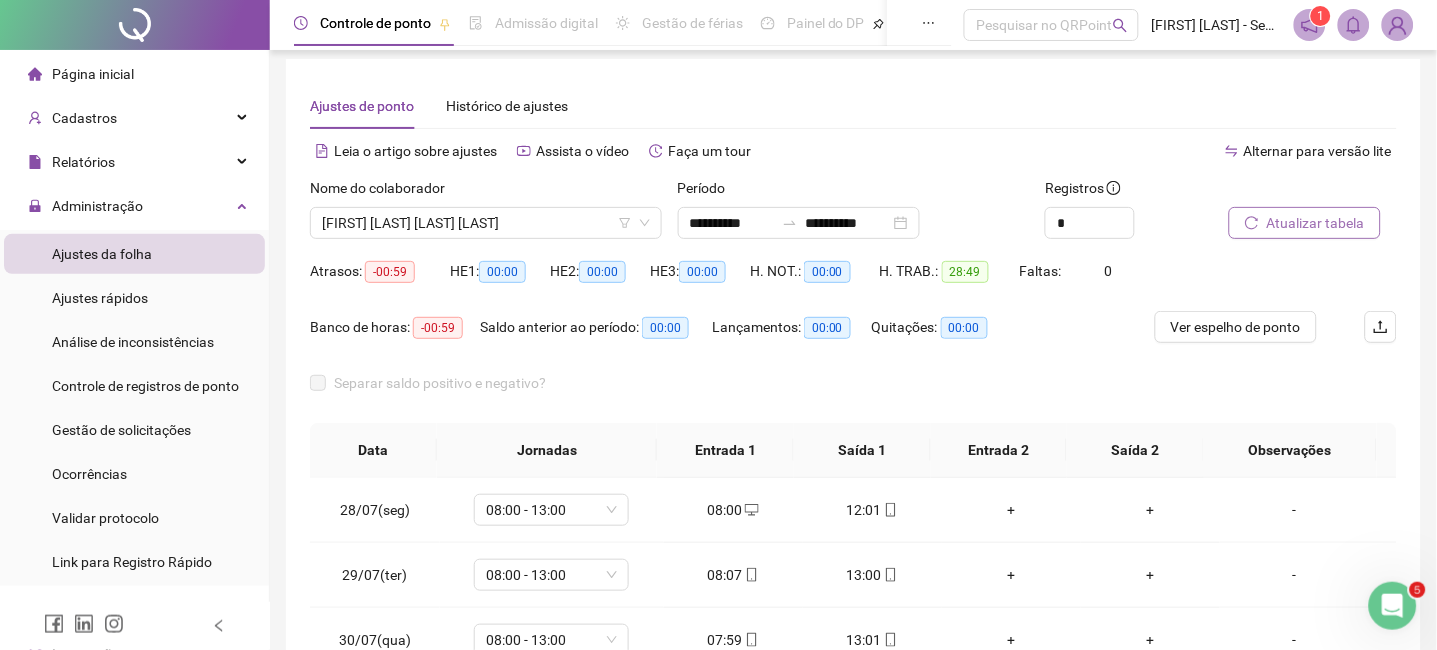scroll, scrollTop: 0, scrollLeft: 0, axis: both 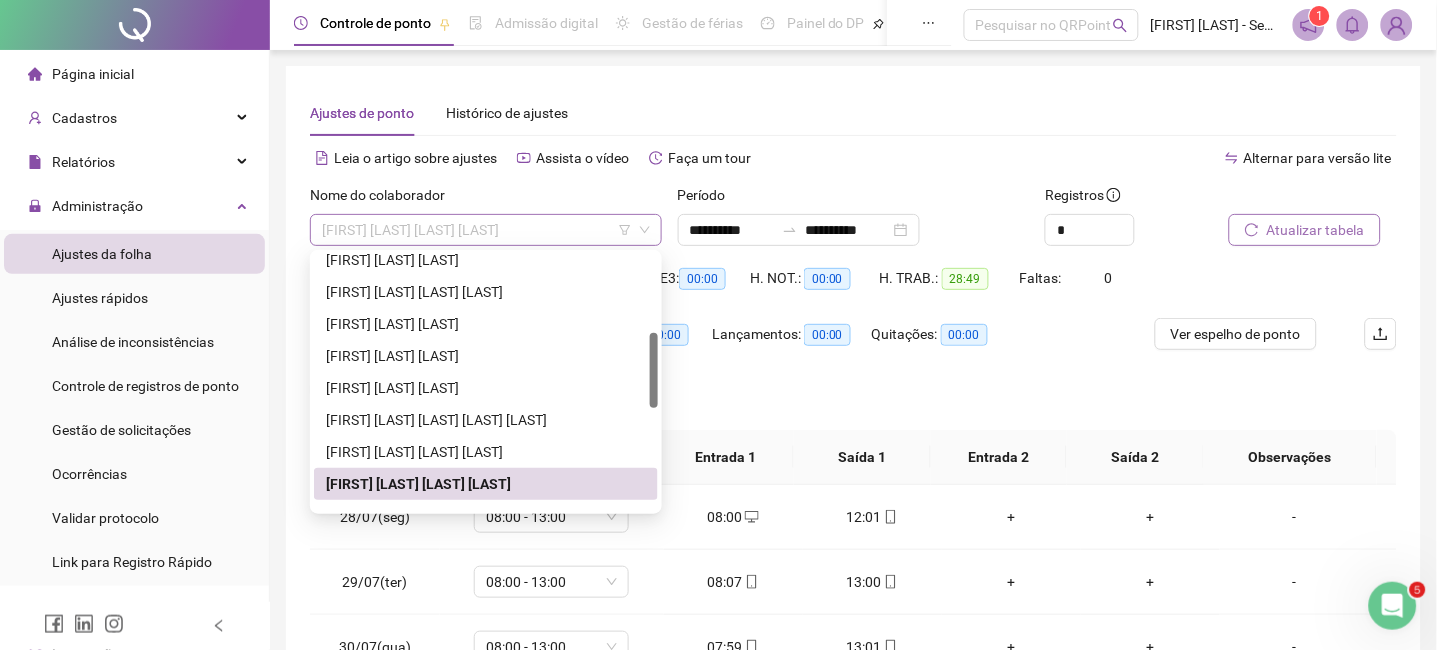click on "[FIRST] [LAST] [LAST] [LAST]" at bounding box center [486, 230] 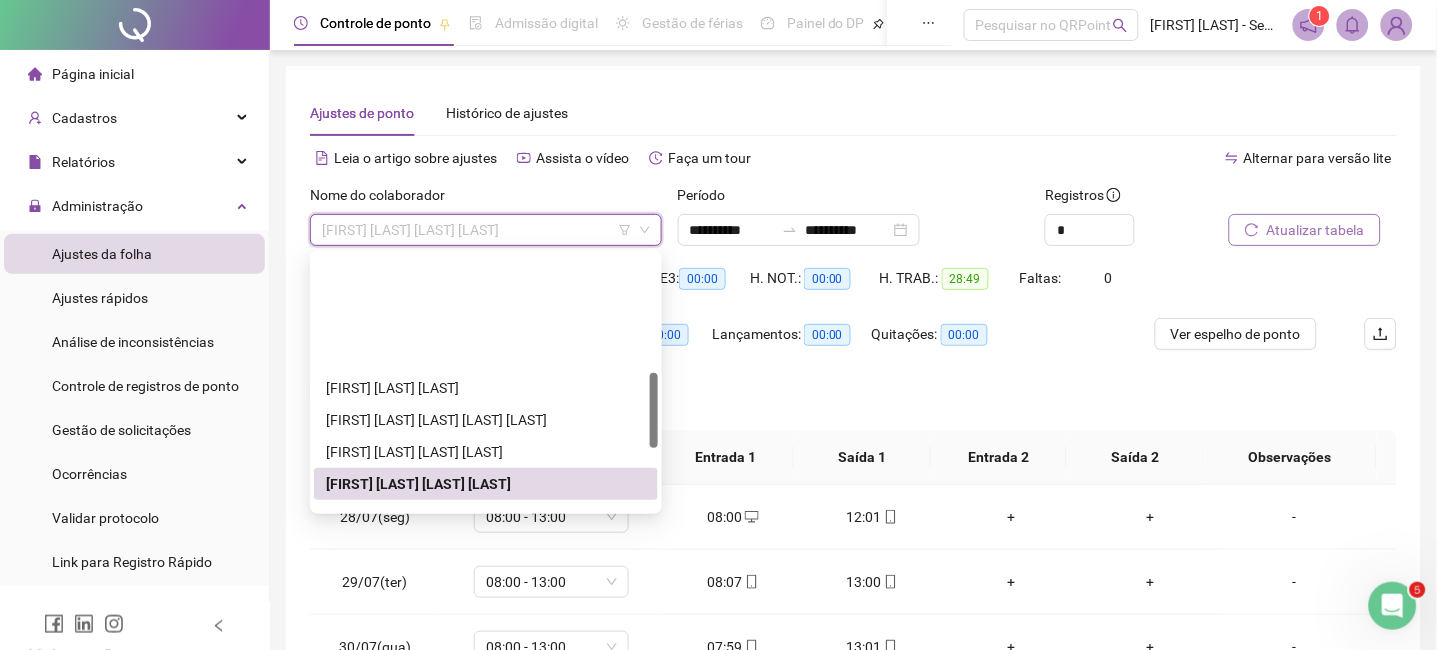 scroll, scrollTop: 400, scrollLeft: 0, axis: vertical 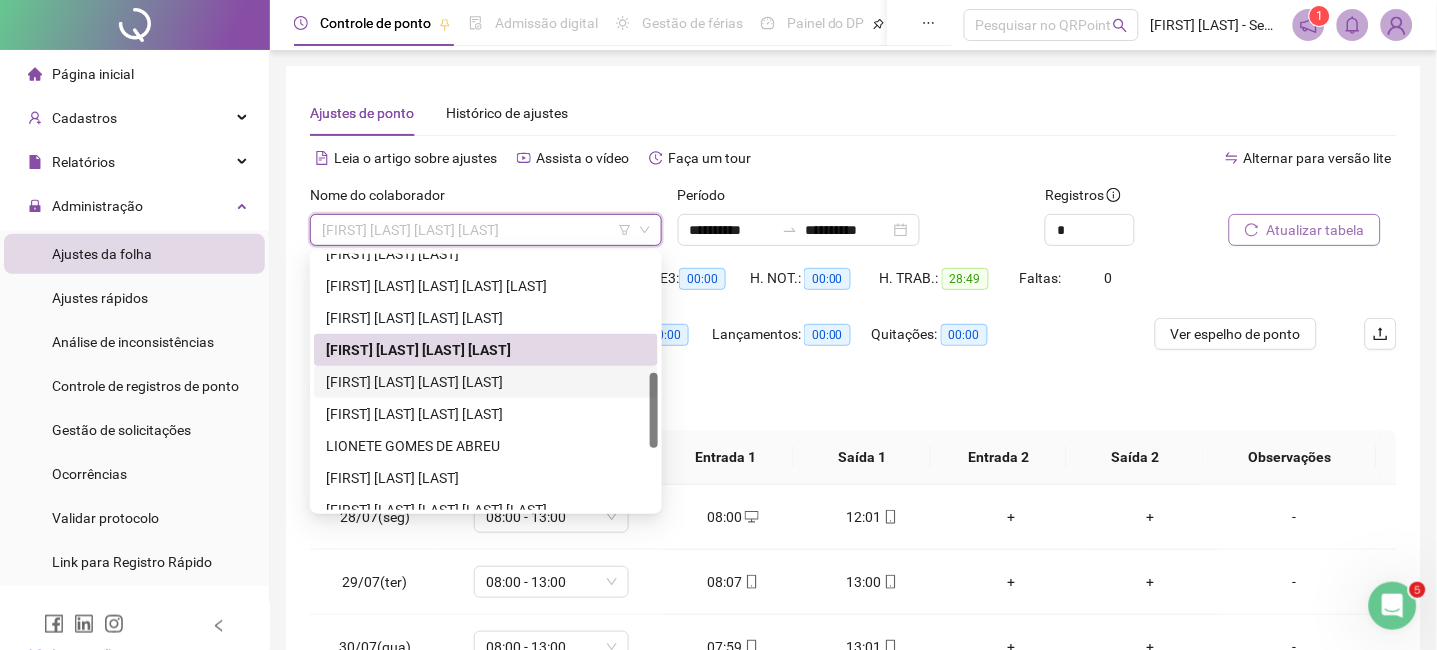 click on "[FIRST] [LAST] [LAST] [LAST]" at bounding box center [486, 382] 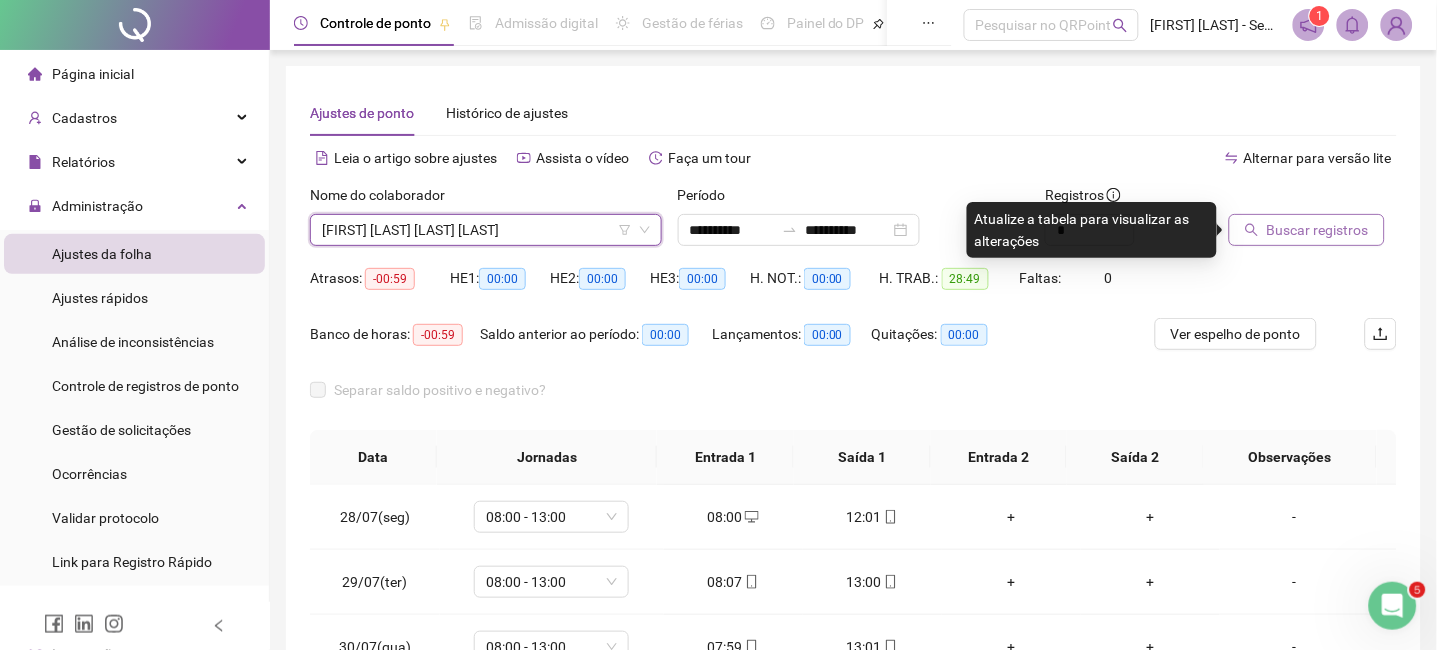 click on "Buscar registros" at bounding box center (1318, 230) 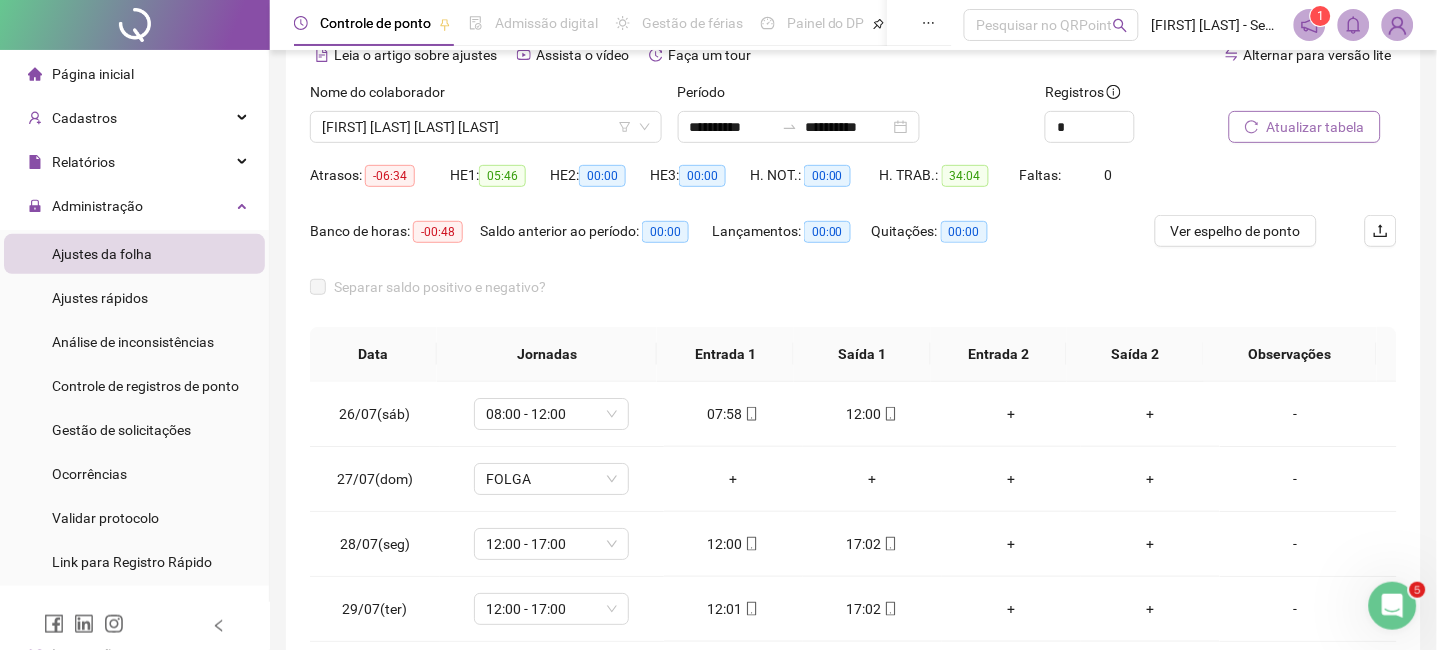 scroll, scrollTop: 371, scrollLeft: 0, axis: vertical 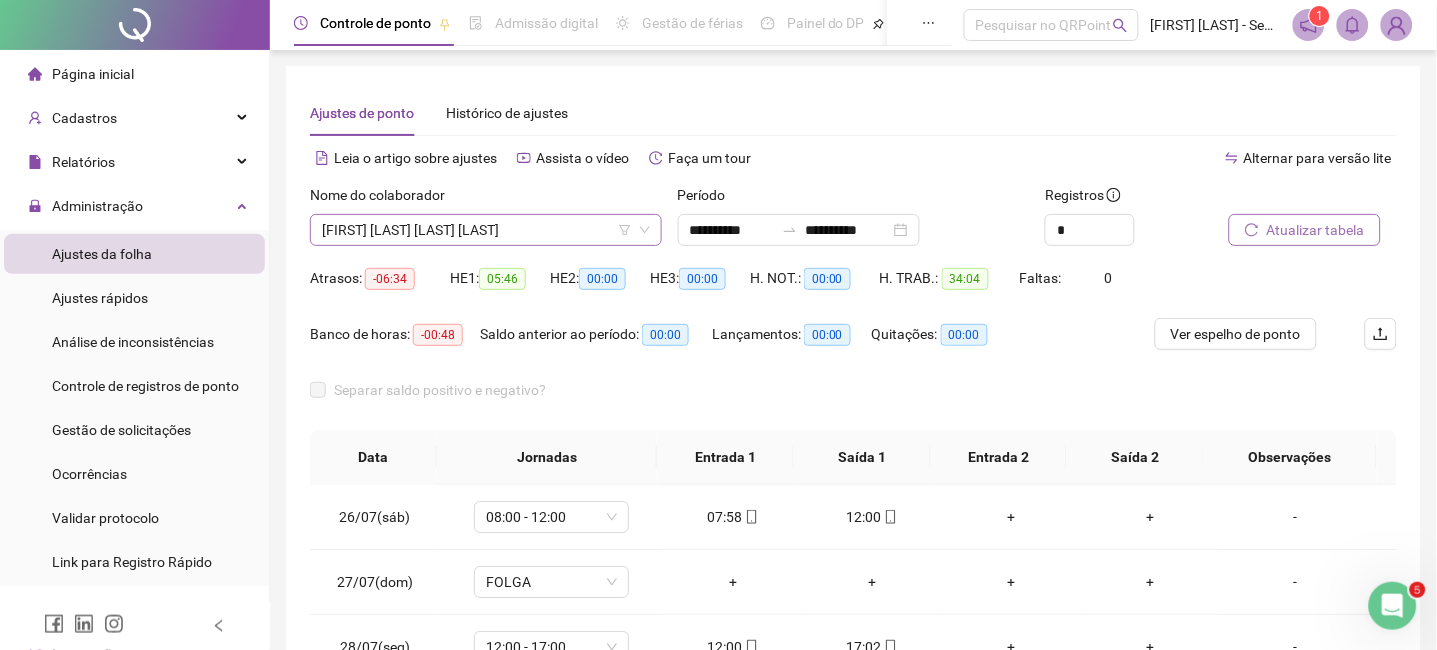 click on "[FIRST] [LAST] [LAST] [LAST]" at bounding box center (486, 230) 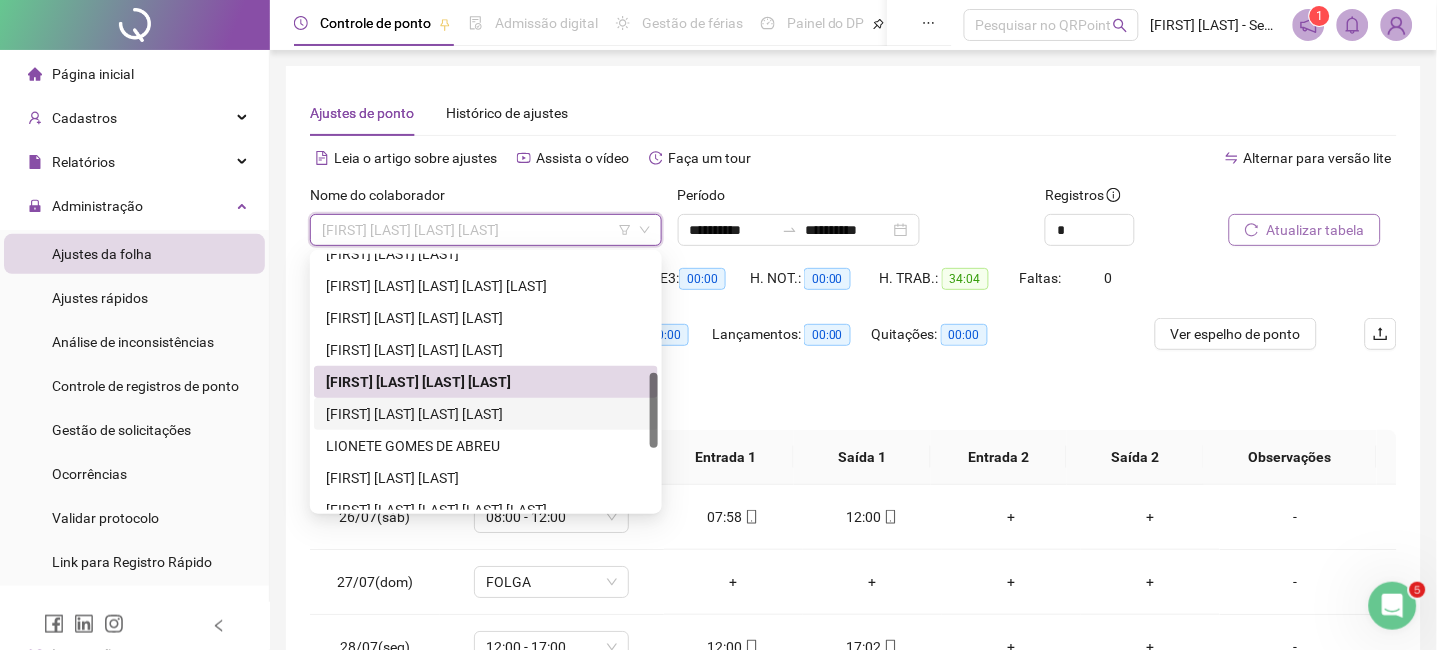 click on "[FIRST] [LAST] [LAST] [LAST]" at bounding box center (486, 414) 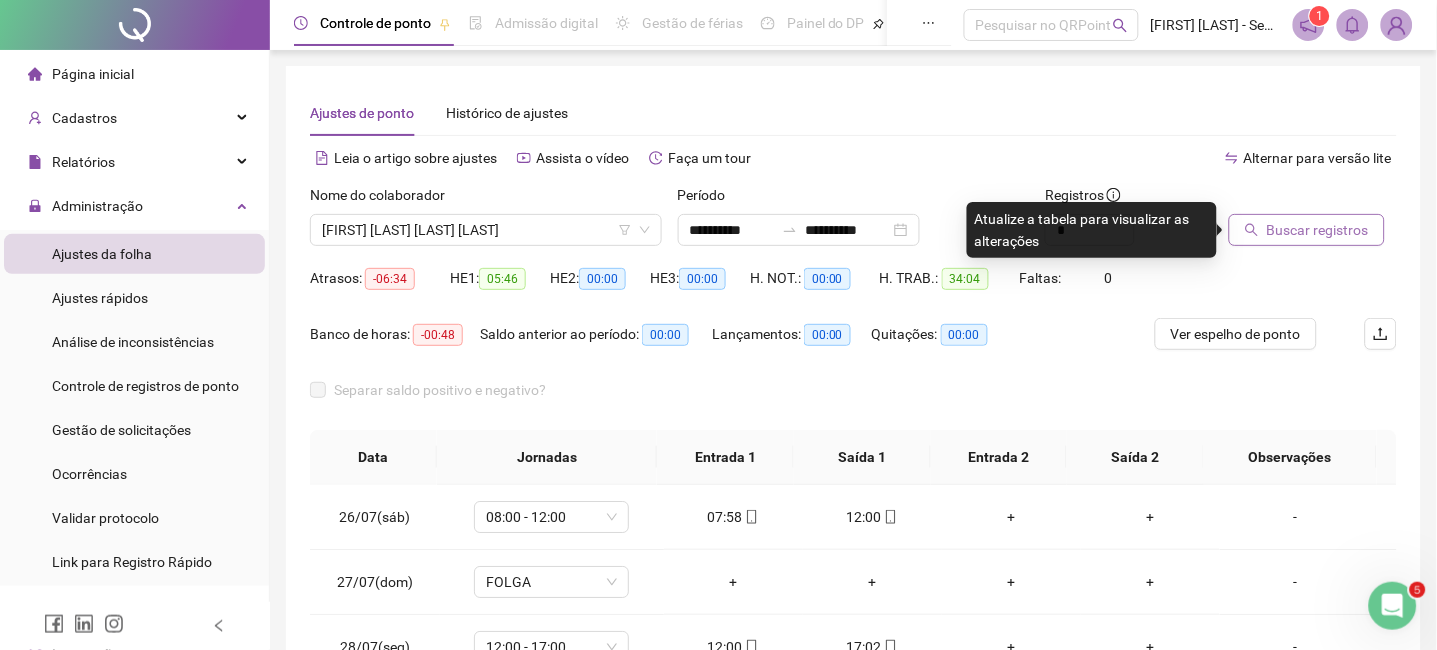 click on "Buscar registros" at bounding box center [1318, 230] 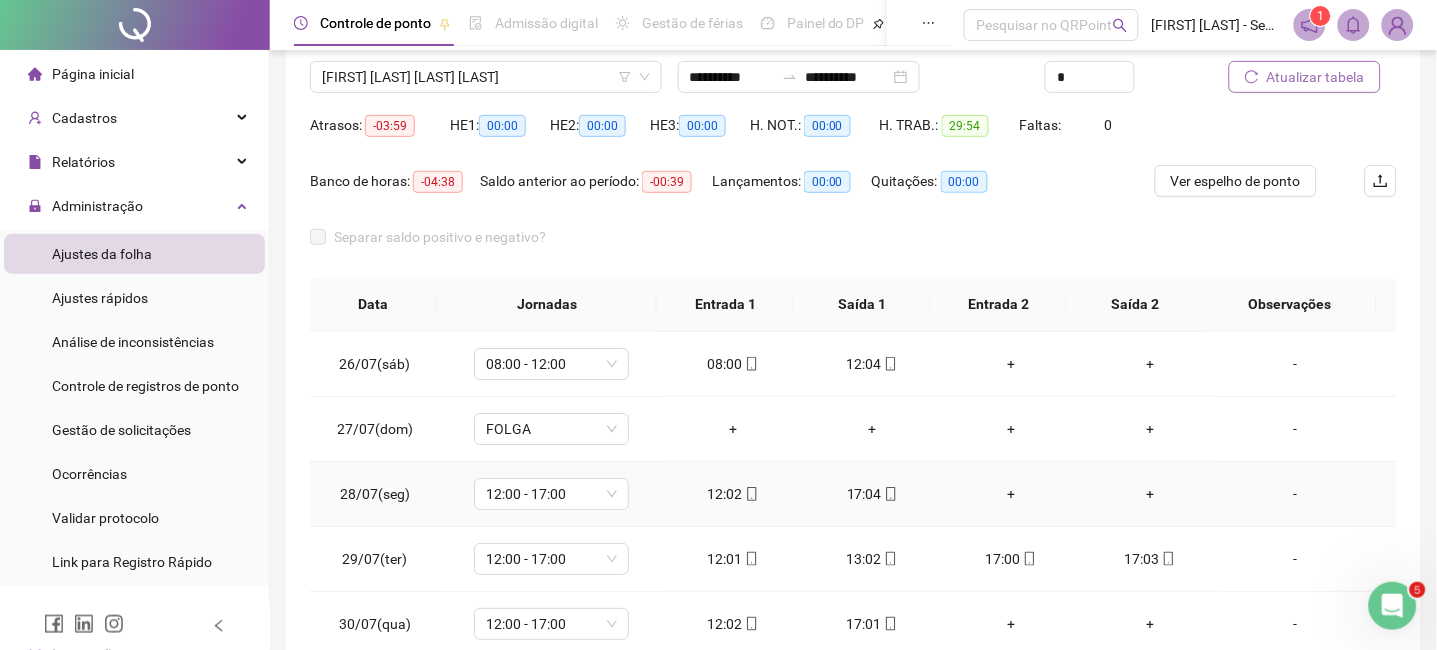 scroll, scrollTop: 371, scrollLeft: 0, axis: vertical 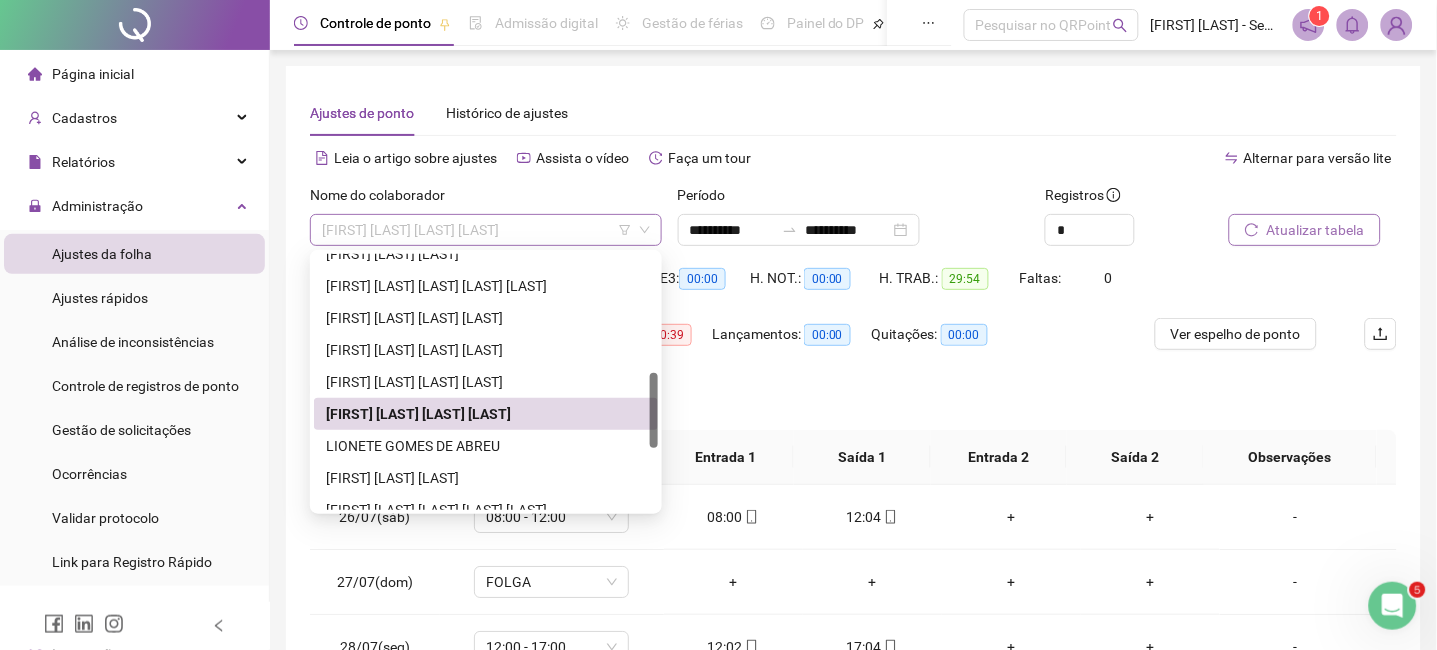 click on "[FIRST] [LAST] [LAST] [LAST]" at bounding box center [486, 230] 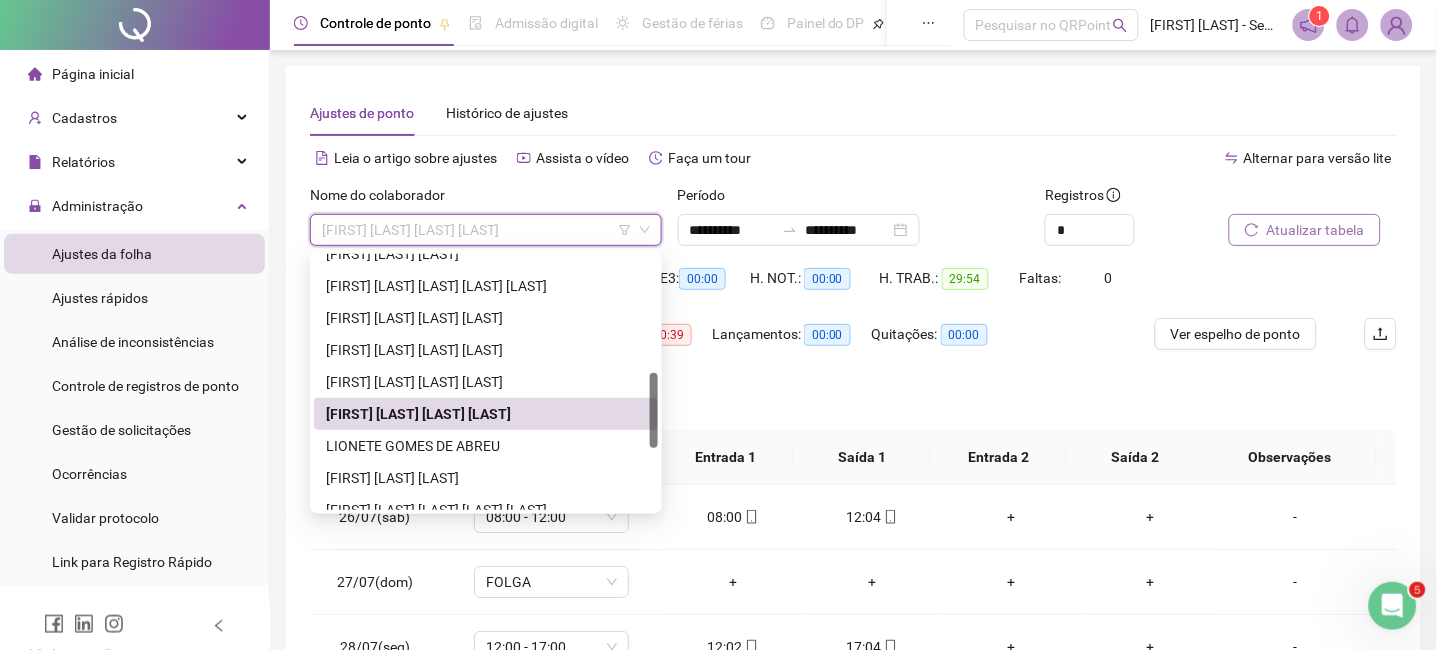 click on "[FIRST] [LAST] [LAST] [LAST]" at bounding box center (486, 414) 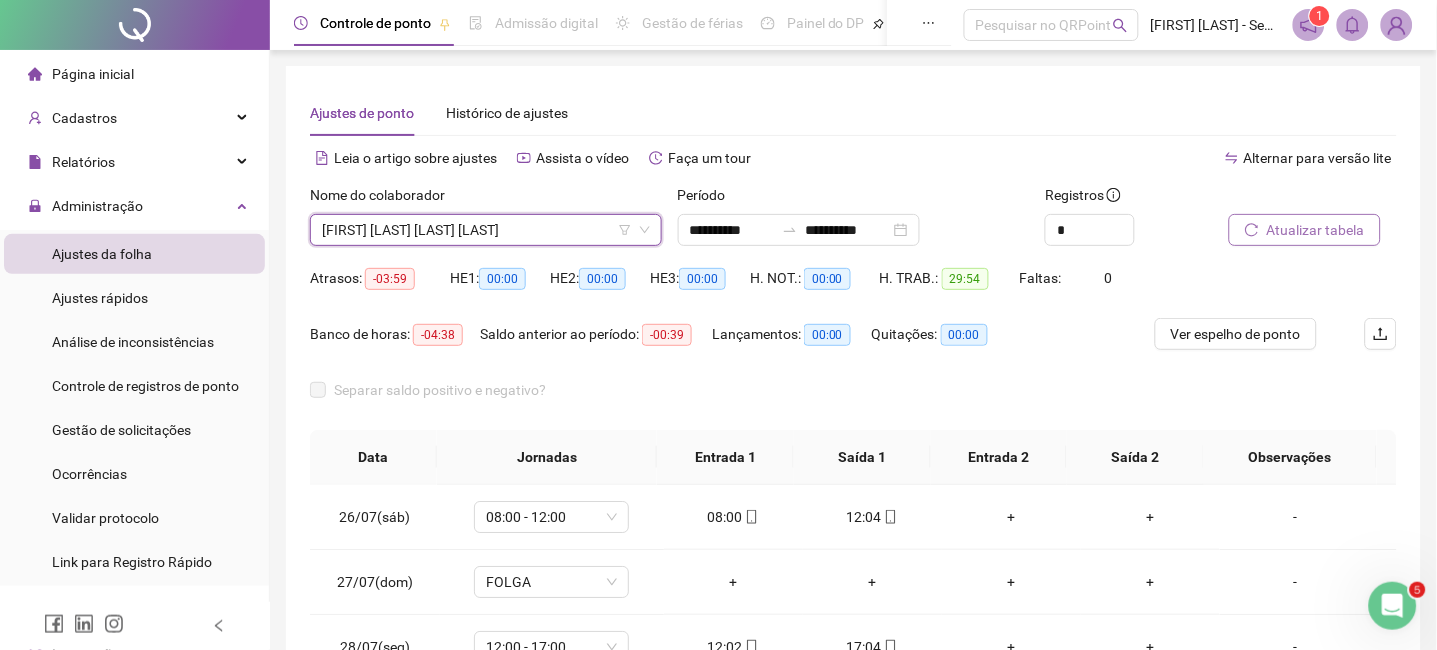click on "Atualizar tabela" at bounding box center [1316, 230] 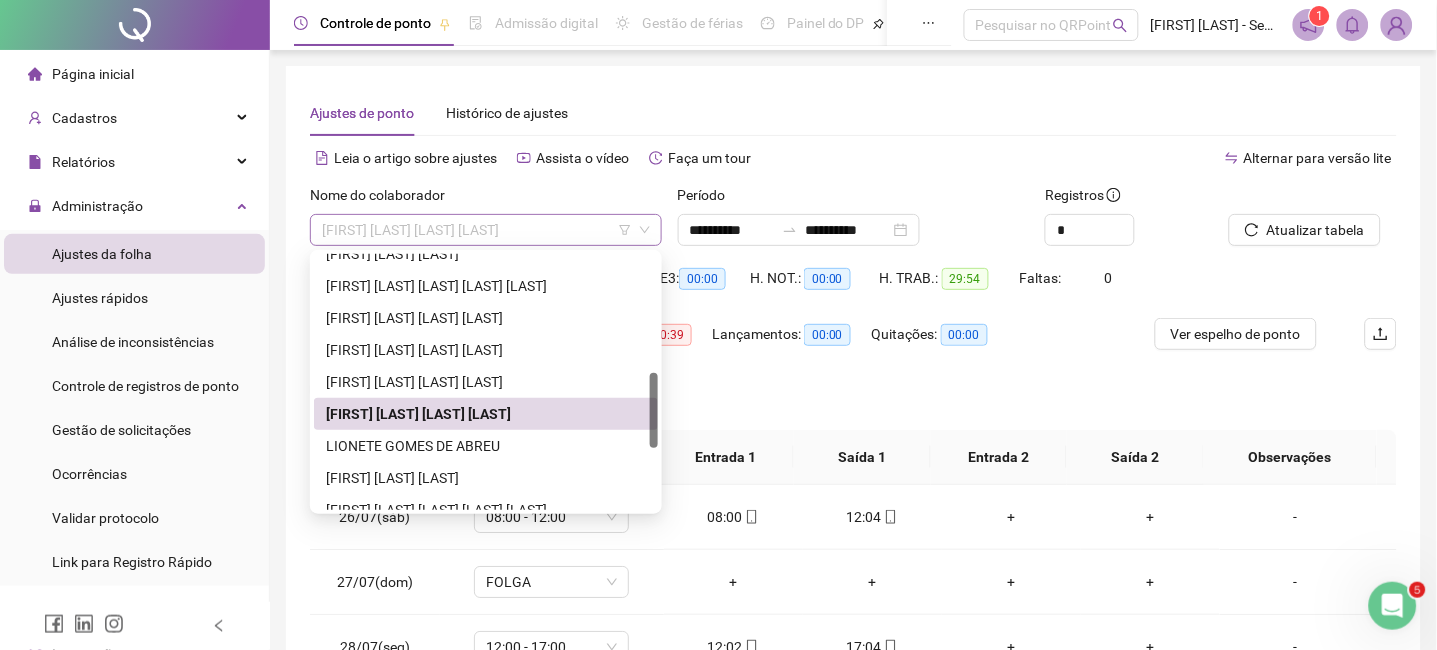 click on "[FIRST] [LAST] [LAST] [LAST]" at bounding box center [486, 230] 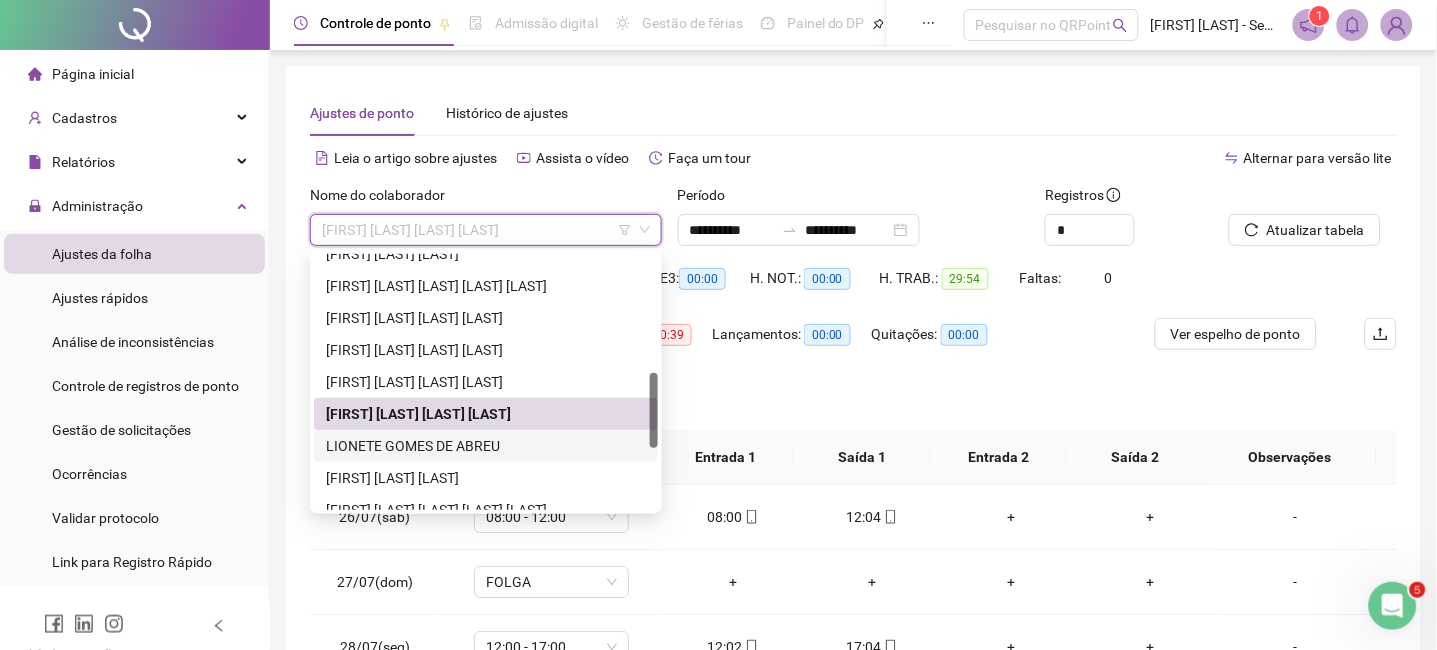click on "LIONETE GOMES DE ABREU" at bounding box center (486, 446) 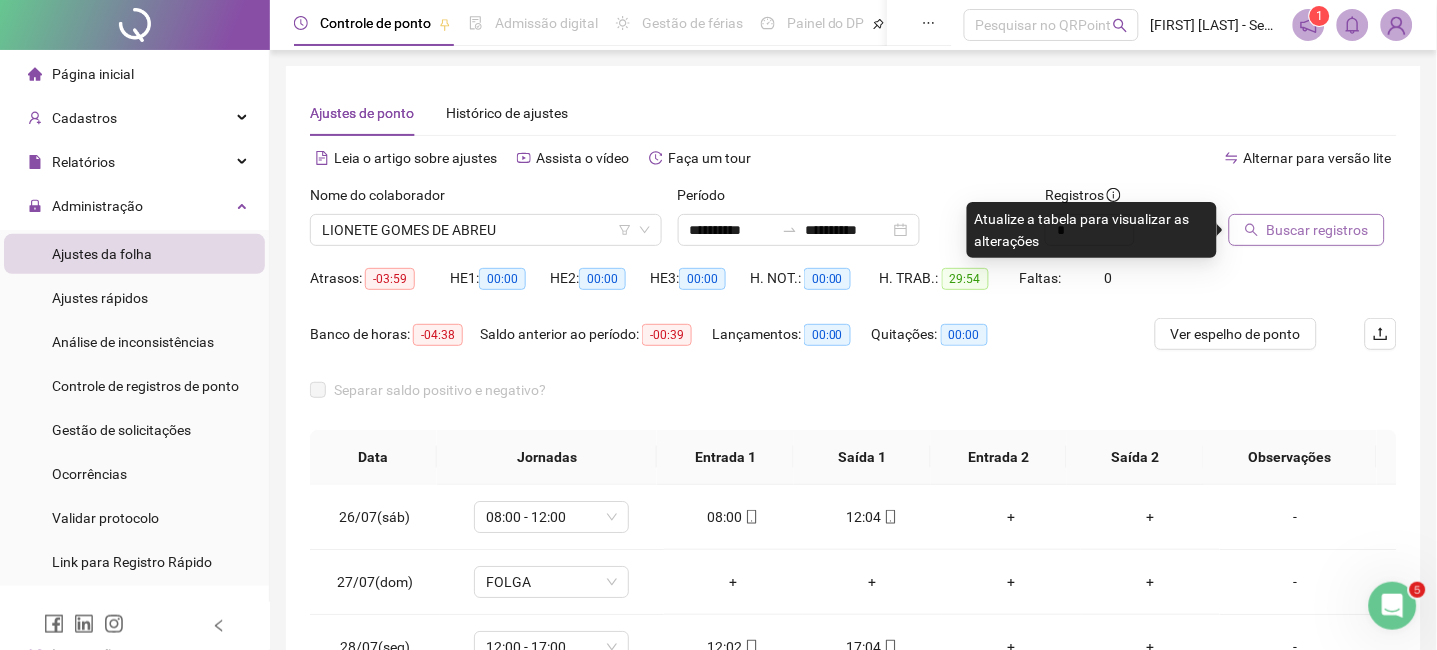 click on "Buscar registros" at bounding box center (1318, 230) 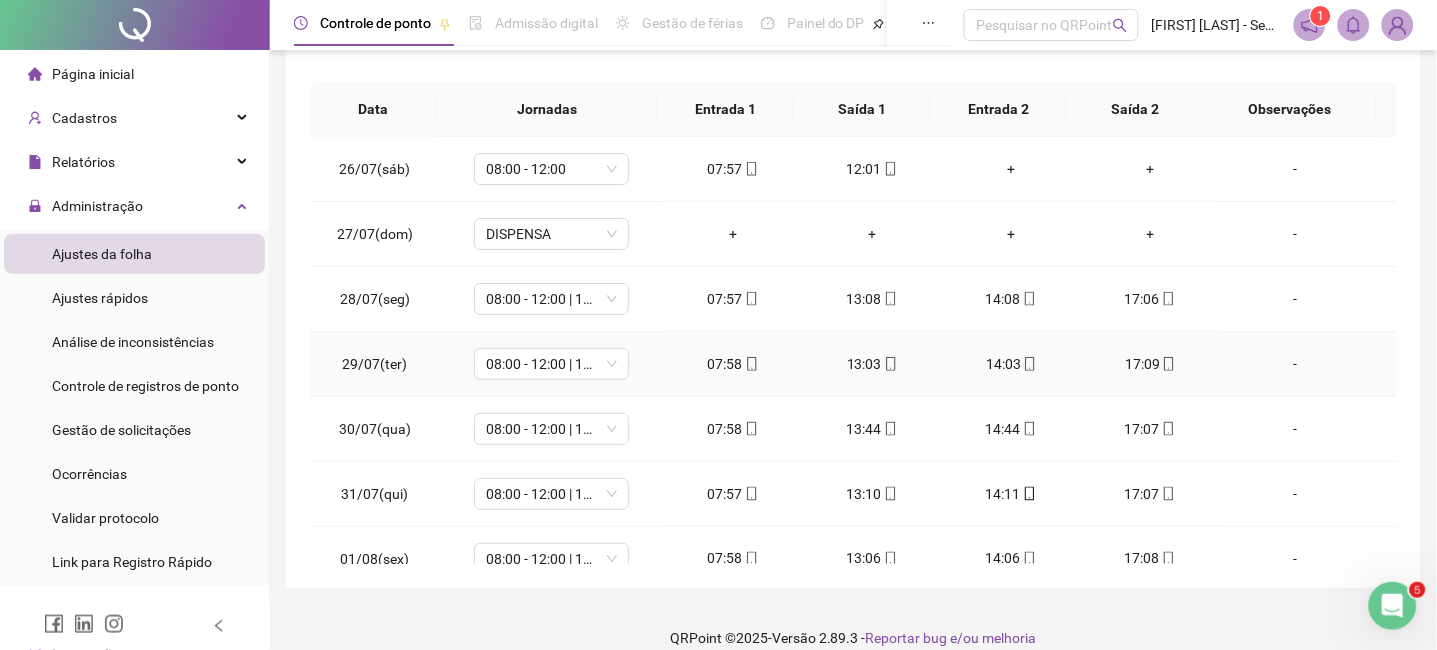 scroll, scrollTop: 347, scrollLeft: 0, axis: vertical 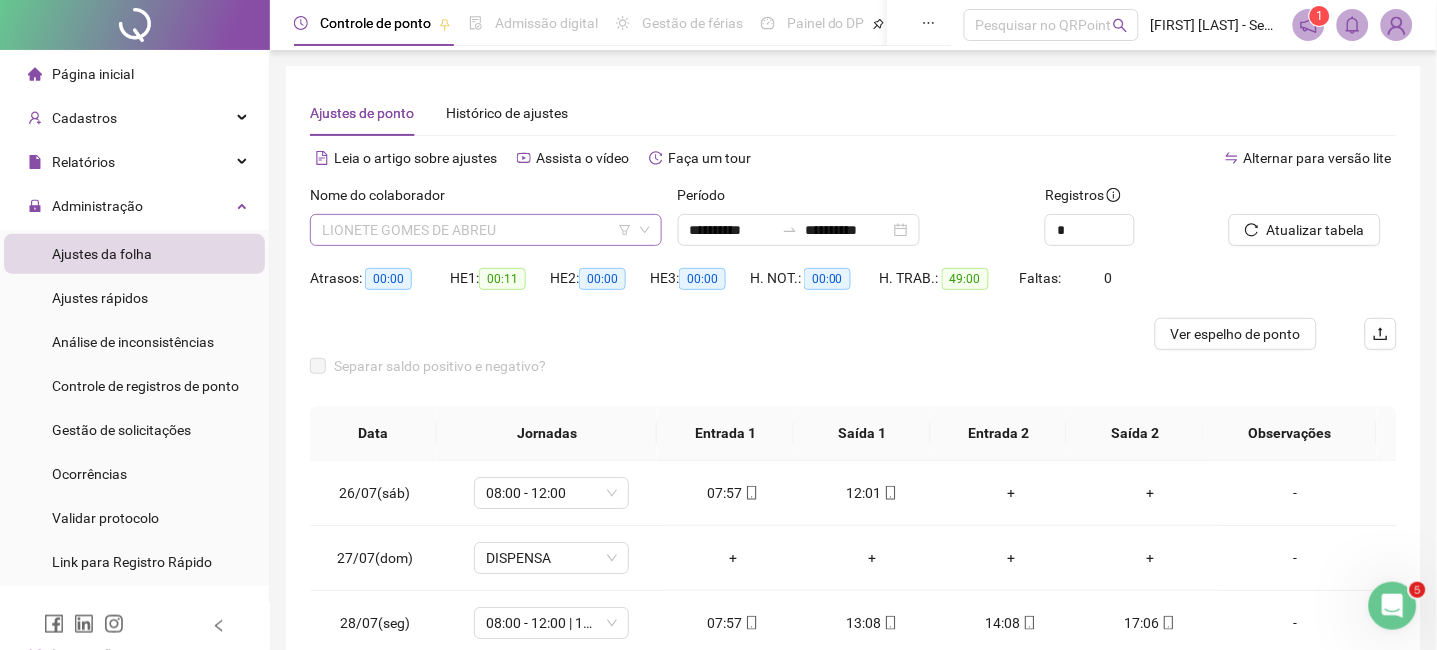 click on "LIONETE GOMES DE ABREU" at bounding box center (486, 230) 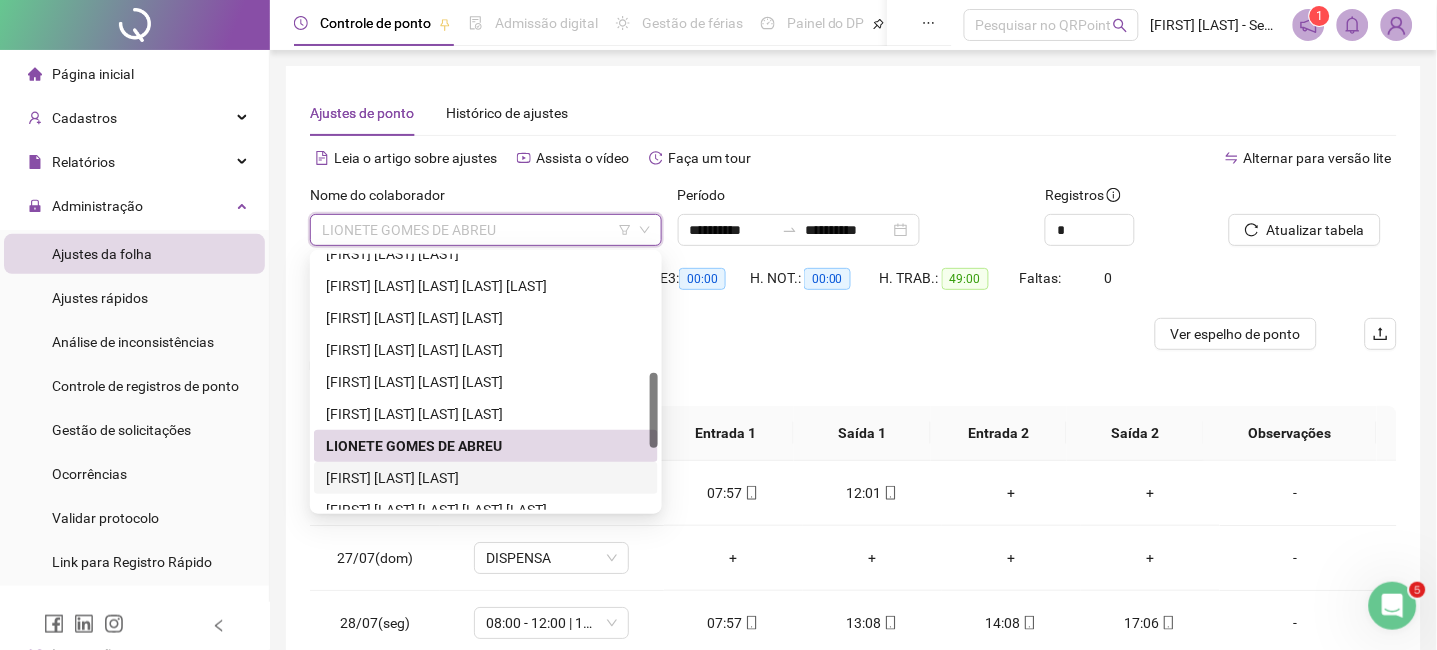 click on "[FIRST] [LAST] [LAST]" at bounding box center (486, 478) 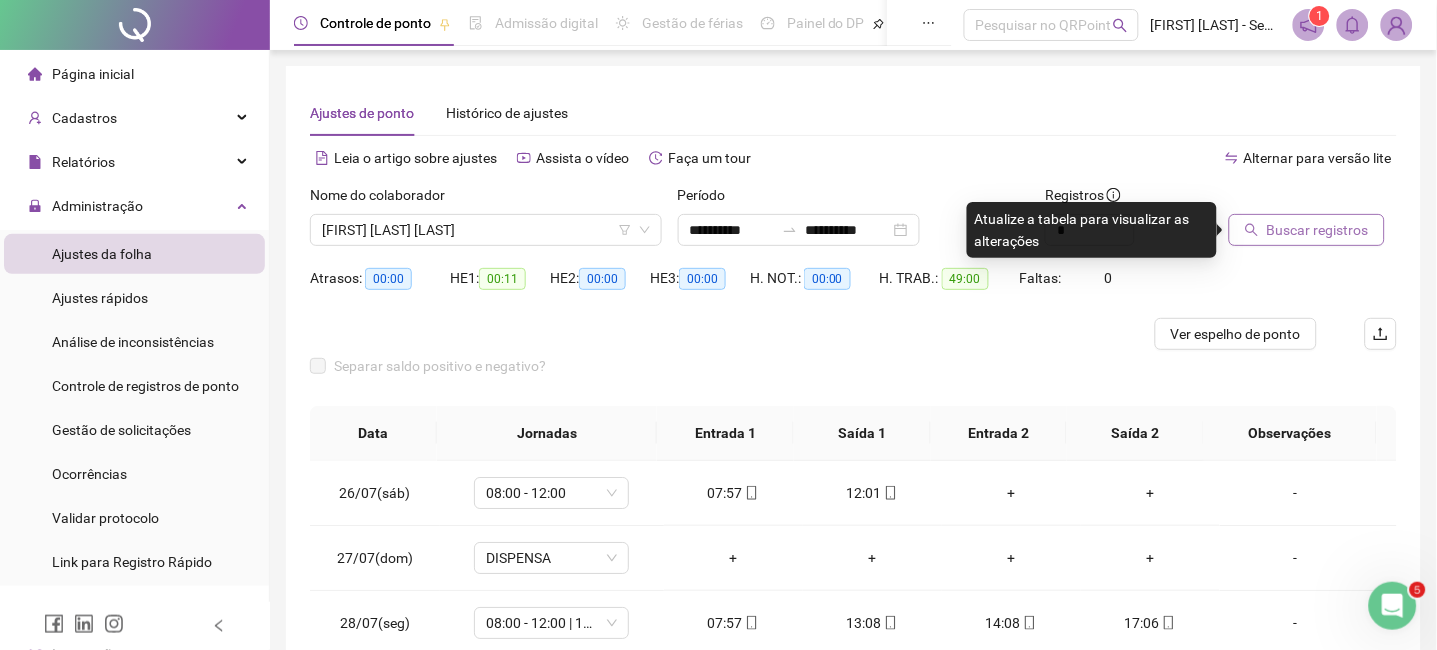 click on "Buscar registros" at bounding box center [1318, 230] 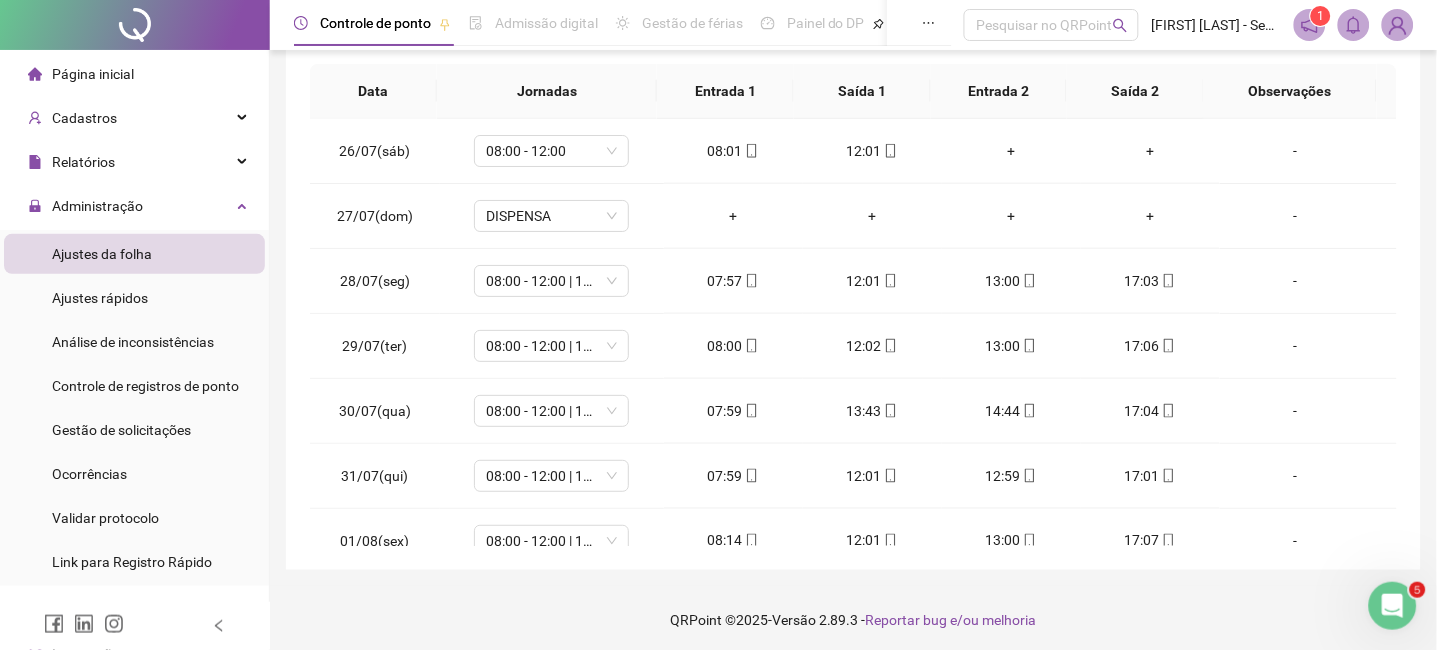 scroll, scrollTop: 347, scrollLeft: 0, axis: vertical 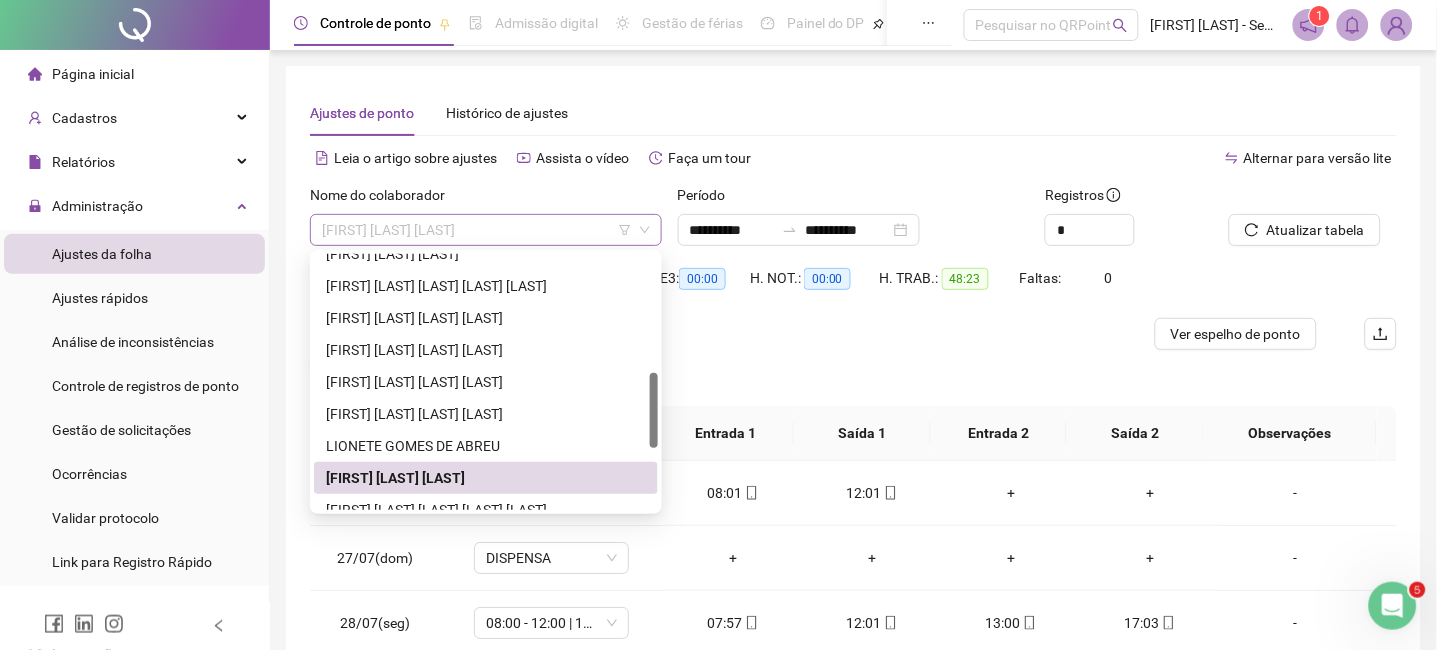 click on "[FIRST] [LAST] [LAST]" at bounding box center [486, 230] 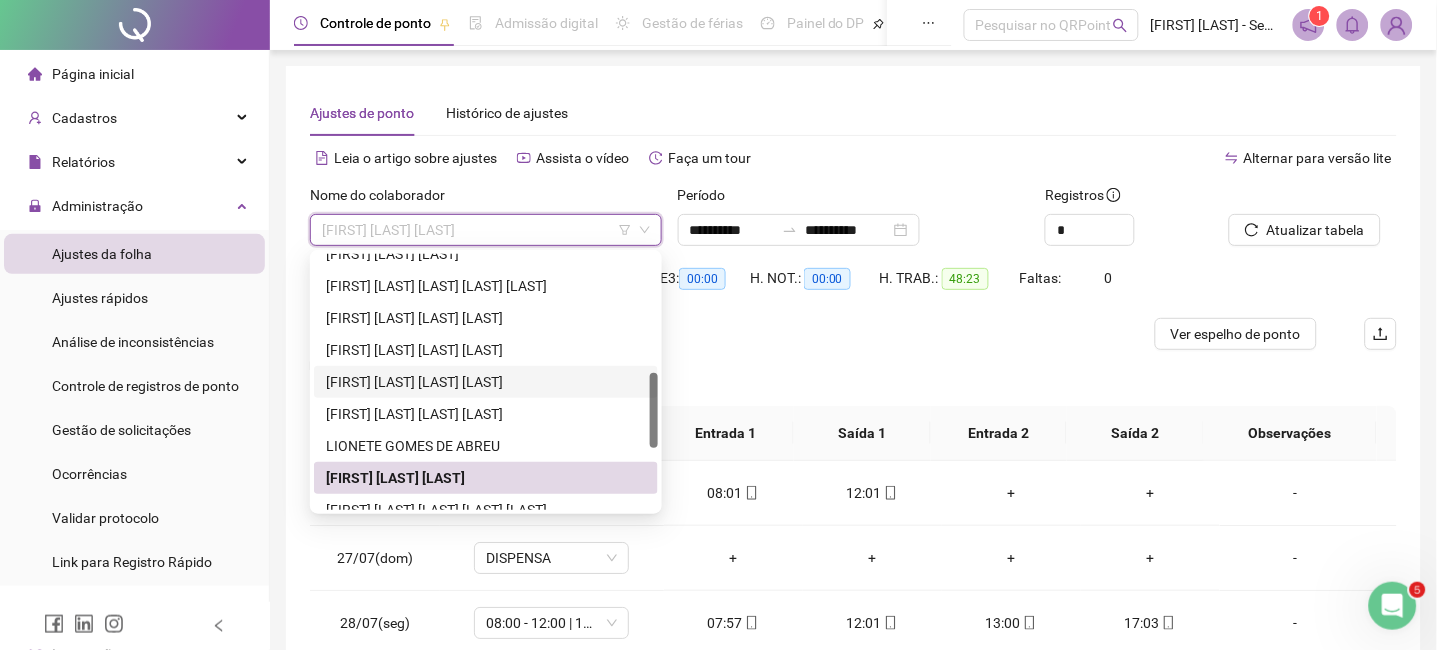 scroll, scrollTop: 533, scrollLeft: 0, axis: vertical 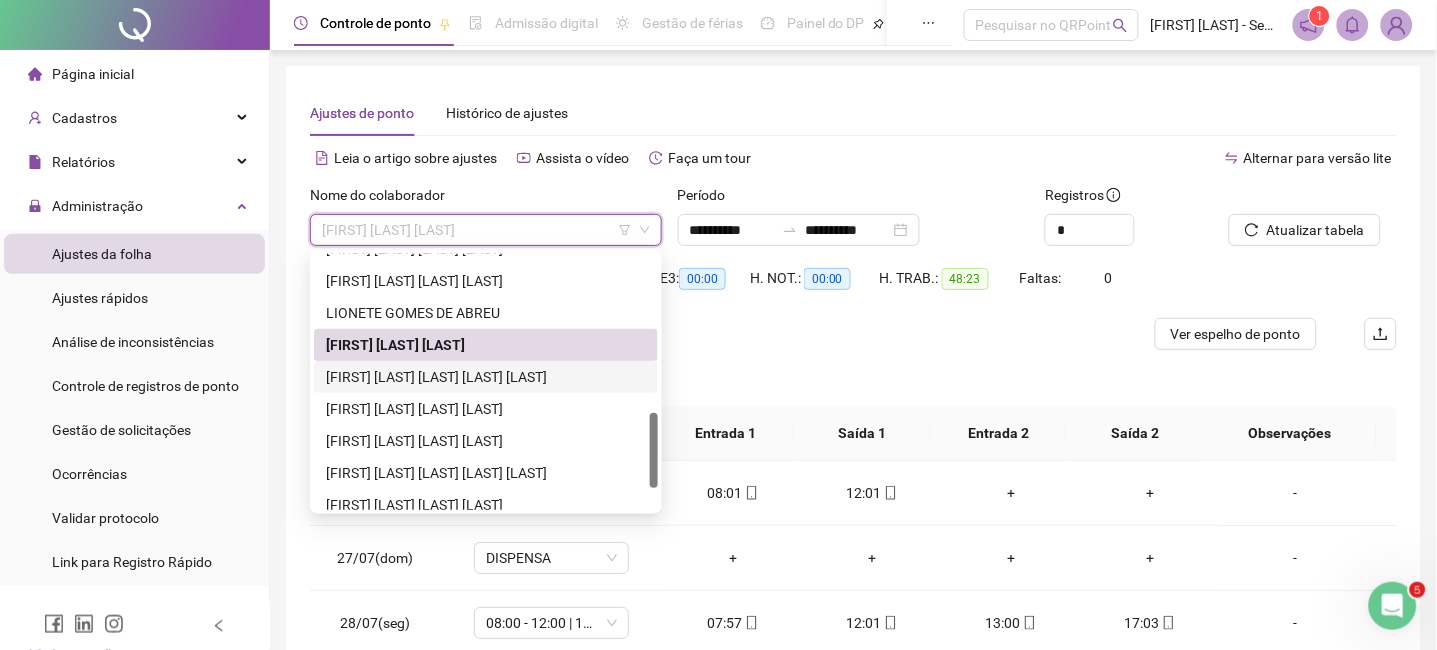 click on "[FIRST] [LAST] [LAST] [LAST] [LAST]" at bounding box center [486, 377] 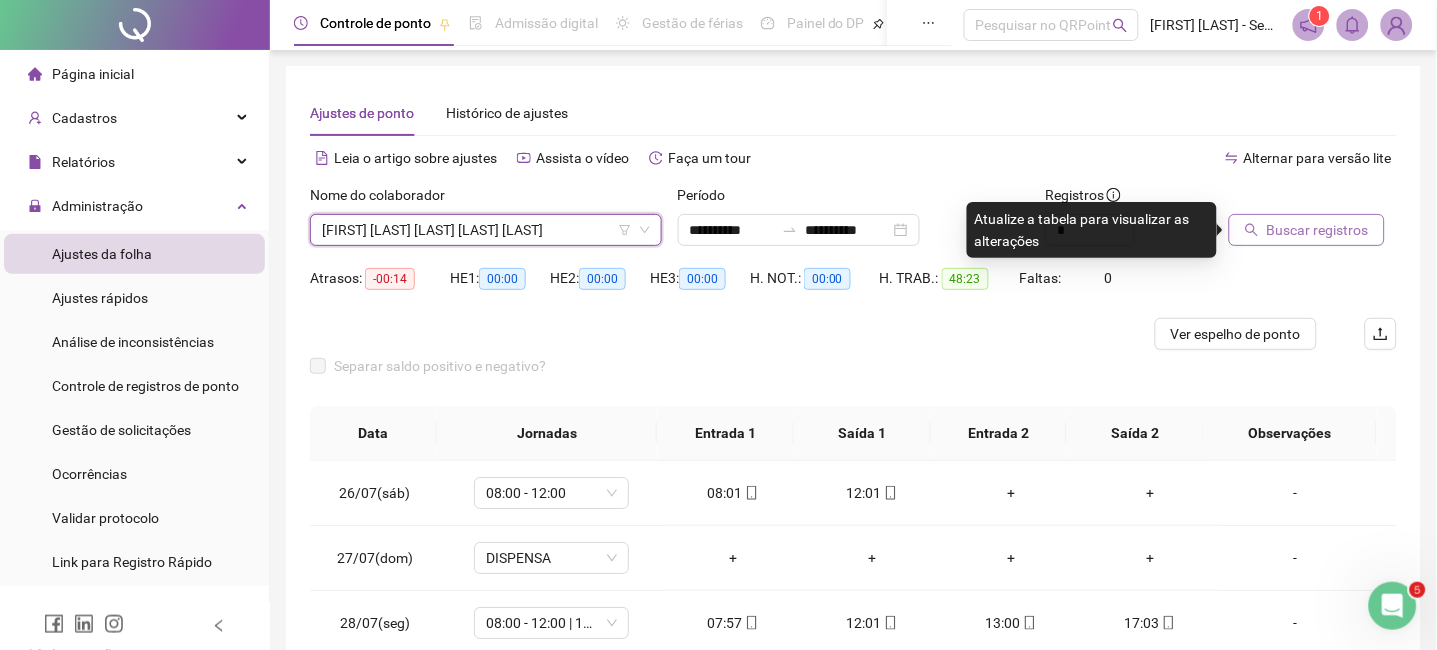 click on "Buscar registros" at bounding box center (1318, 230) 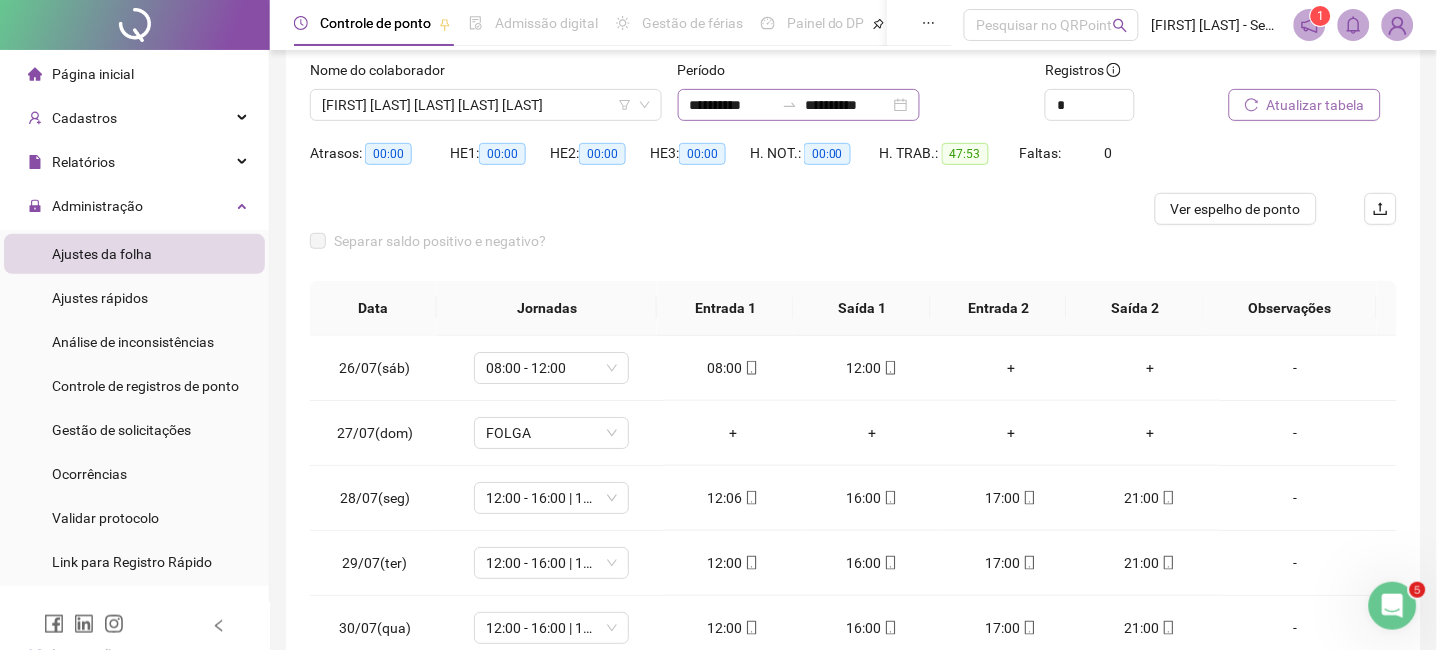 scroll, scrollTop: 347, scrollLeft: 0, axis: vertical 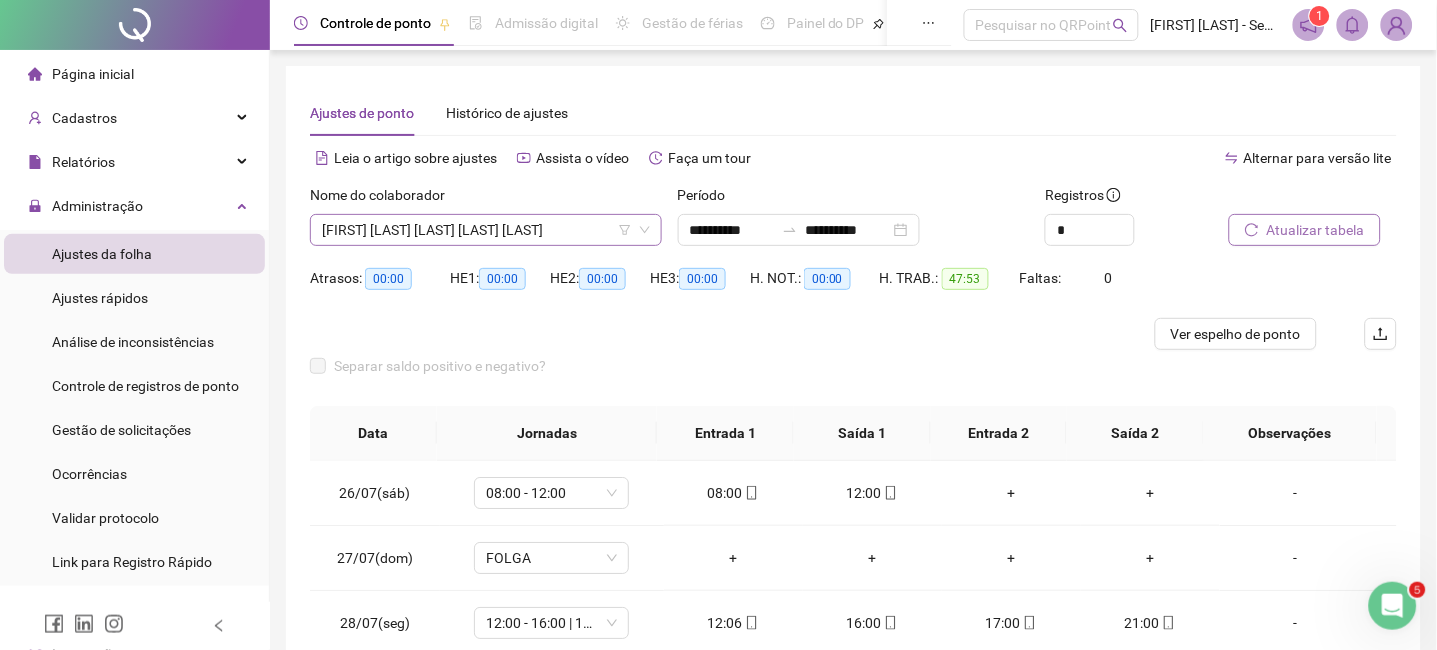 click on "[FIRST] [LAST] [LAST] [LAST] [LAST]" at bounding box center [486, 230] 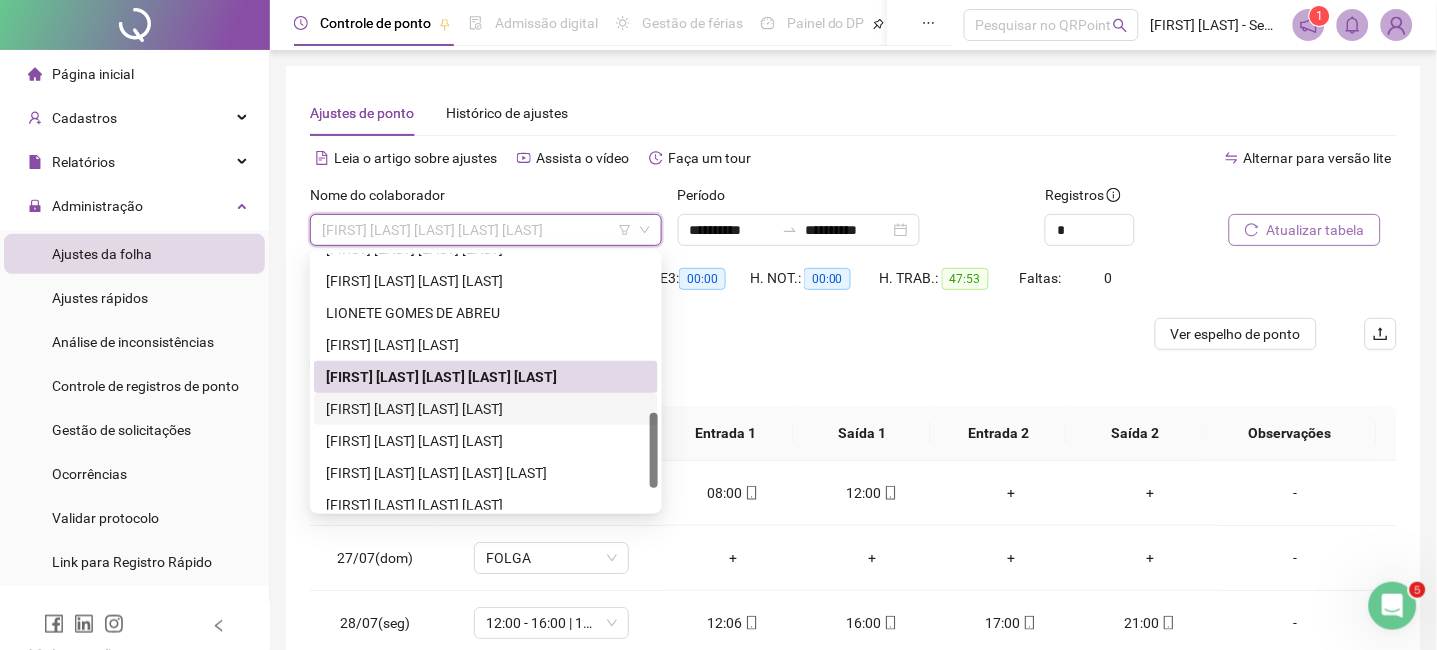 click on "[FIRST] [LAST] [LAST] [LAST]" at bounding box center (486, 409) 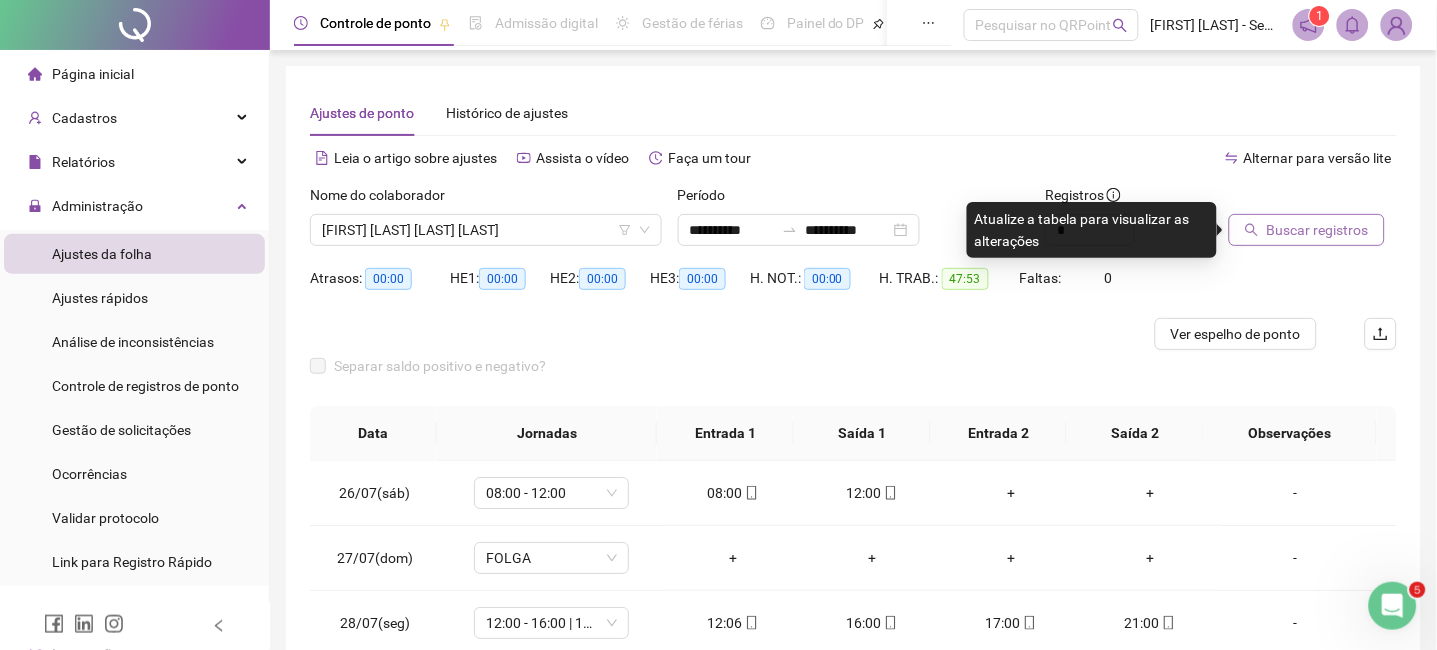 click on "Buscar registros" at bounding box center (1318, 230) 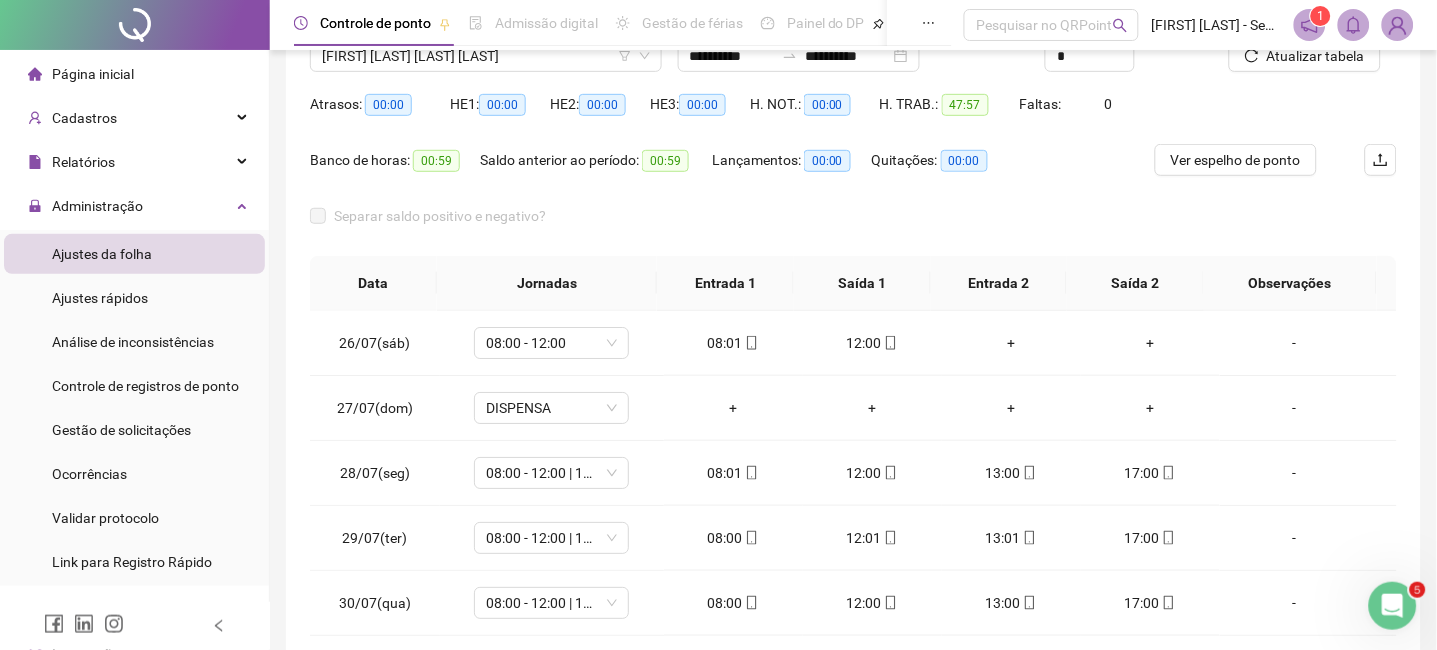 scroll, scrollTop: 371, scrollLeft: 0, axis: vertical 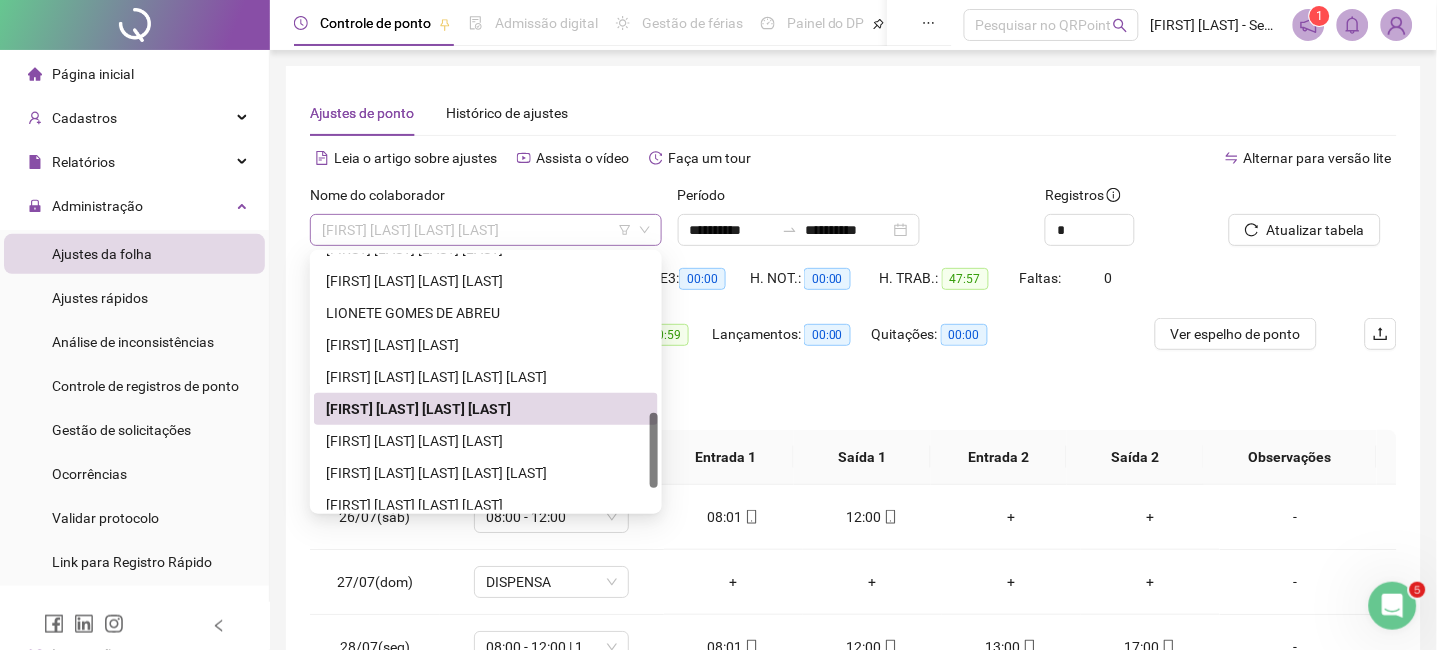 click on "[FIRST] [LAST] [LAST] [LAST]" at bounding box center (486, 230) 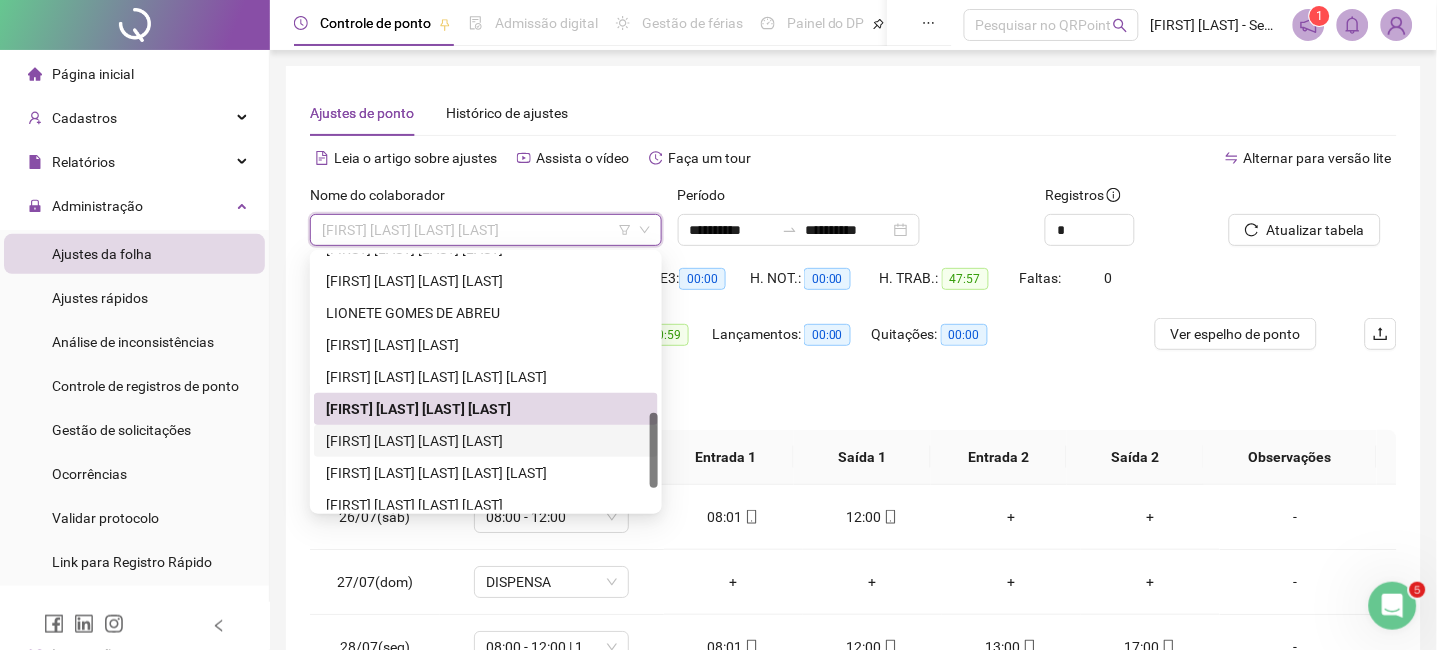 click on "[FIRST] [LAST] [LAST] [LAST]" at bounding box center [486, 441] 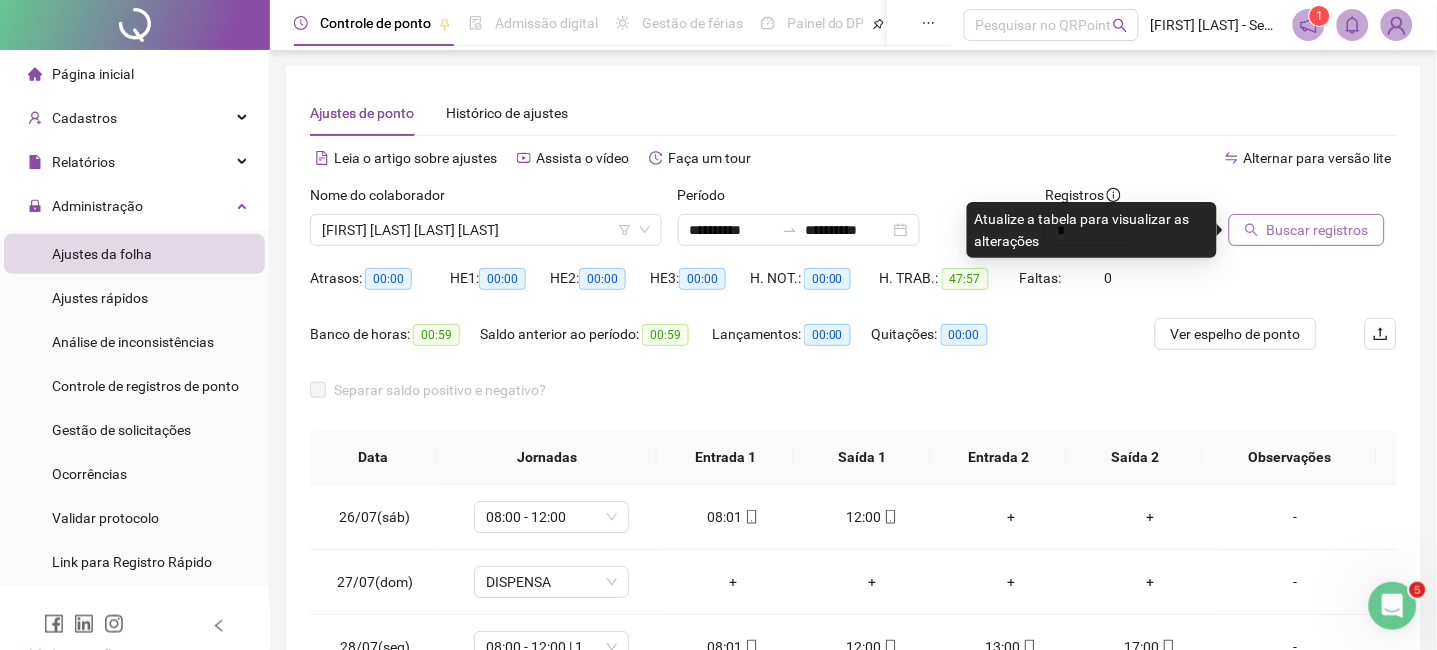 click on "Buscar registros" at bounding box center (1318, 230) 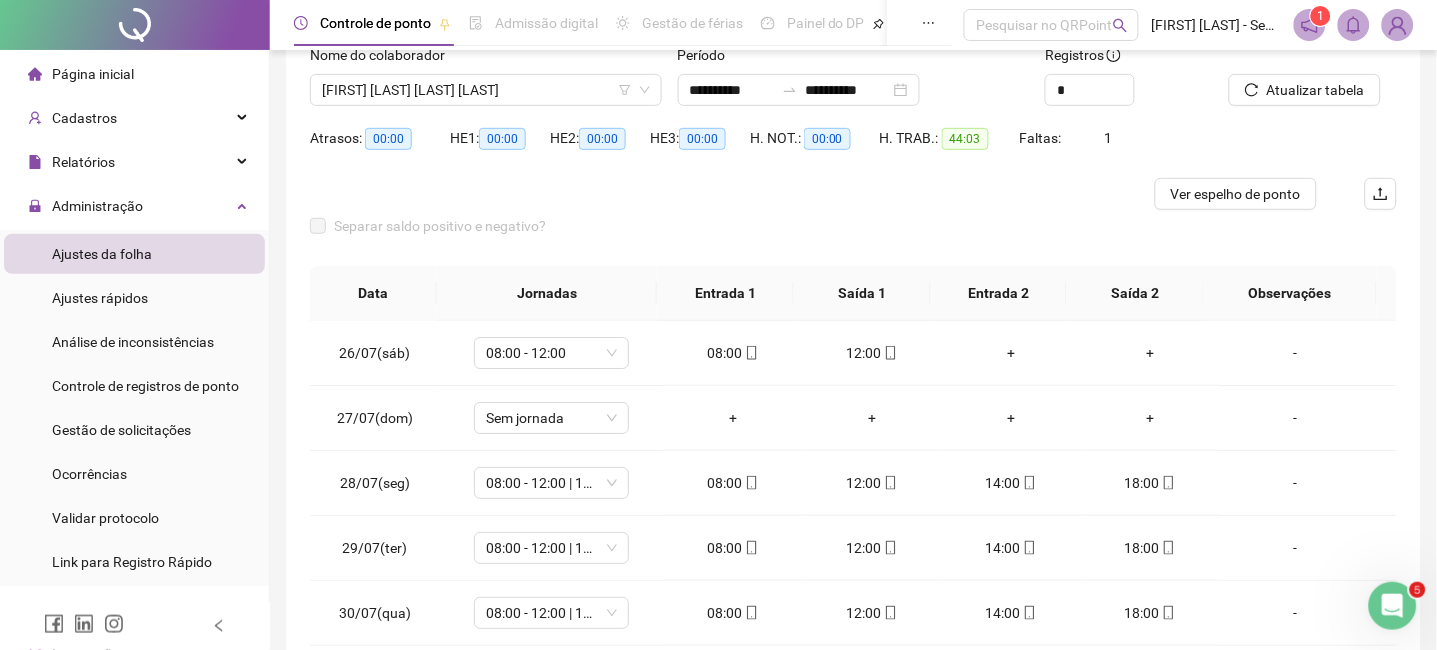 scroll, scrollTop: 347, scrollLeft: 0, axis: vertical 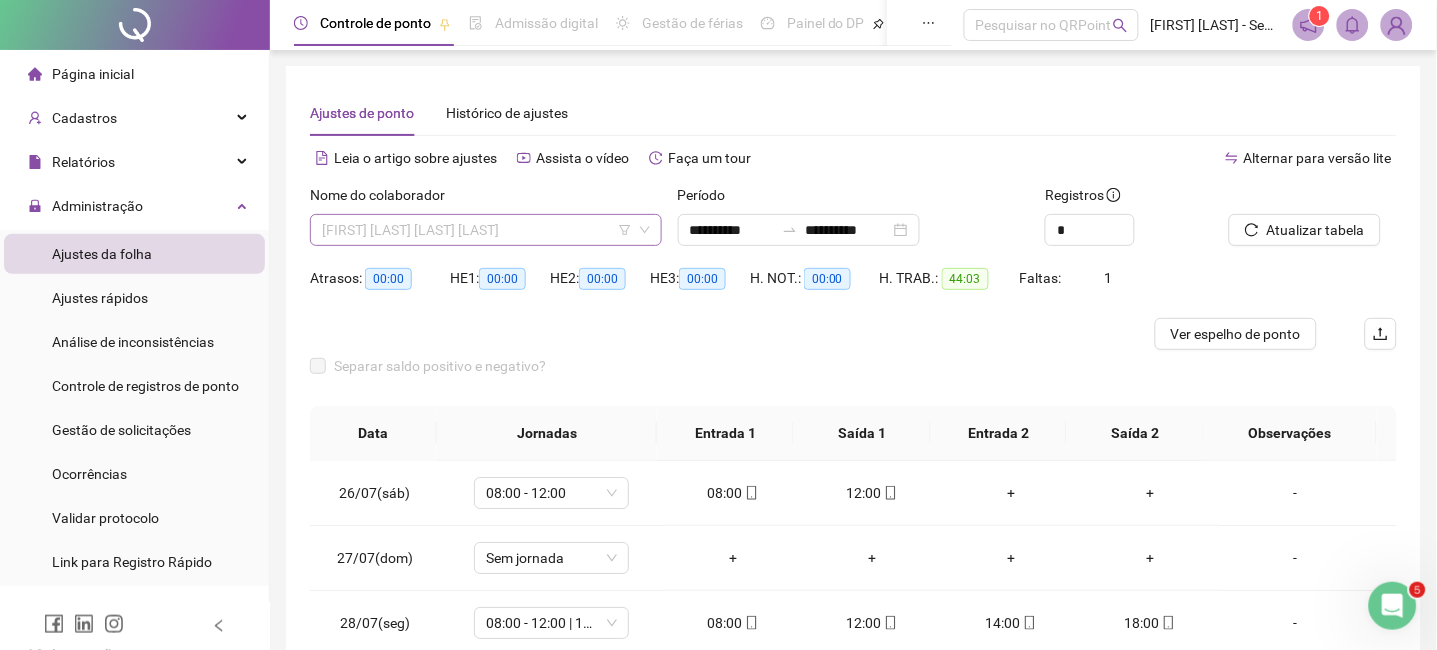 click on "[FIRST] [LAST] [LAST] [LAST]" at bounding box center (486, 230) 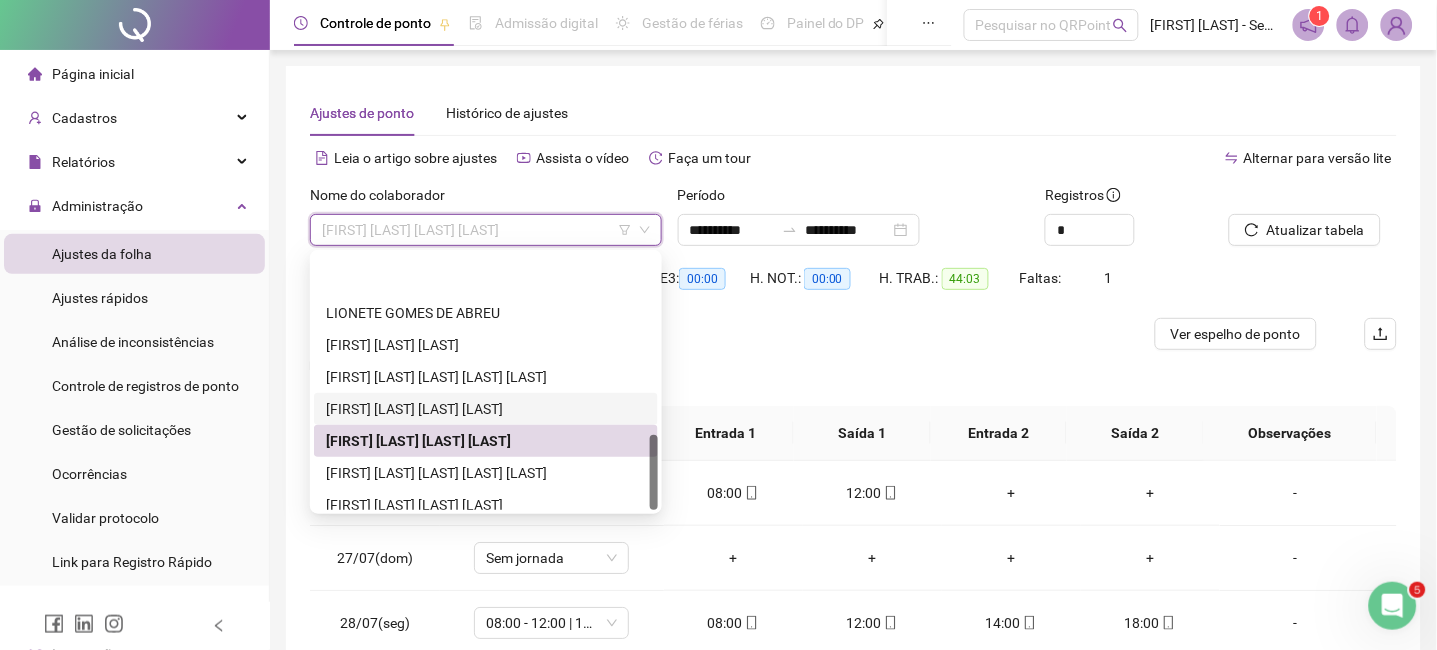 scroll, scrollTop: 608, scrollLeft: 0, axis: vertical 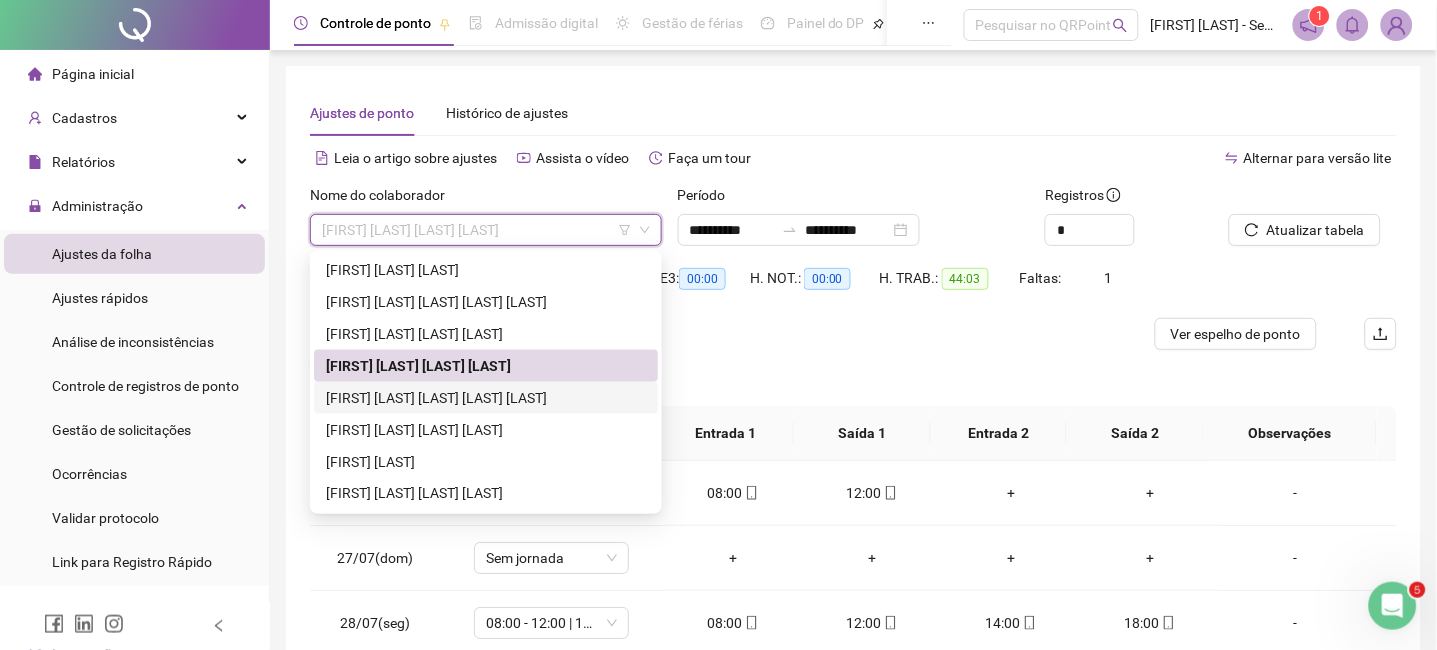 click on "[FIRST] [LAST] [LAST] [LAST] [LAST]" at bounding box center (486, 398) 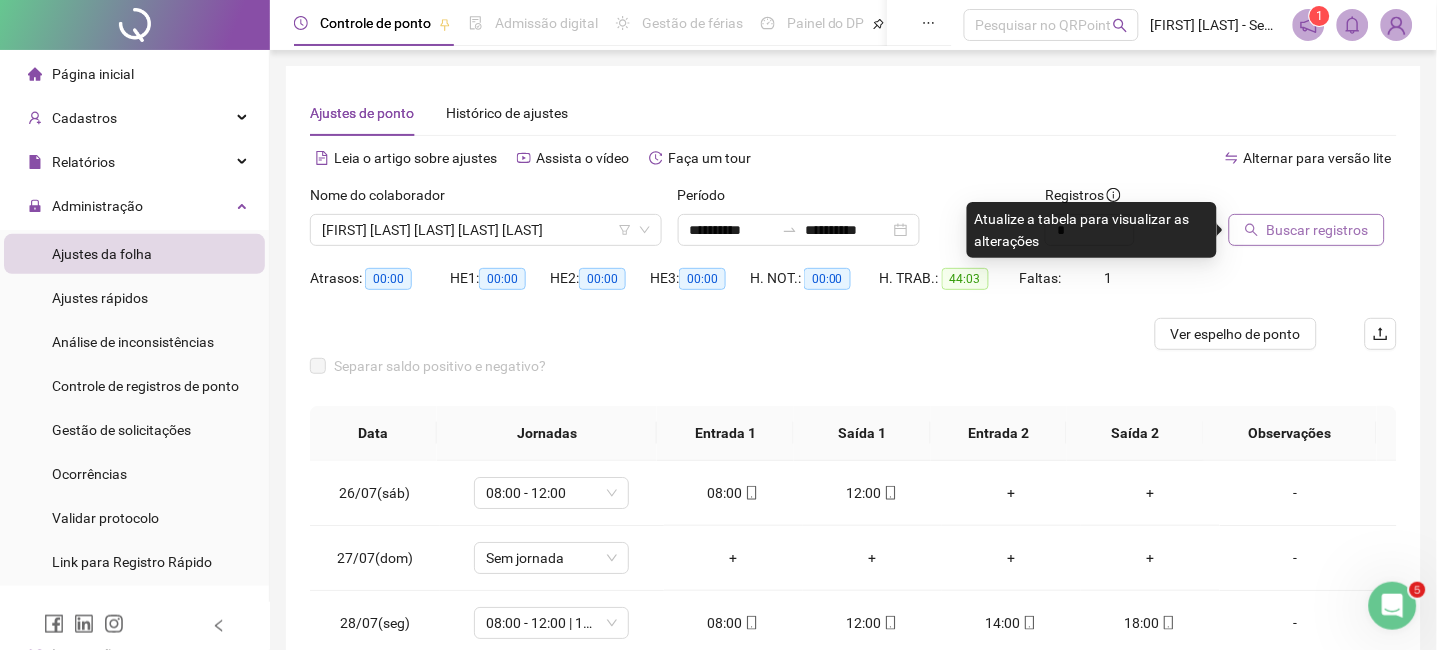 click on "Buscar registros" at bounding box center [1318, 230] 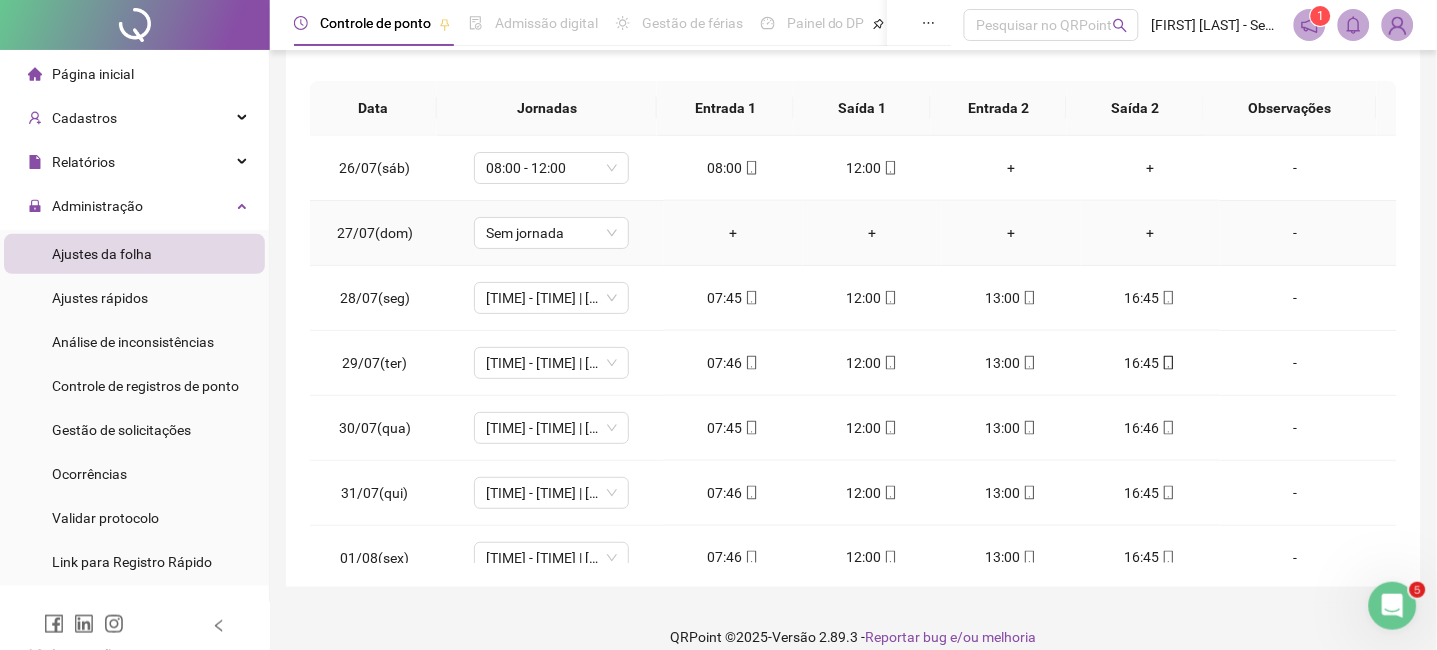 scroll, scrollTop: 347, scrollLeft: 0, axis: vertical 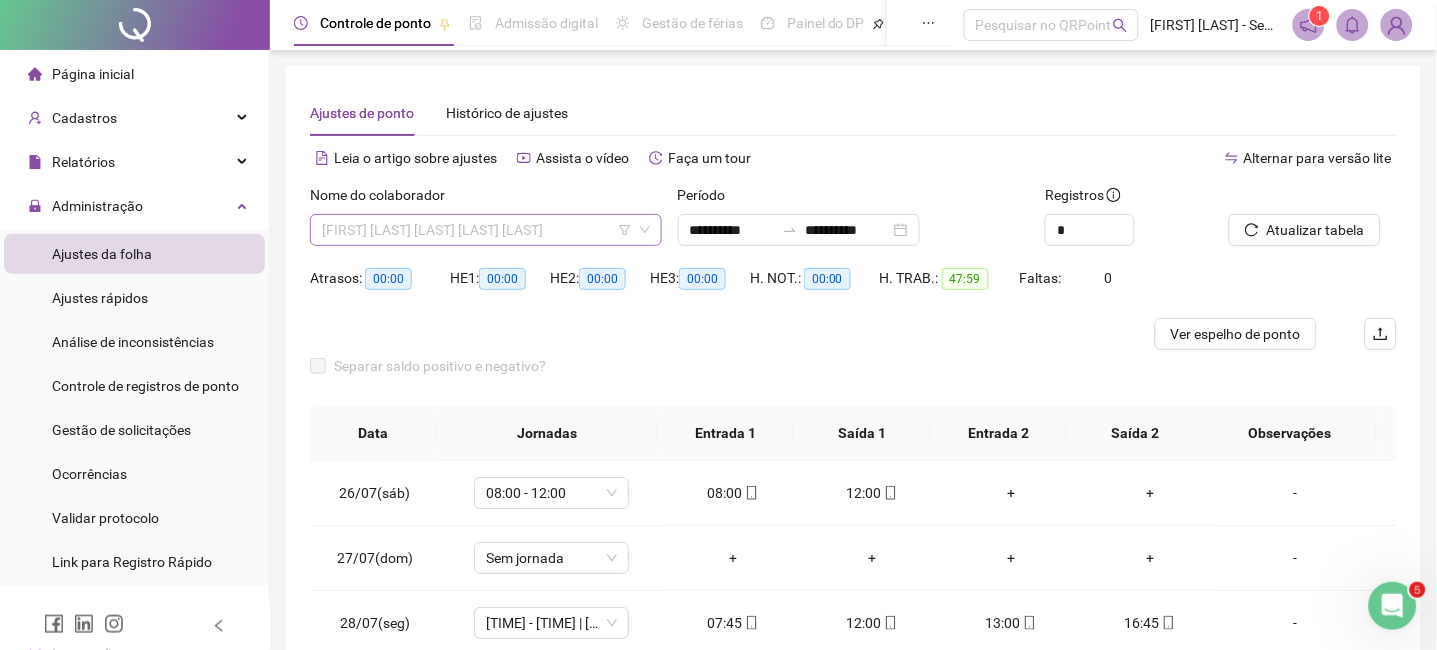 click on "[FIRST] [LAST] [LAST] [LAST] [LAST]" at bounding box center [486, 230] 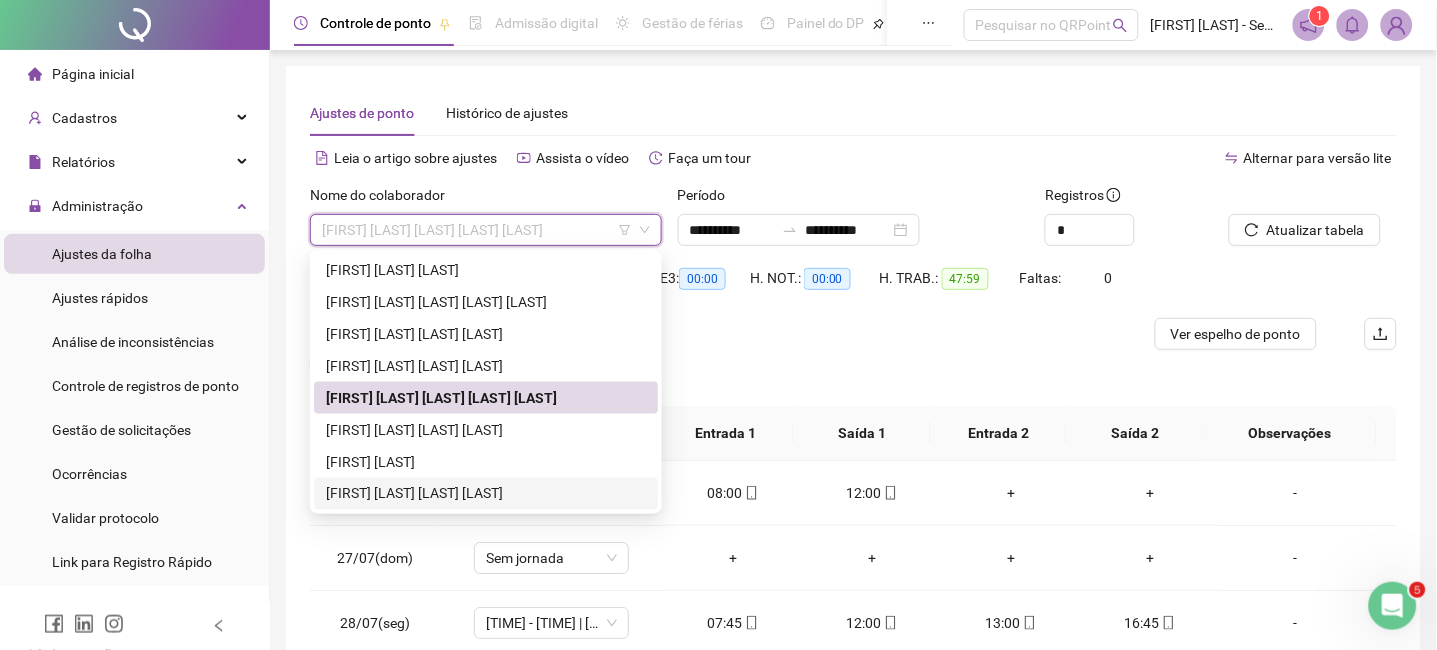 click on "[FIRST] [LAST] [LAST] [LAST]" at bounding box center [486, 494] 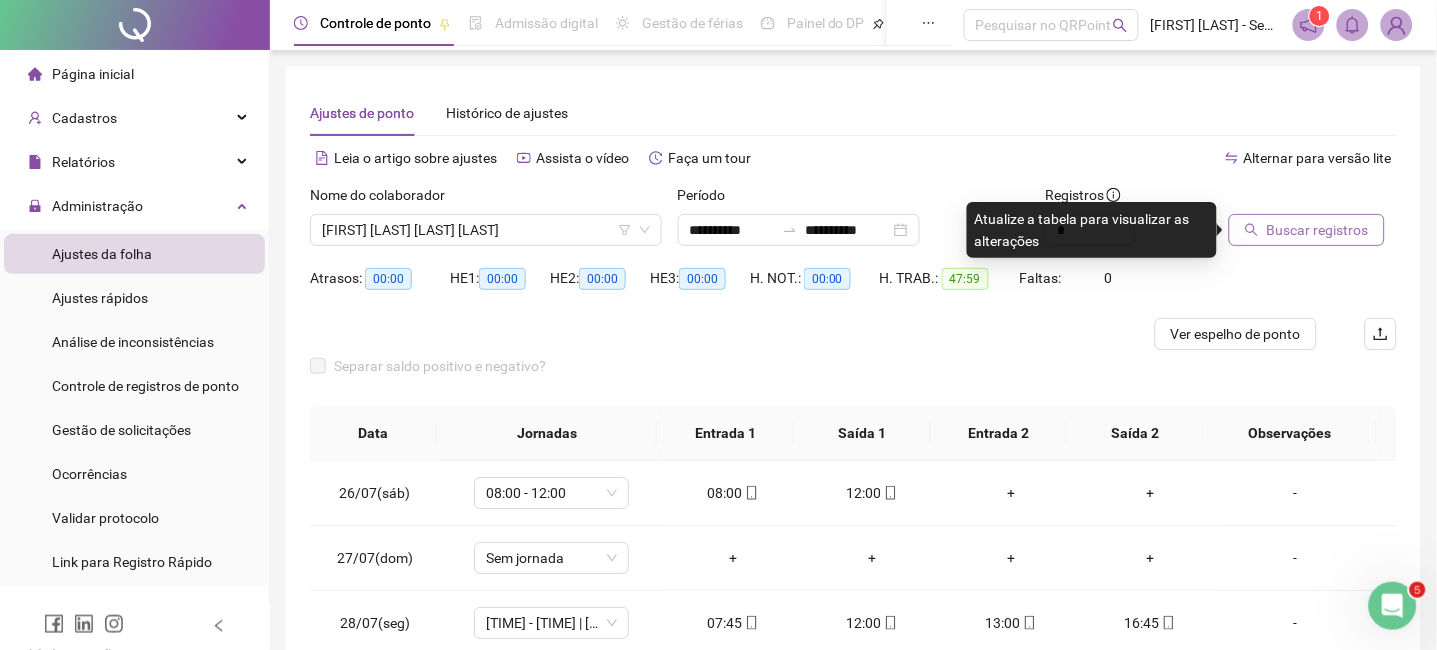 click on "Buscar registros" at bounding box center (1318, 230) 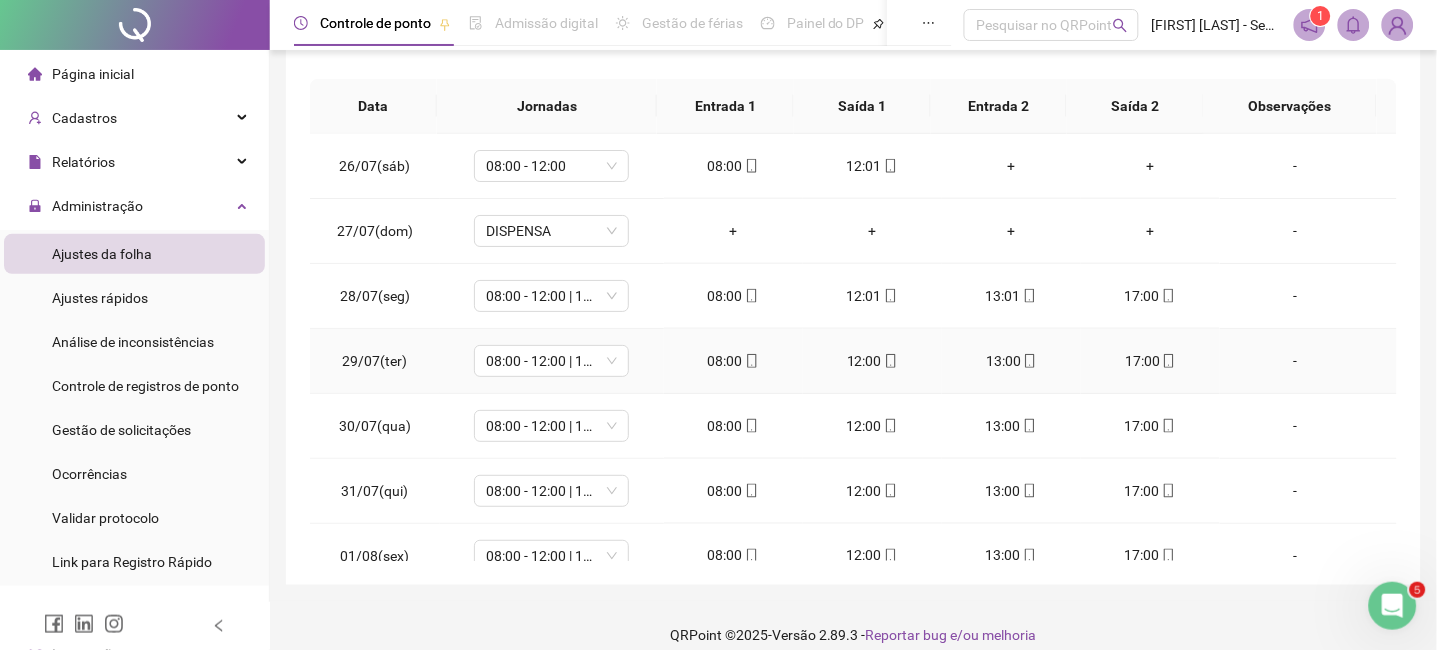 scroll, scrollTop: 347, scrollLeft: 0, axis: vertical 